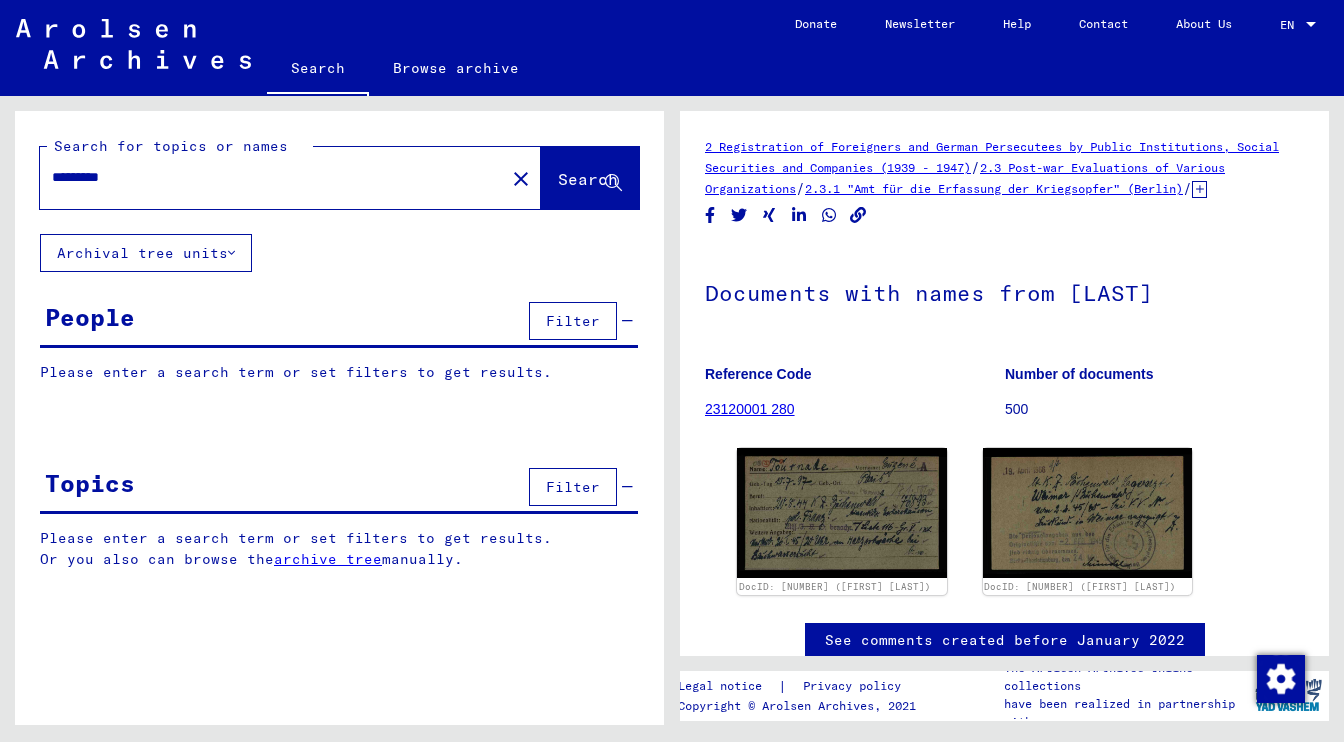 scroll, scrollTop: 0, scrollLeft: 0, axis: both 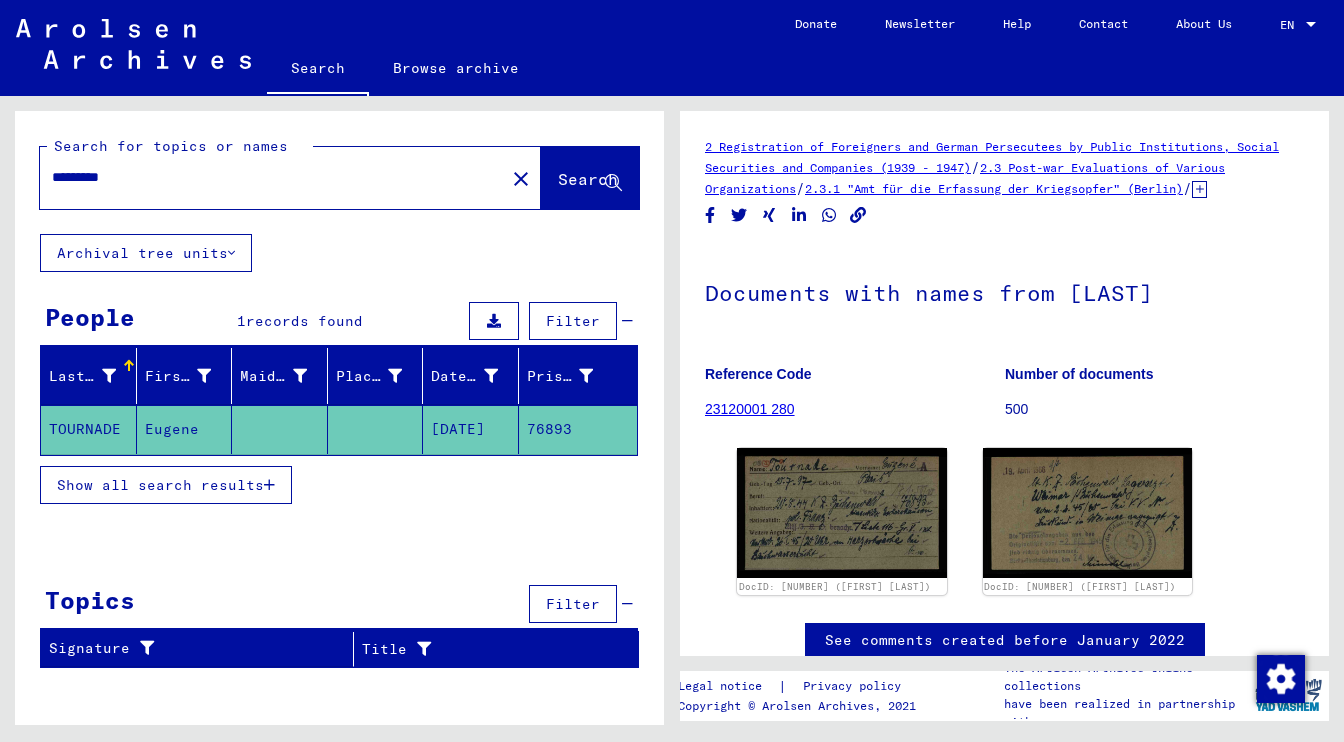 drag, startPoint x: 145, startPoint y: 176, endPoint x: -70, endPoint y: 147, distance: 216.94699 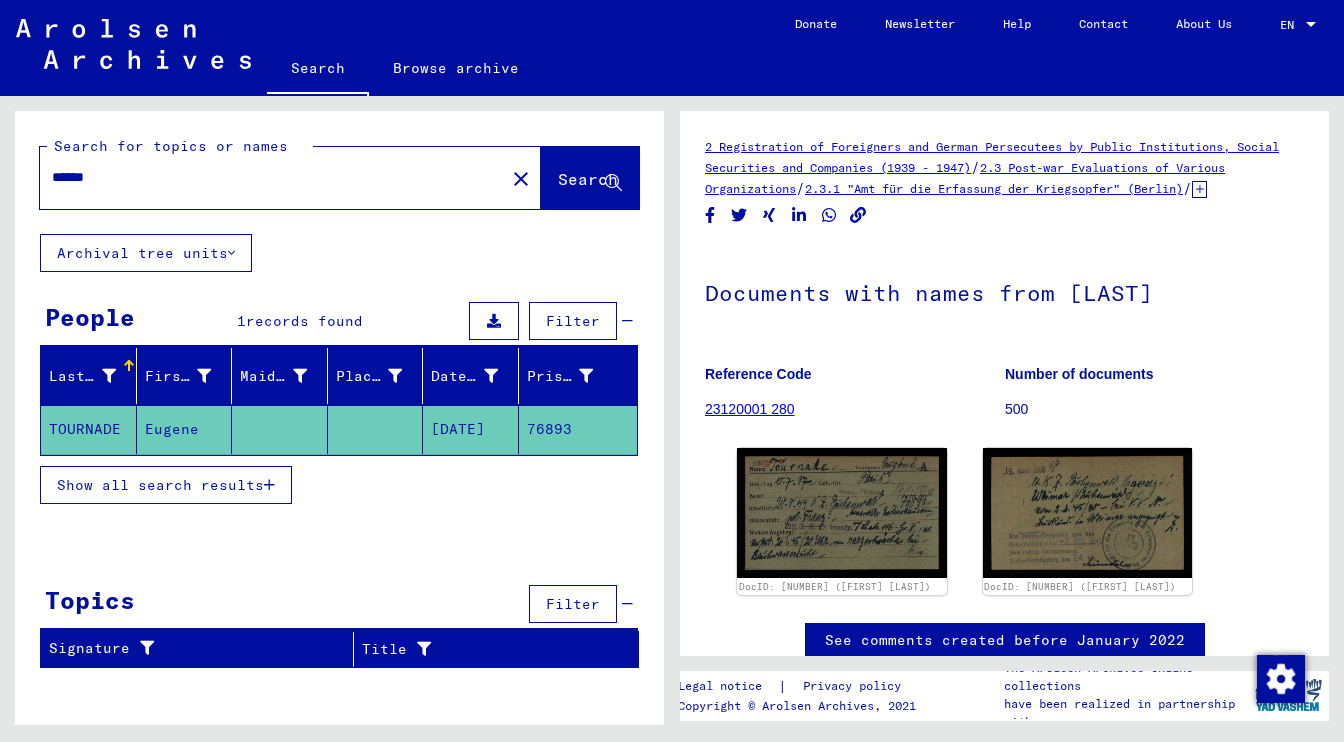 type on "******" 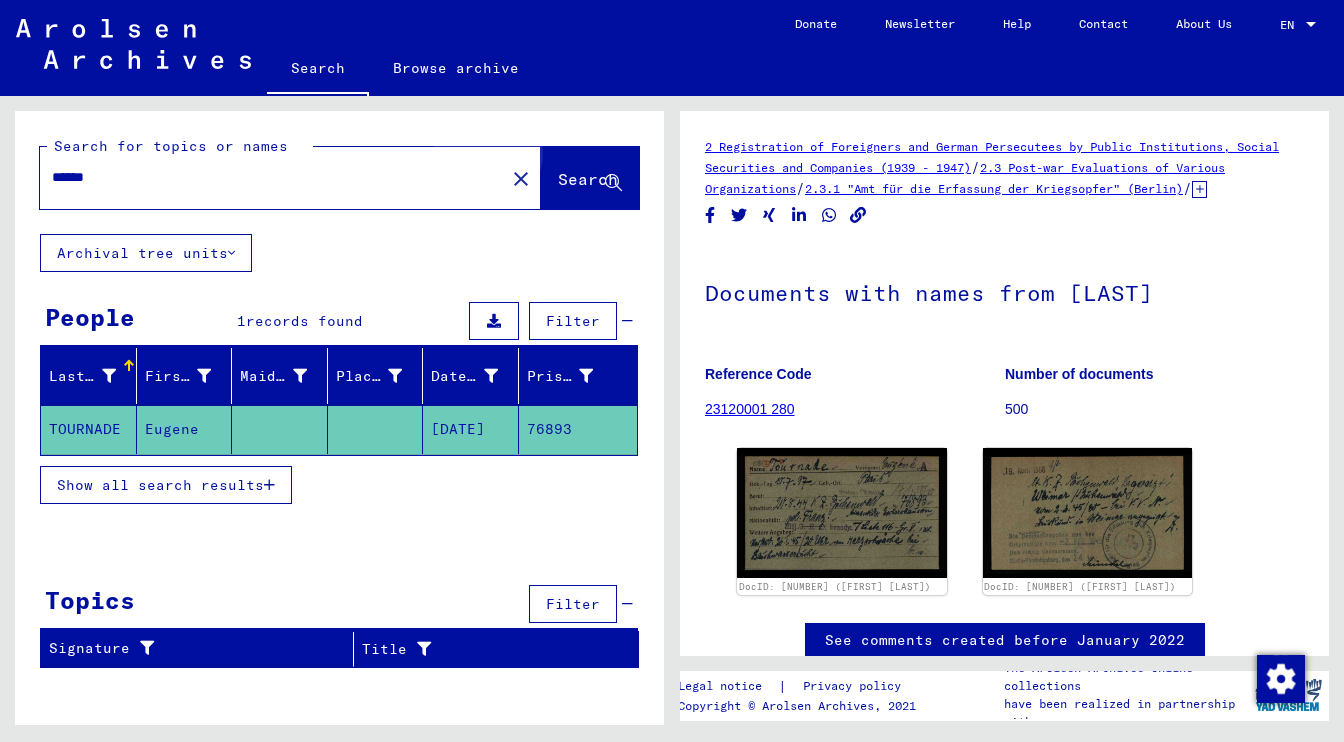 click on "Search" 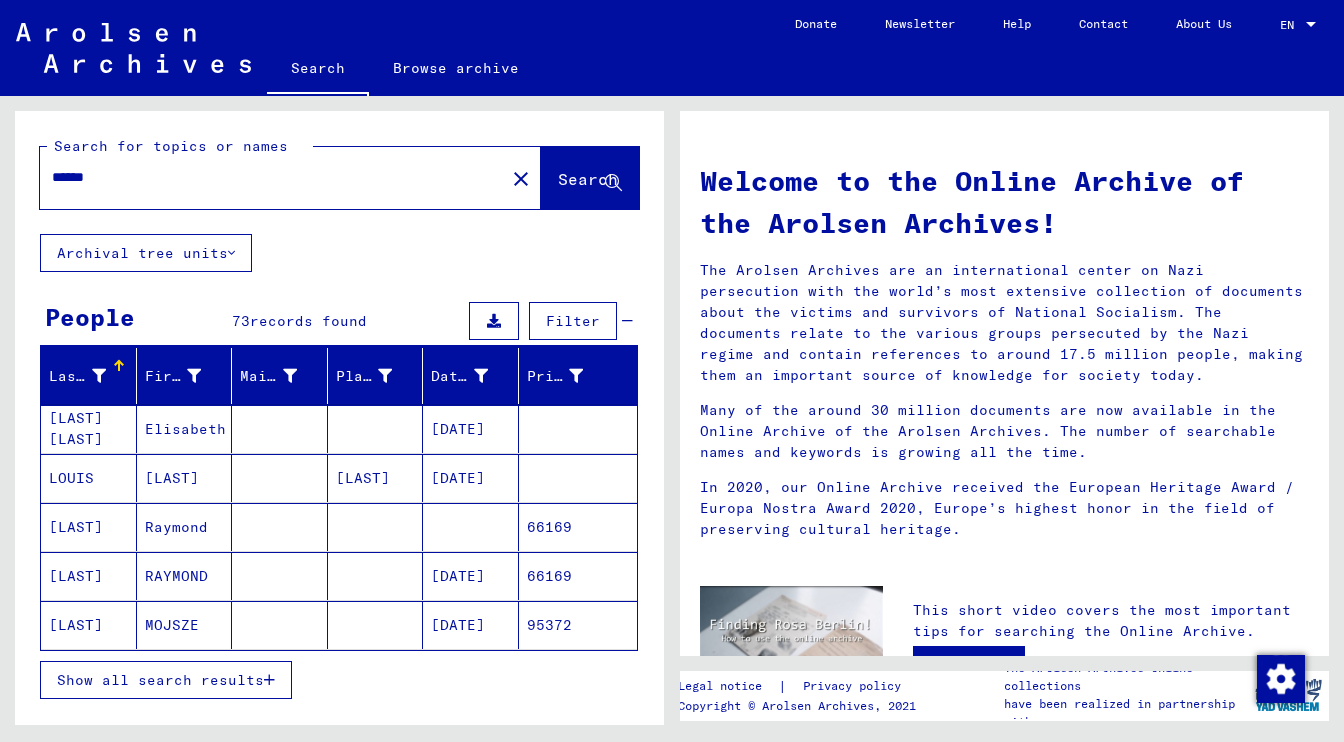 click on "[DATE]" at bounding box center (471, 625) 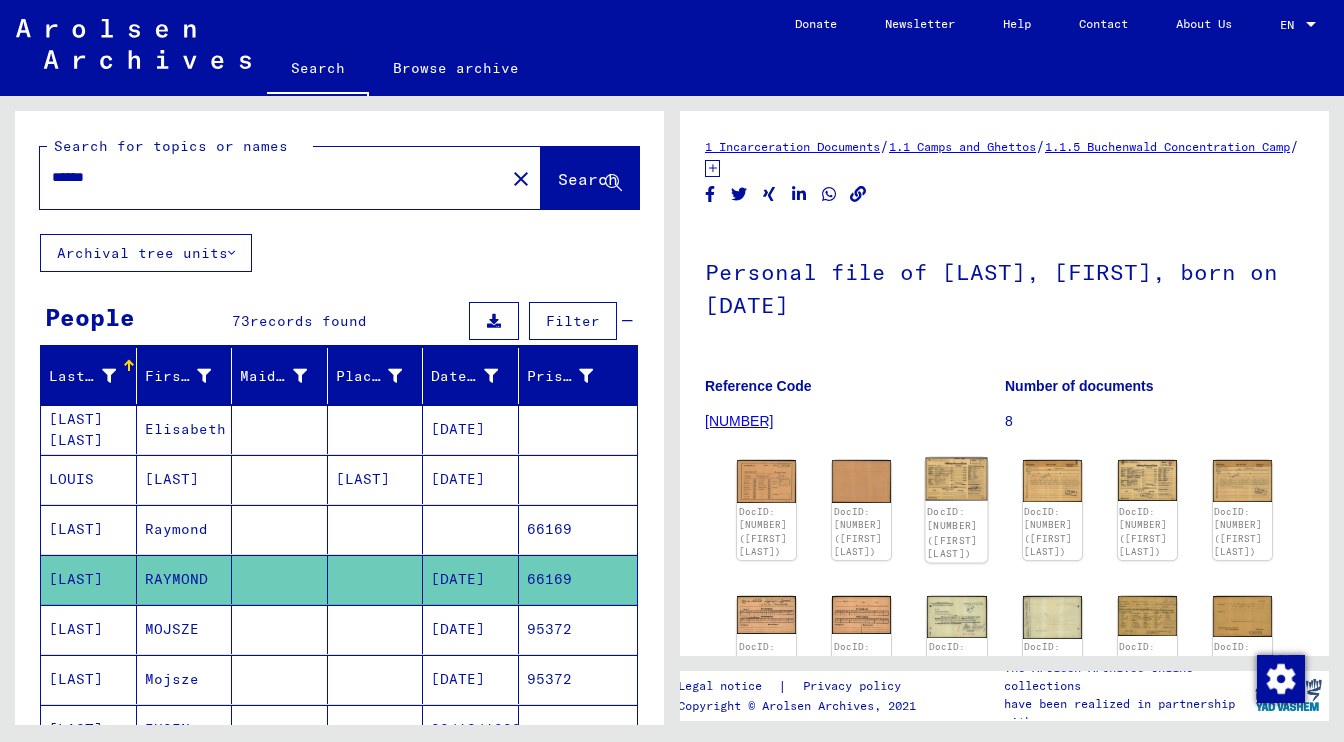 click 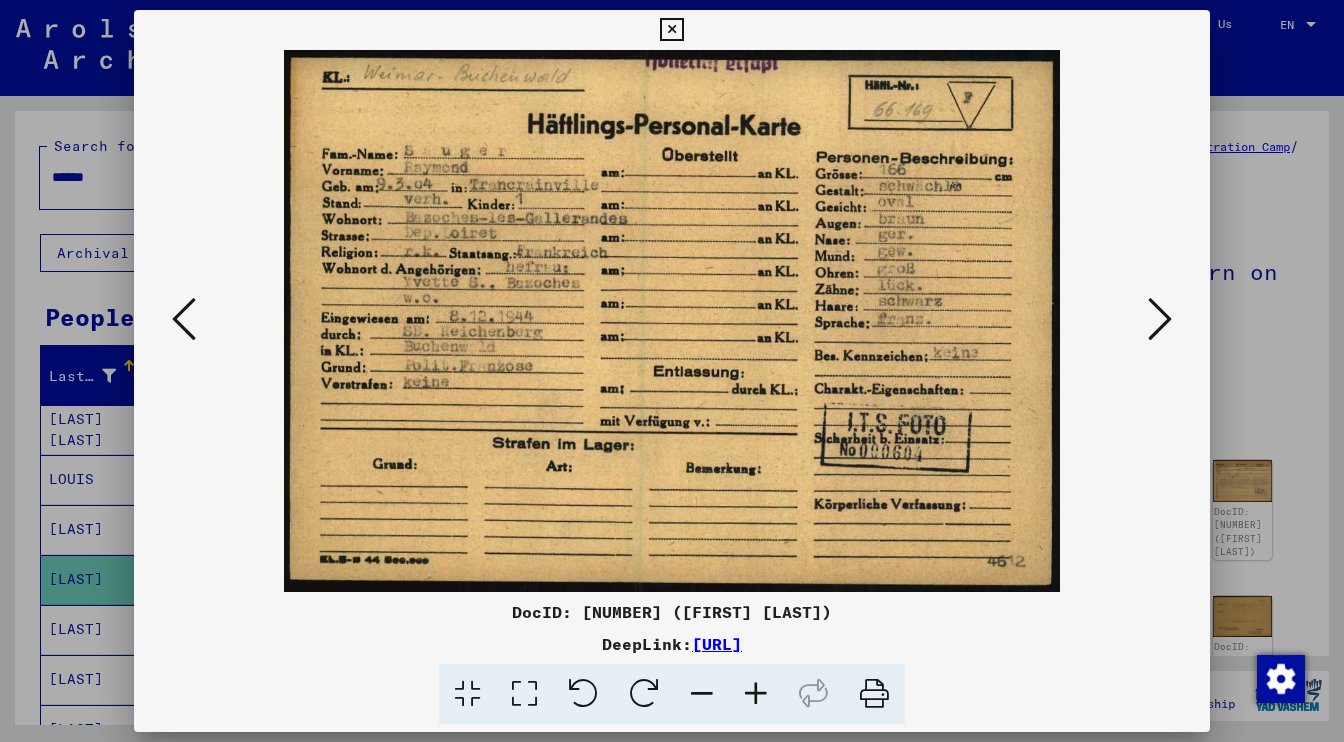 click at bounding box center (1160, 319) 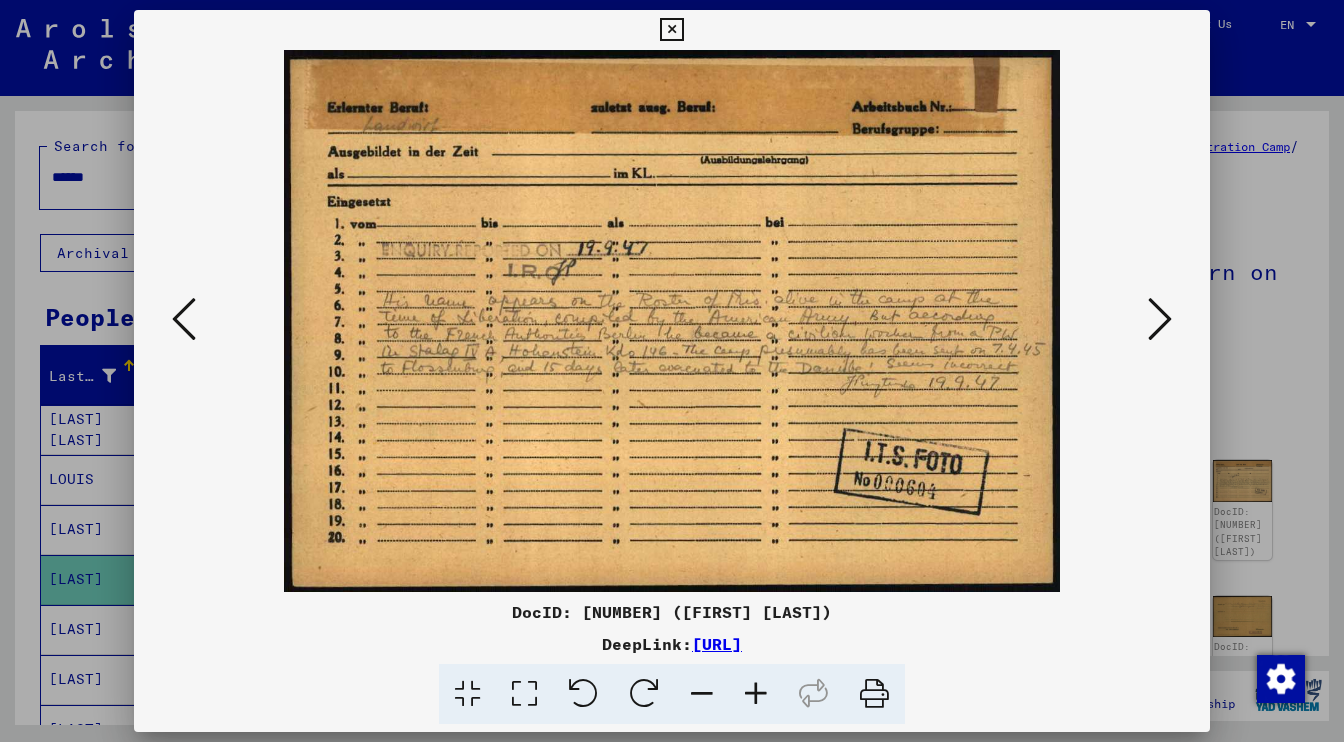click at bounding box center [756, 694] 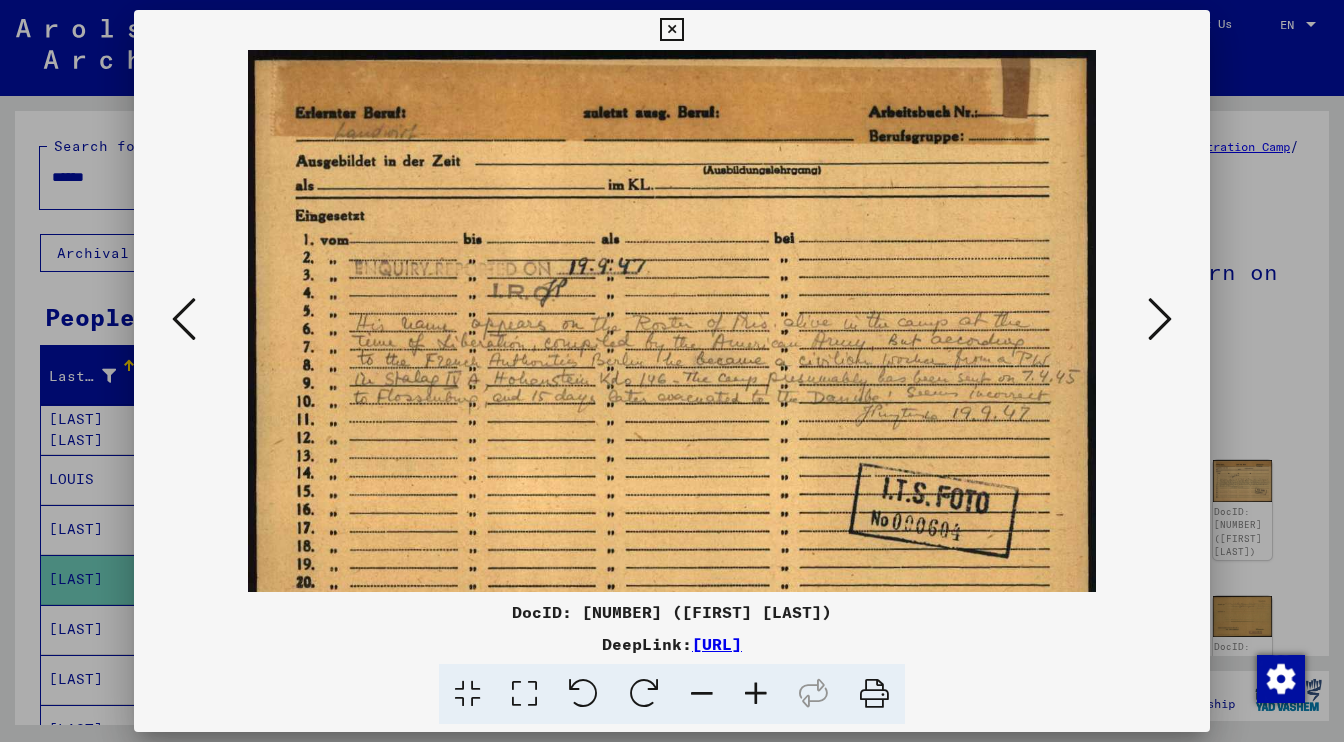 click at bounding box center (756, 694) 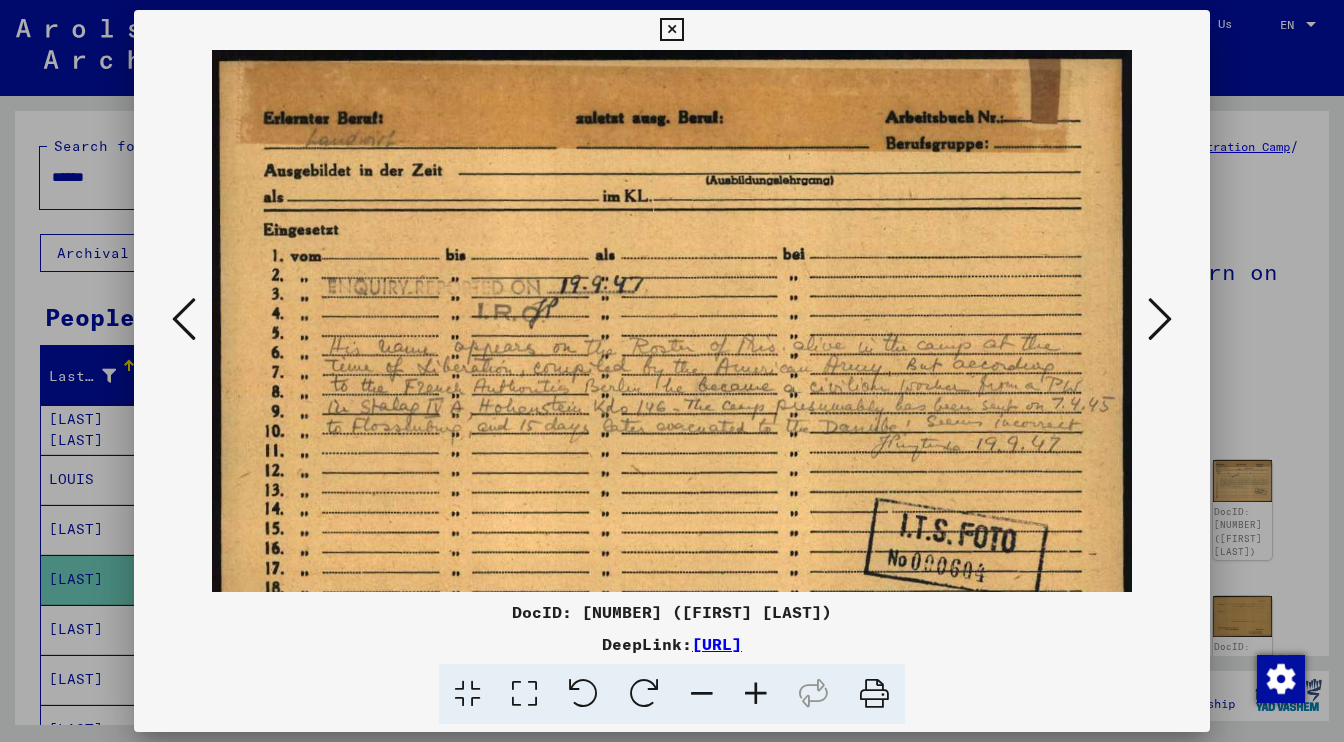 click at bounding box center [756, 694] 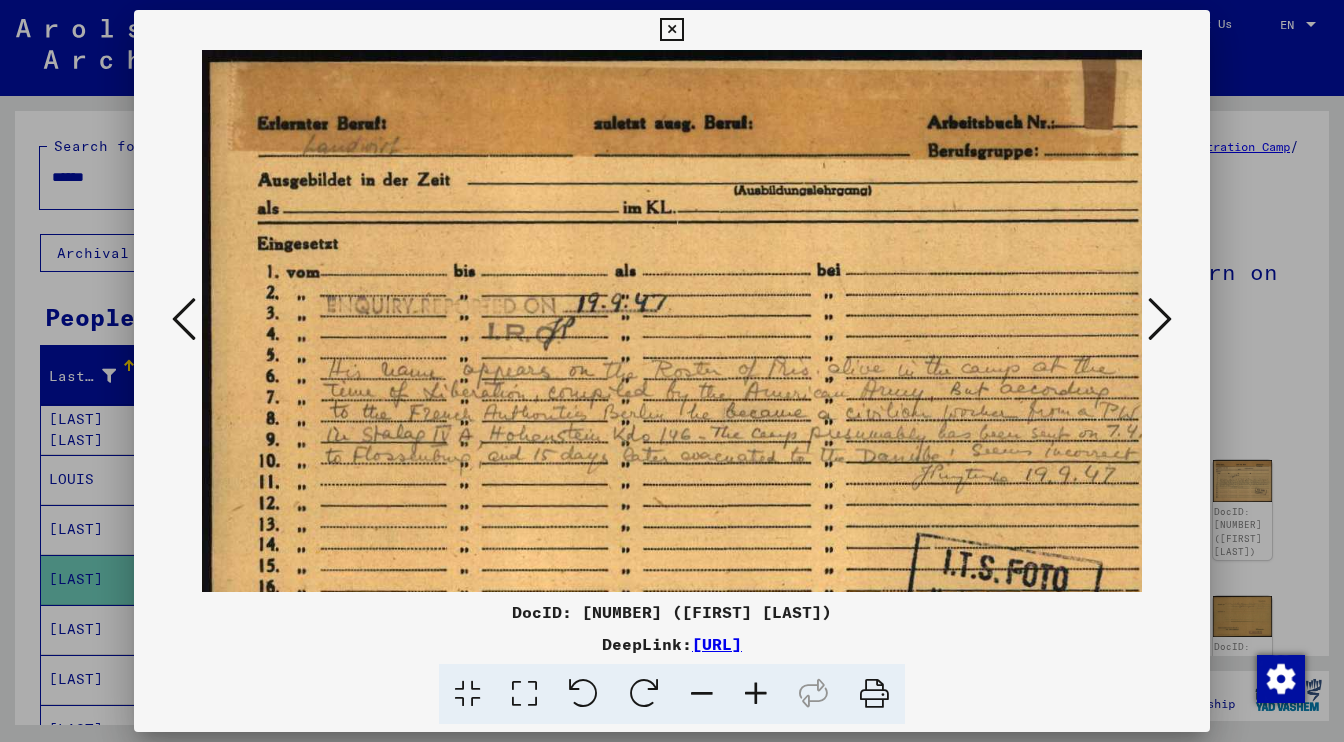 click at bounding box center [756, 694] 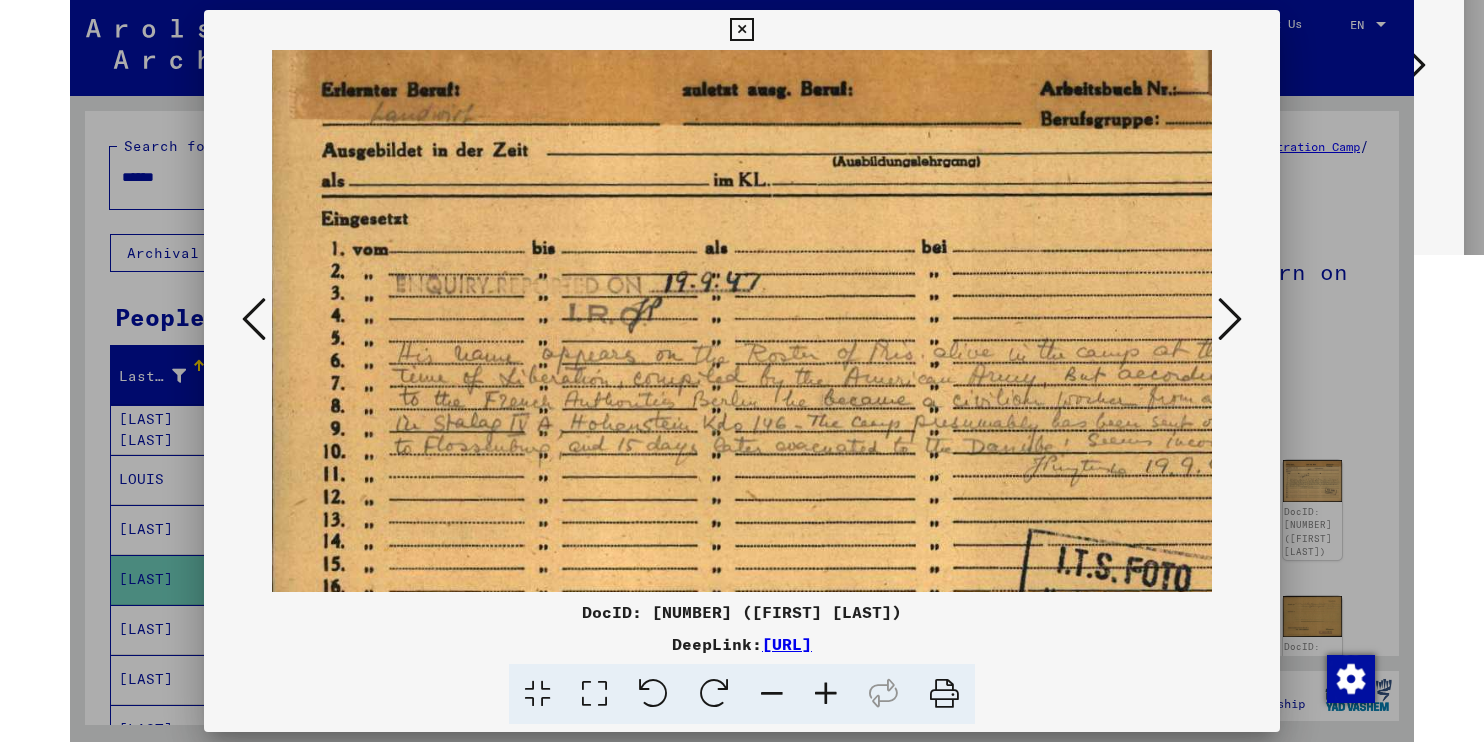 scroll, scrollTop: 46, scrollLeft: 10, axis: both 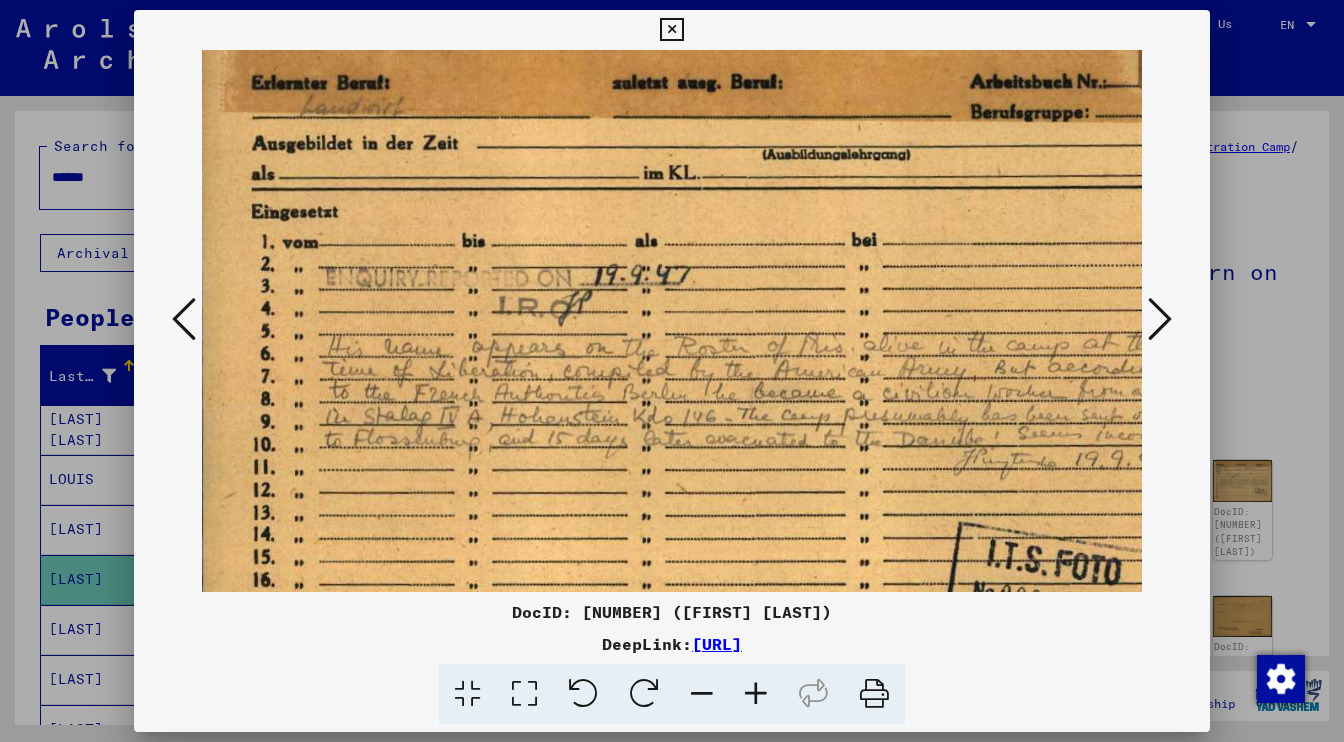 drag, startPoint x: 498, startPoint y: 518, endPoint x: 488, endPoint y: 472, distance: 47.07441 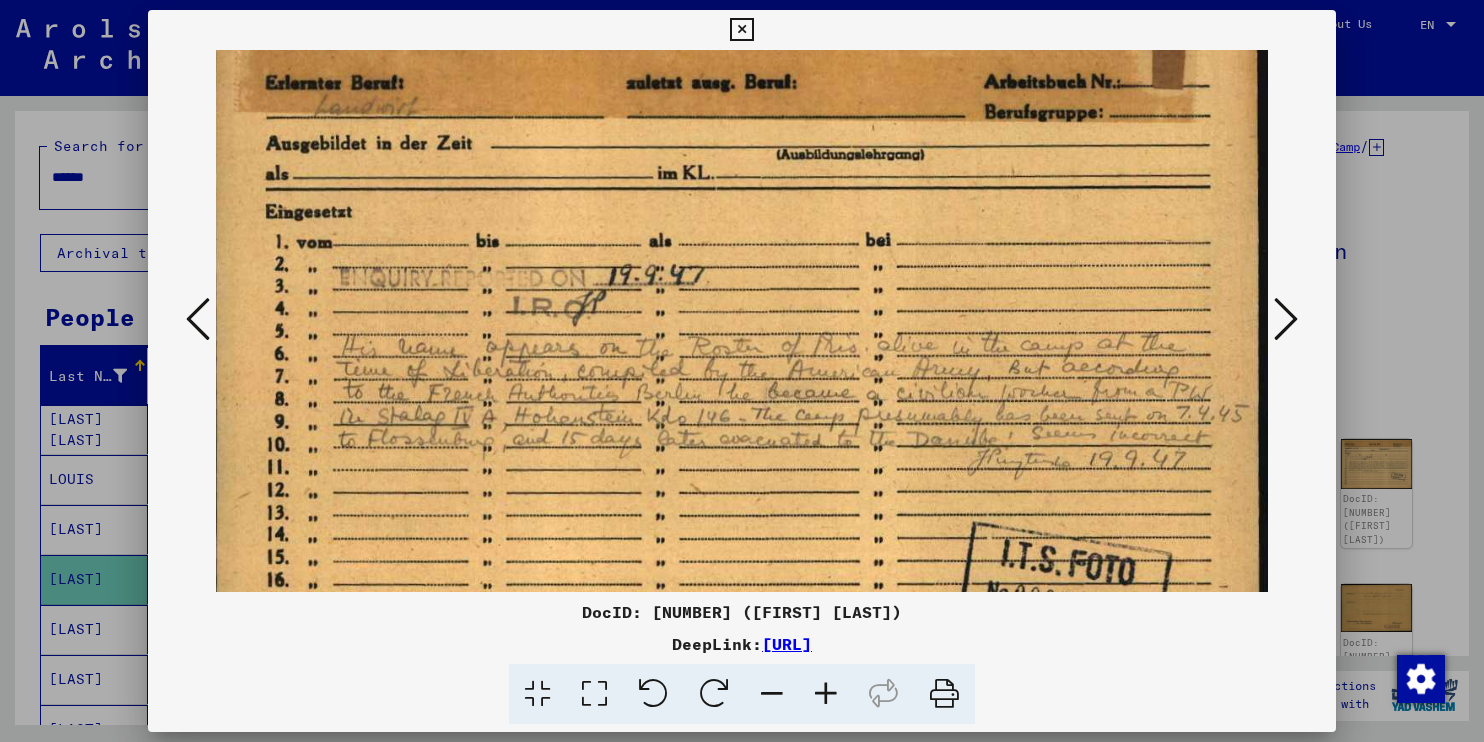 scroll, scrollTop: 46, scrollLeft: 3, axis: both 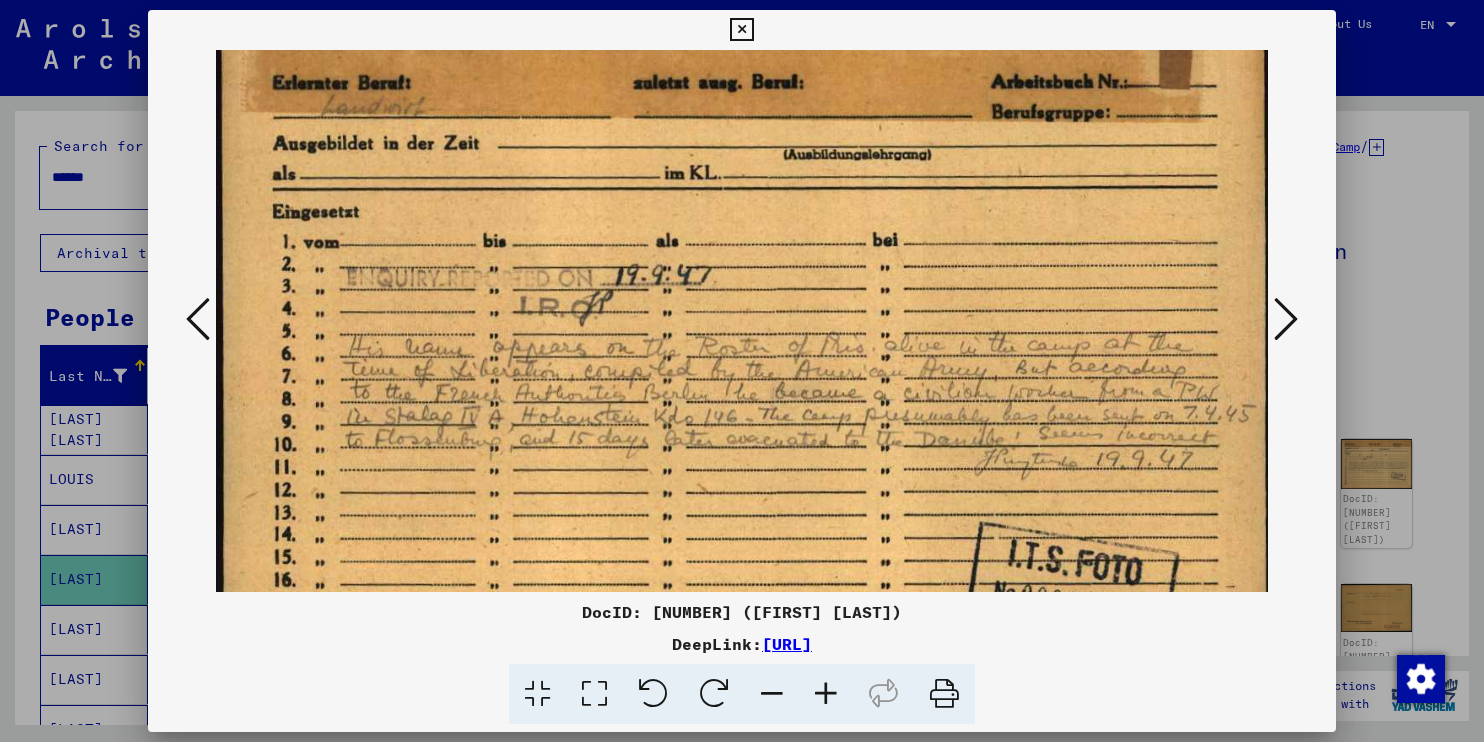 click at bounding box center [1286, 320] 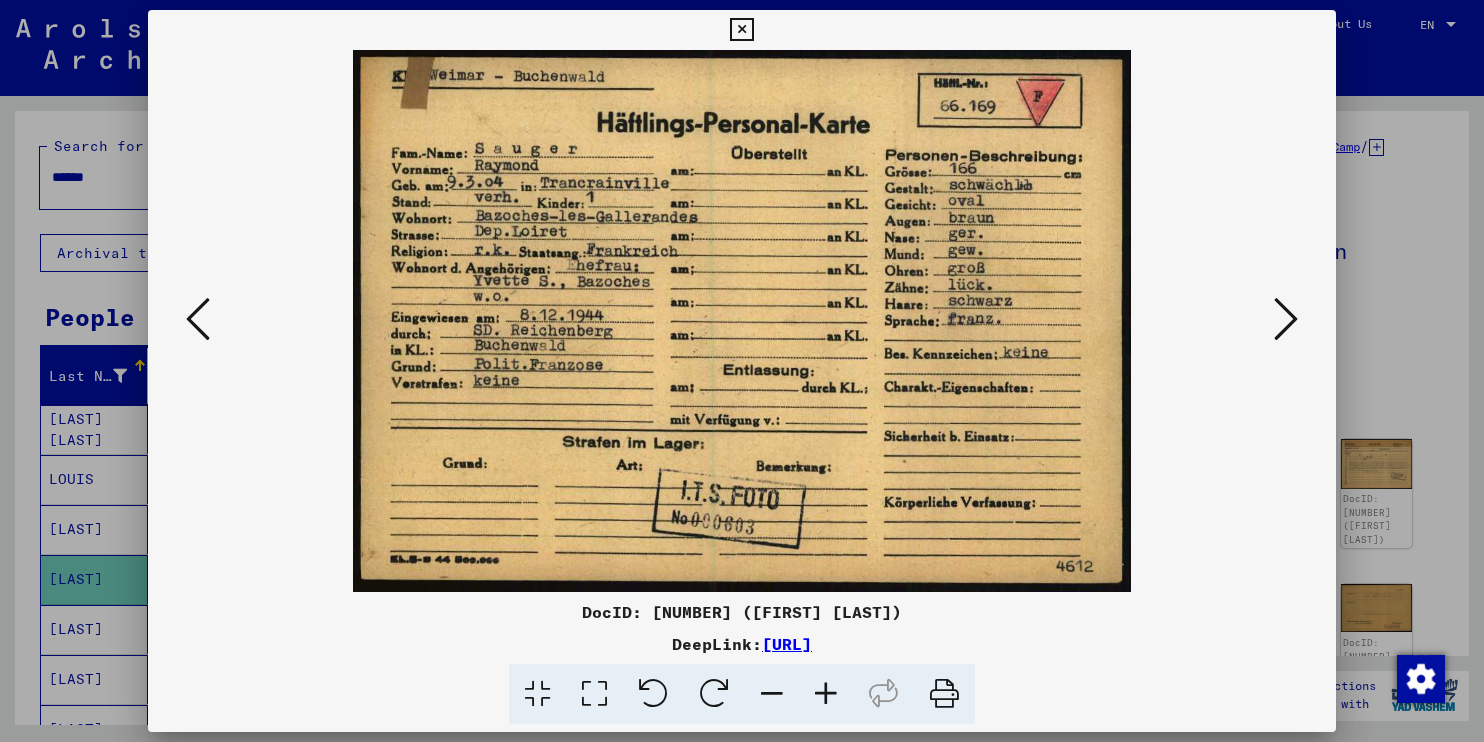 scroll, scrollTop: 0, scrollLeft: 0, axis: both 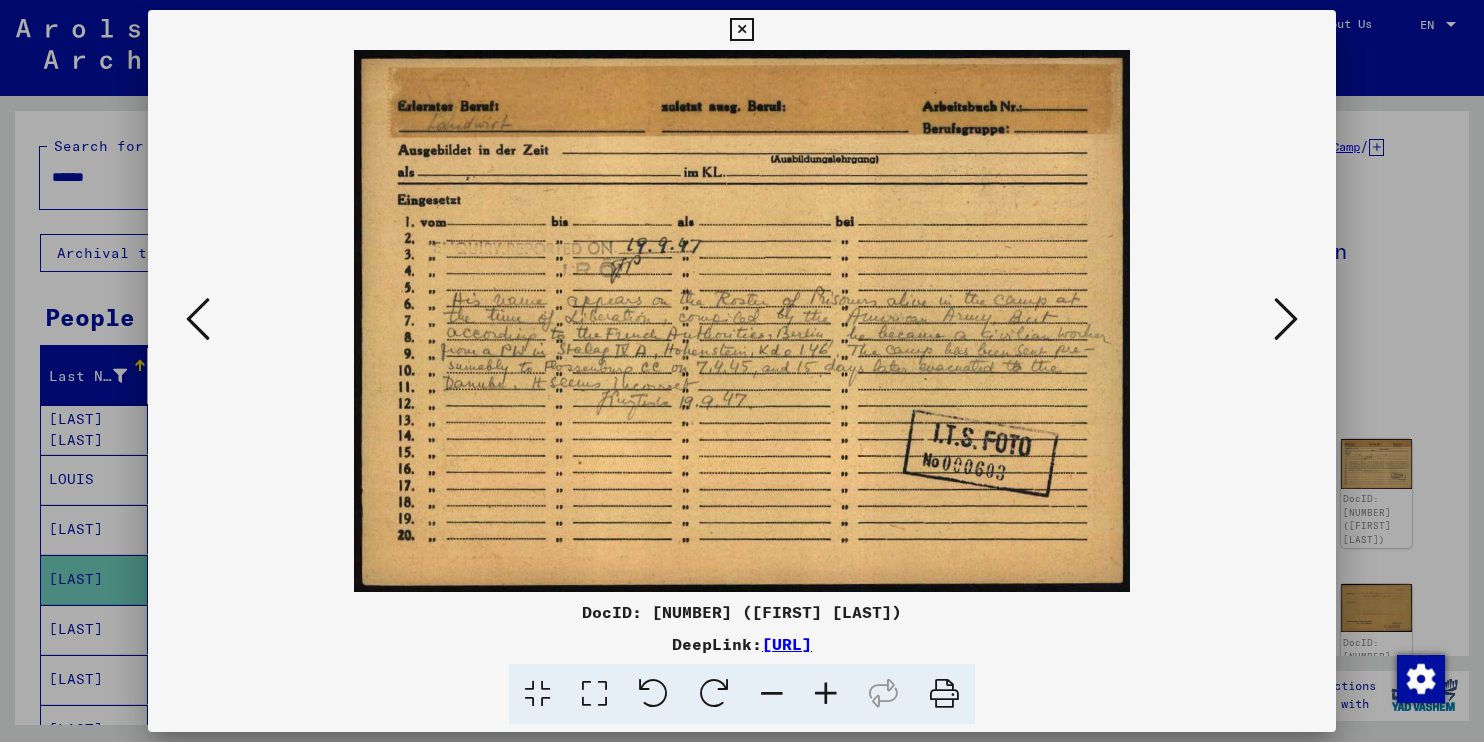 click at bounding box center [1286, 320] 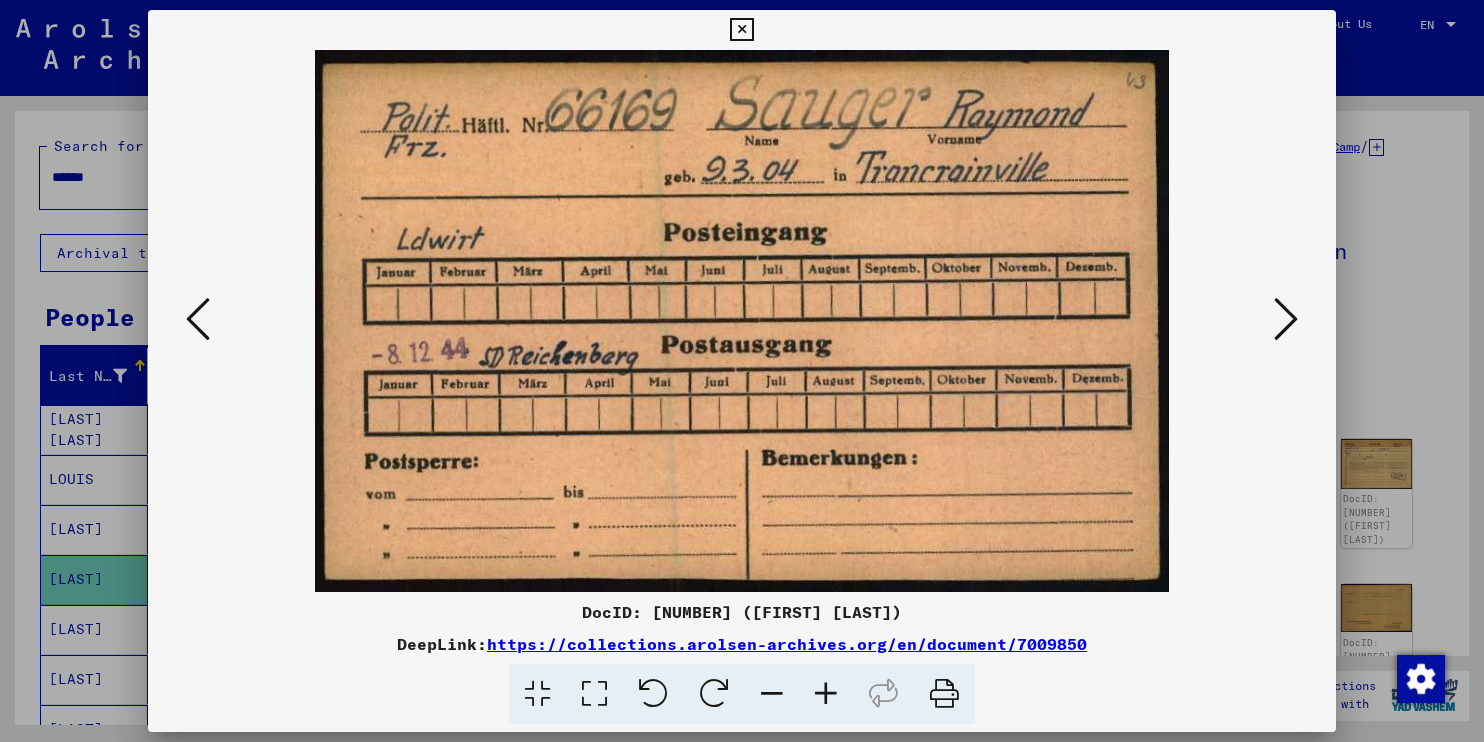 click at bounding box center (1286, 319) 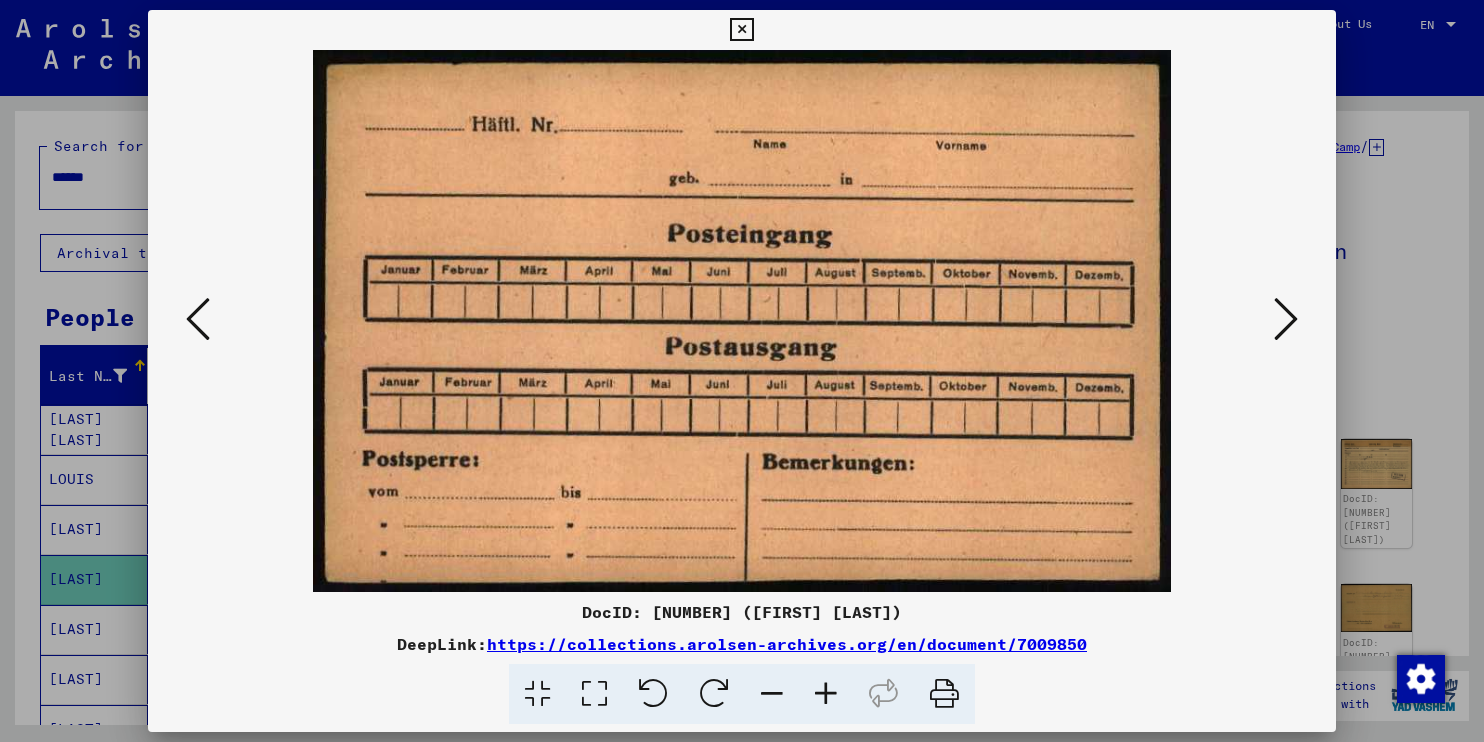 click at bounding box center (1286, 319) 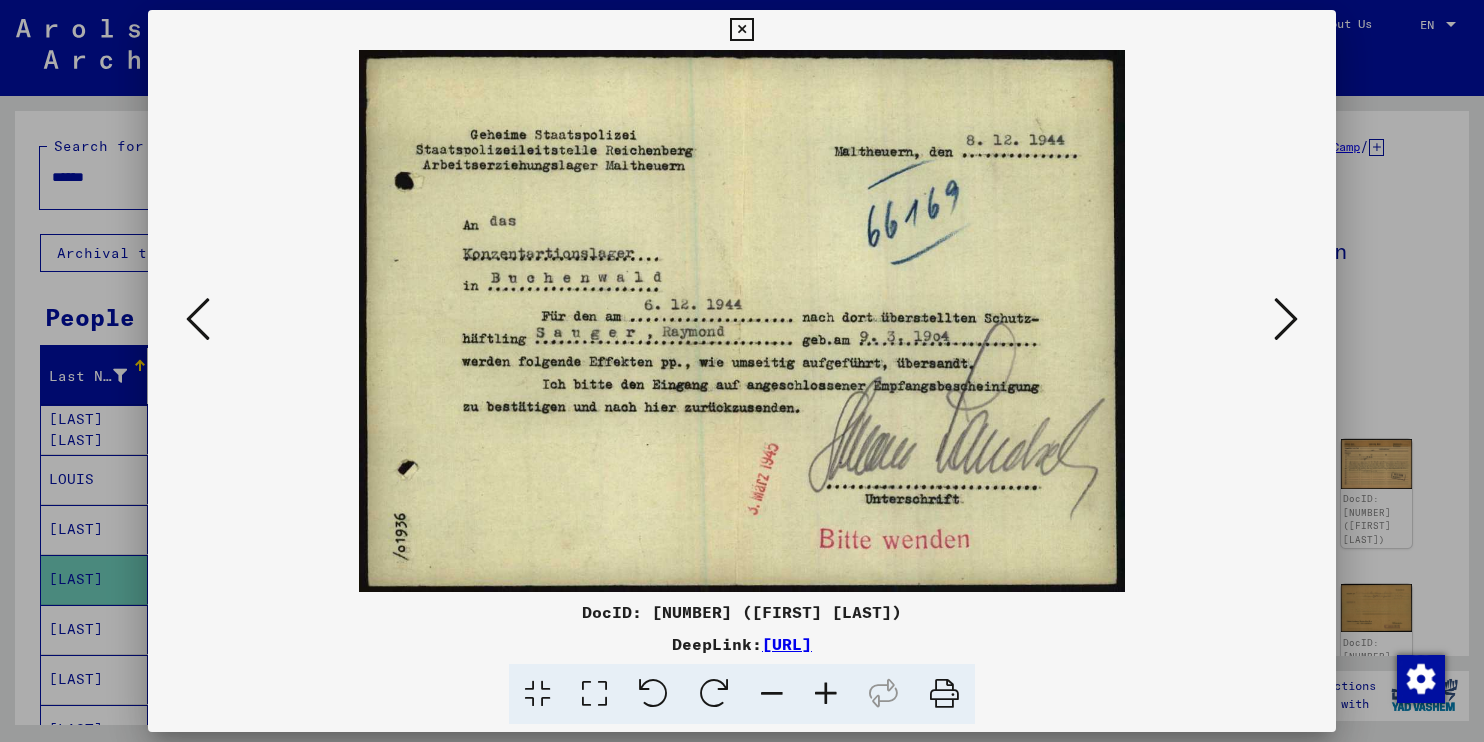 click at bounding box center [1286, 319] 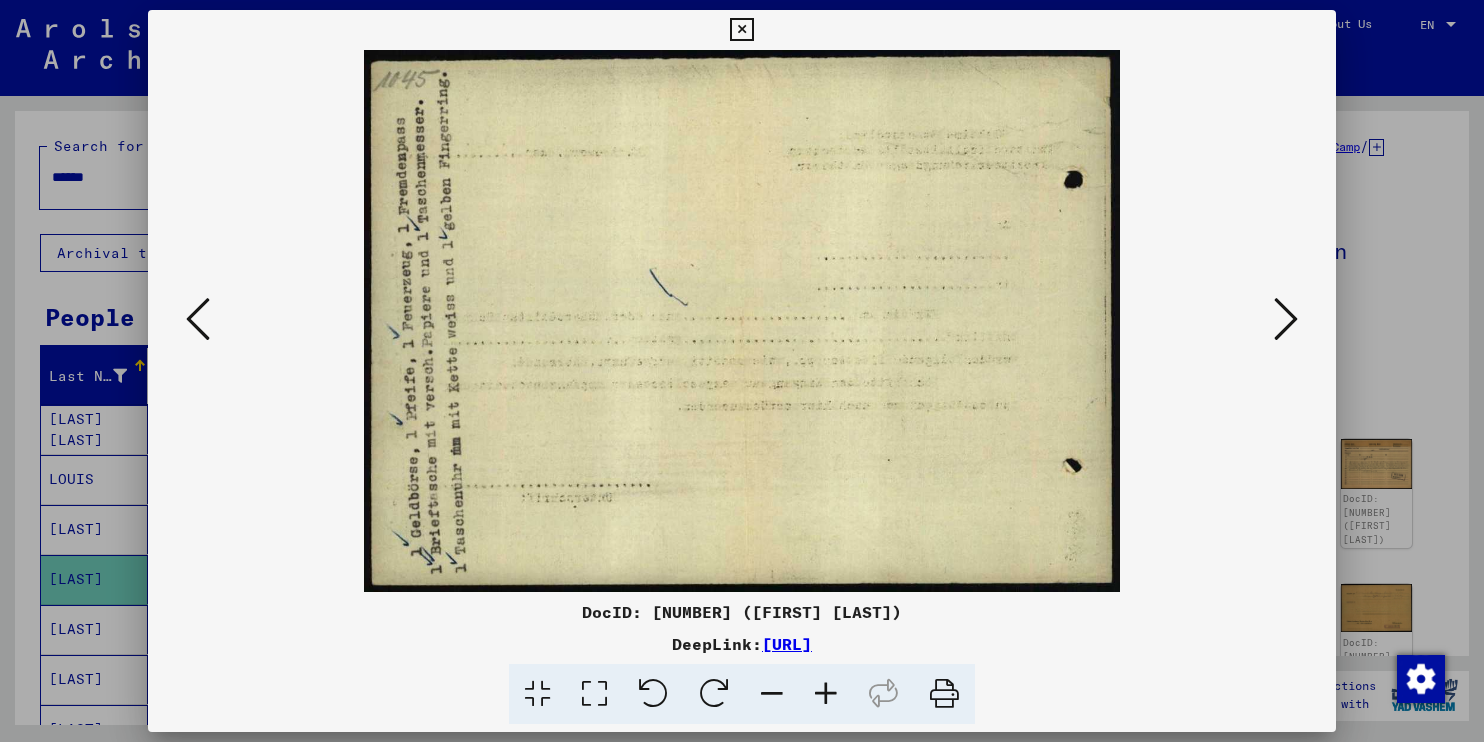 click at bounding box center [1286, 319] 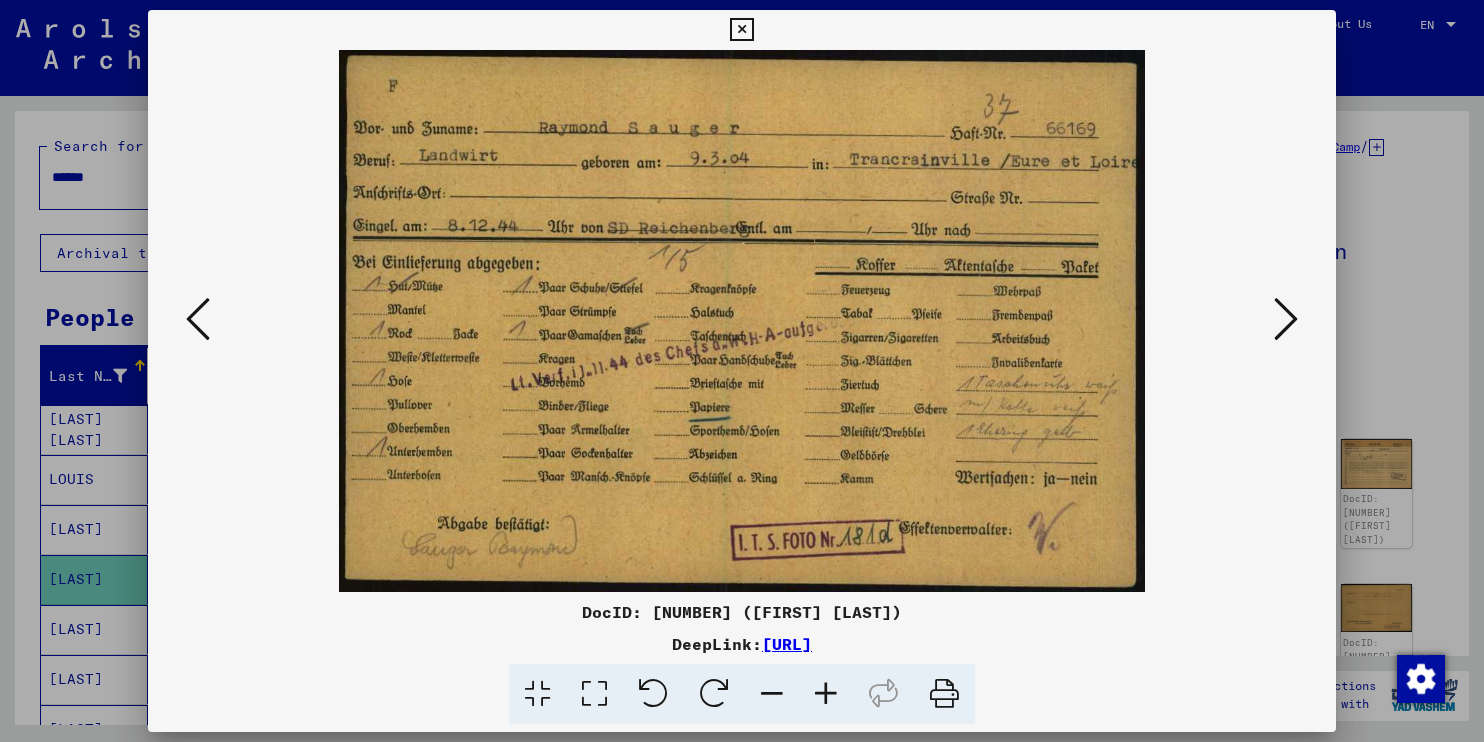 click at bounding box center [1286, 319] 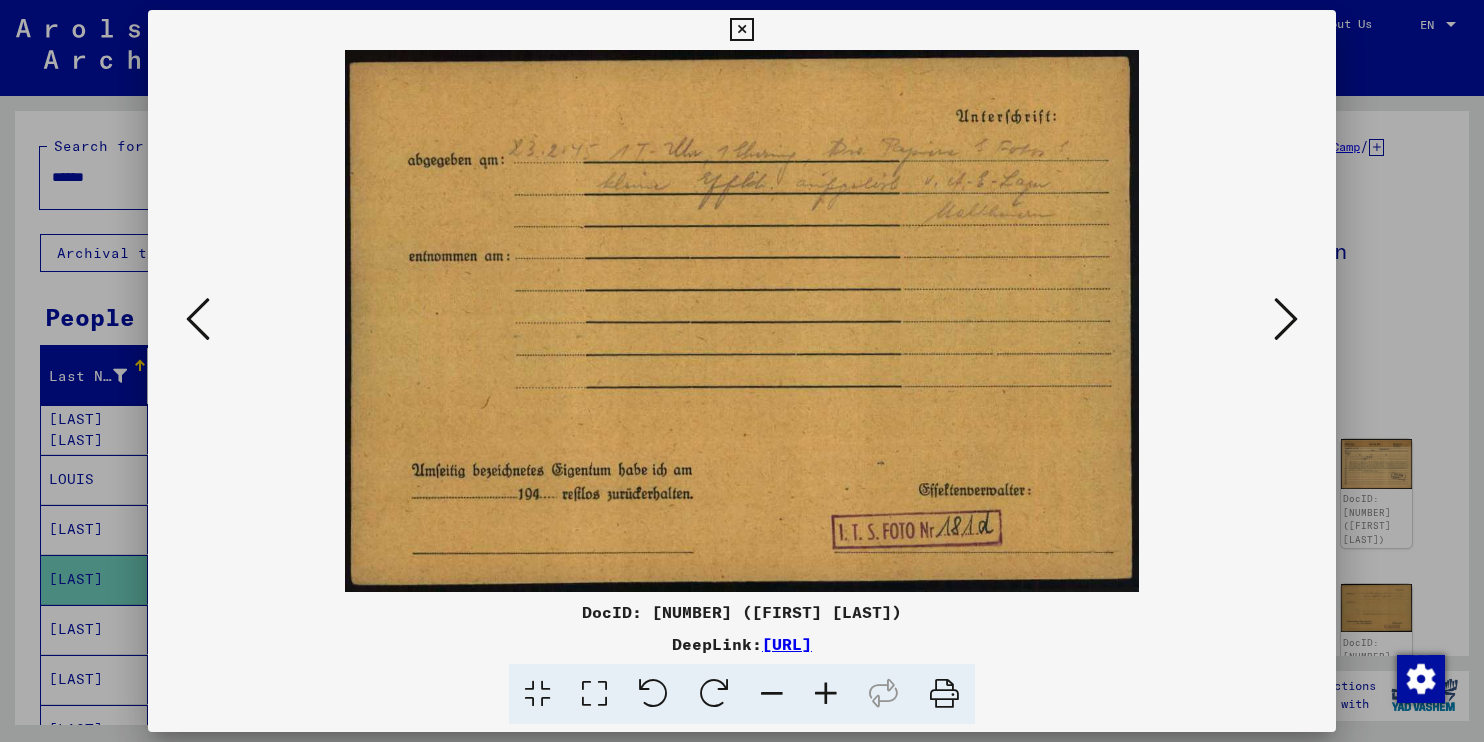 click at bounding box center [1286, 319] 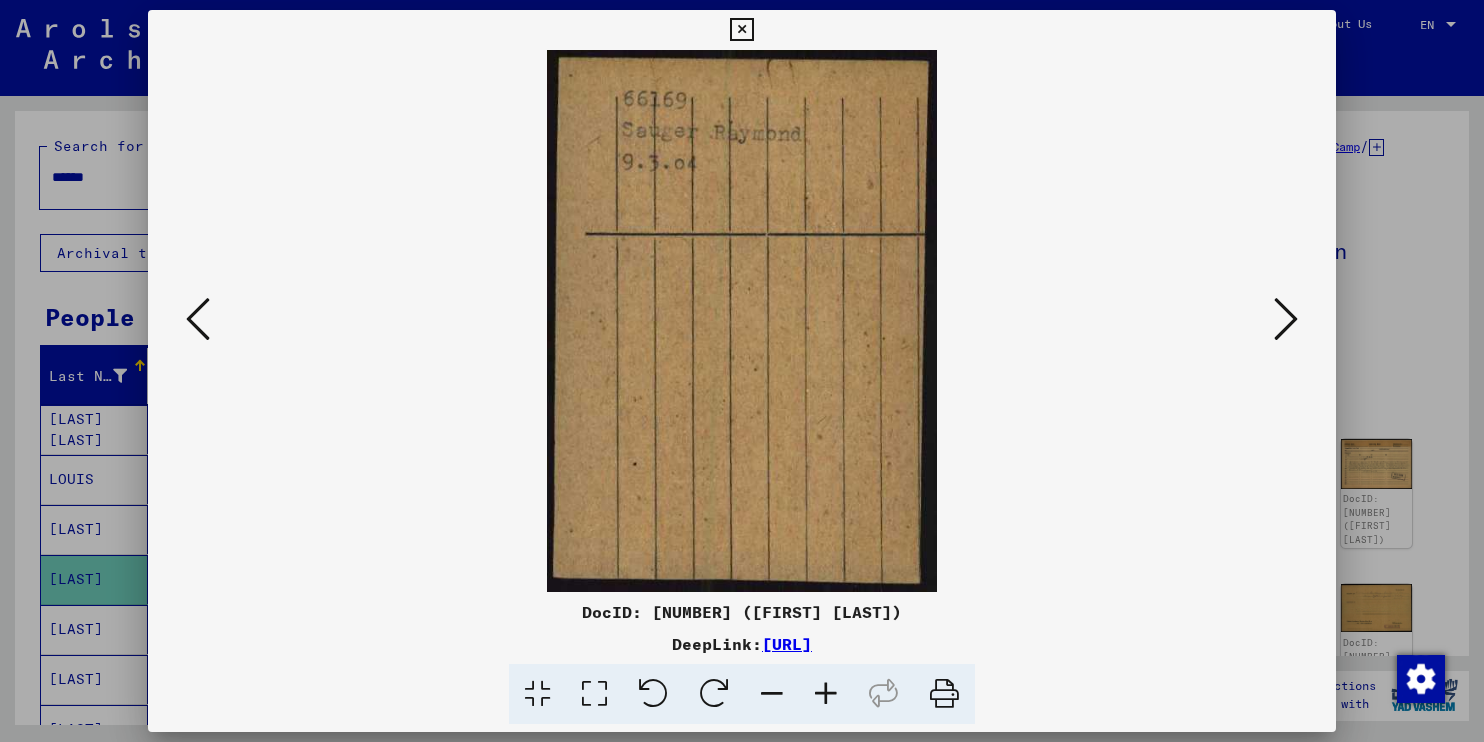 click at bounding box center [198, 319] 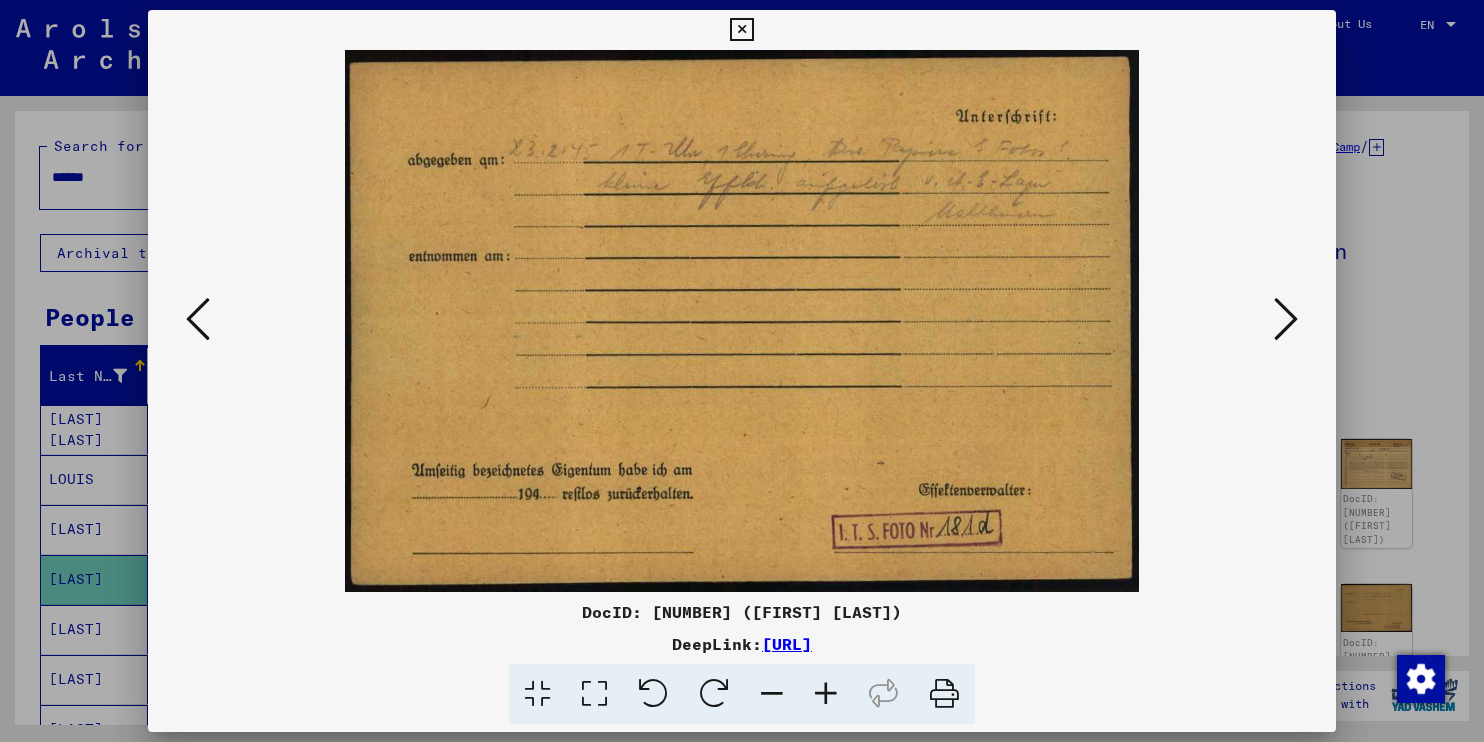 click at bounding box center [1286, 319] 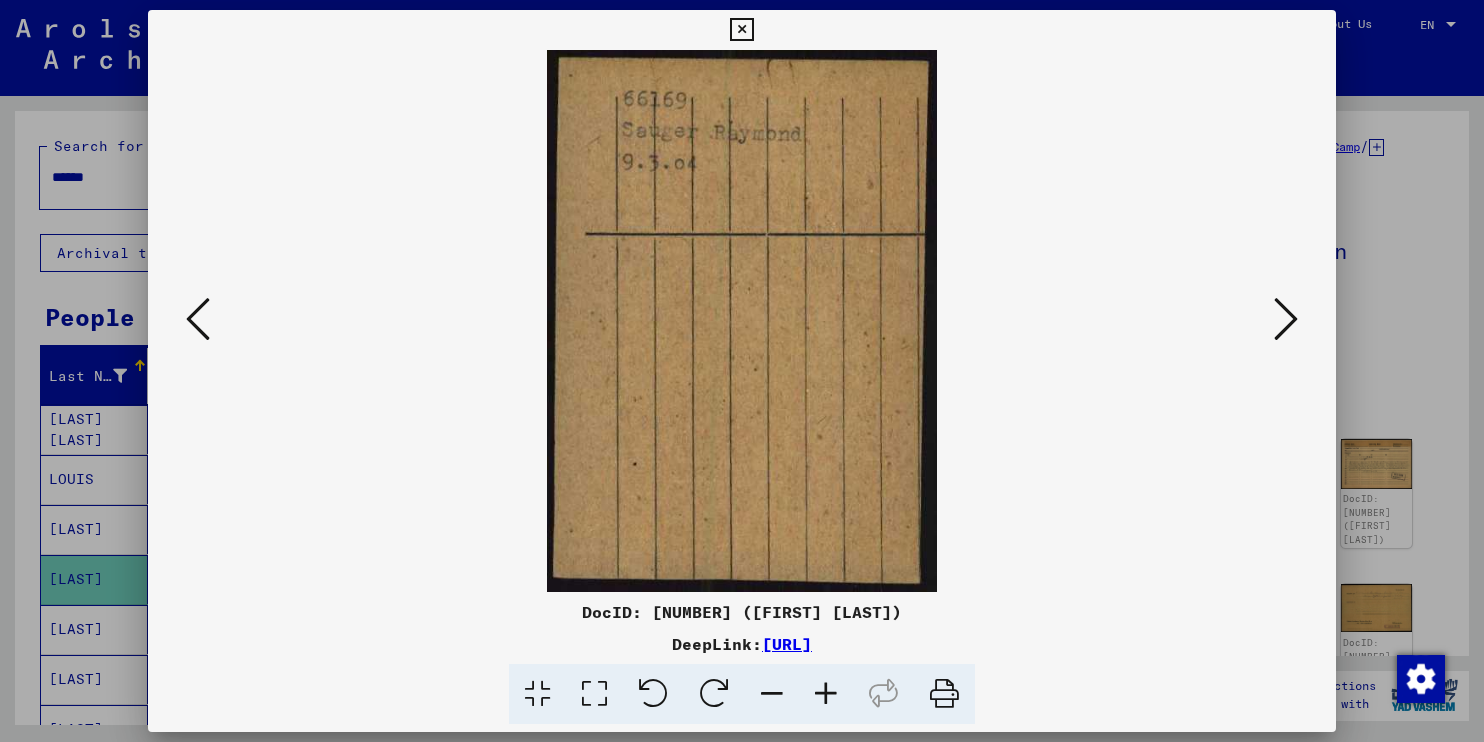 click at bounding box center [1286, 319] 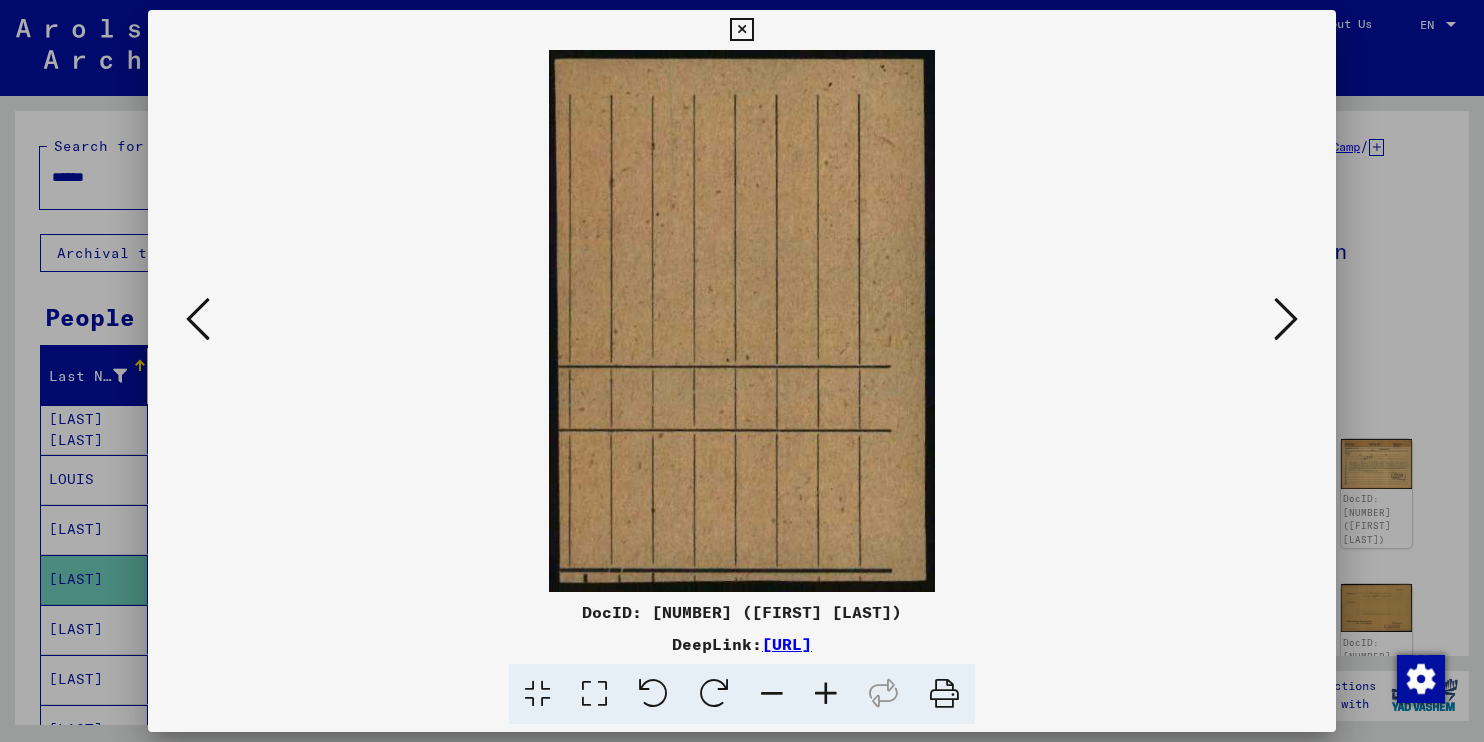 click at bounding box center (1286, 319) 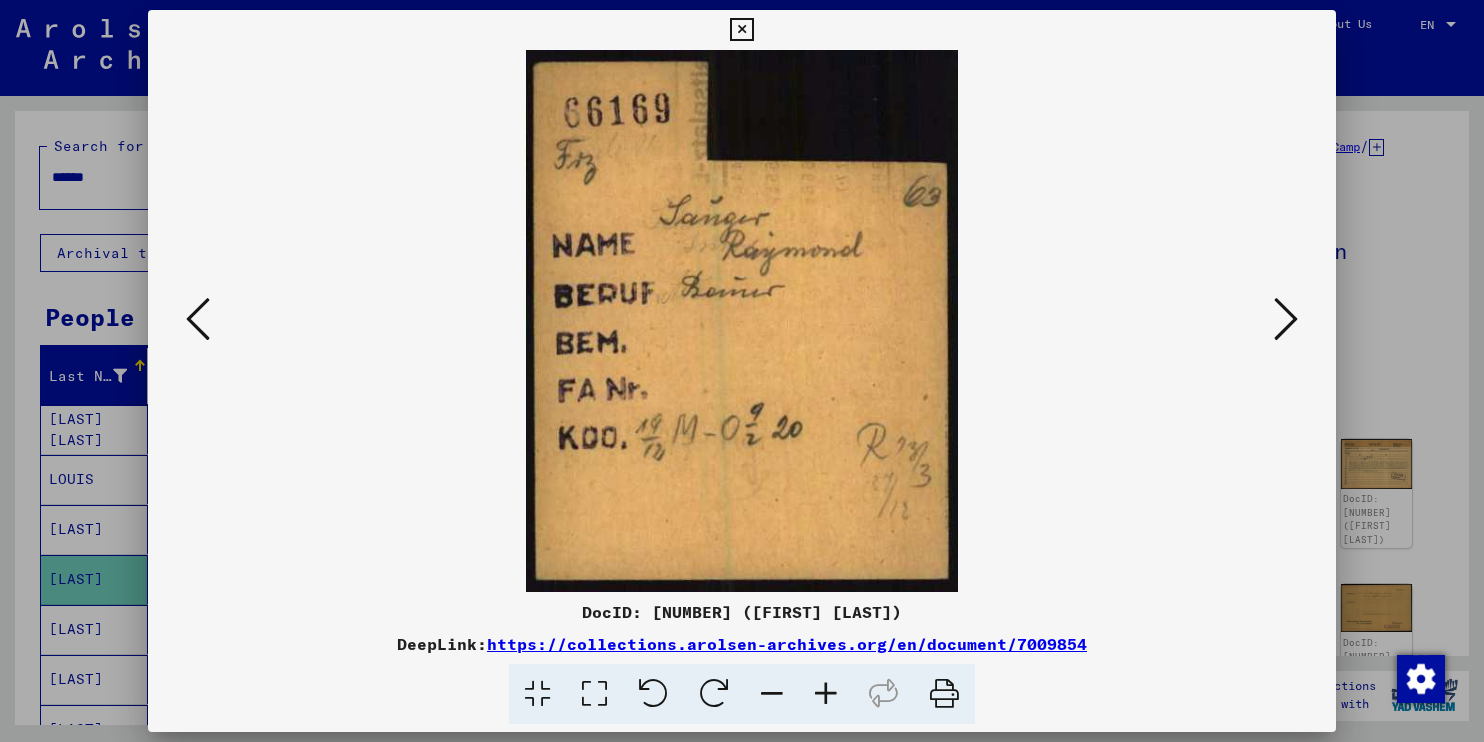 click at bounding box center (1286, 319) 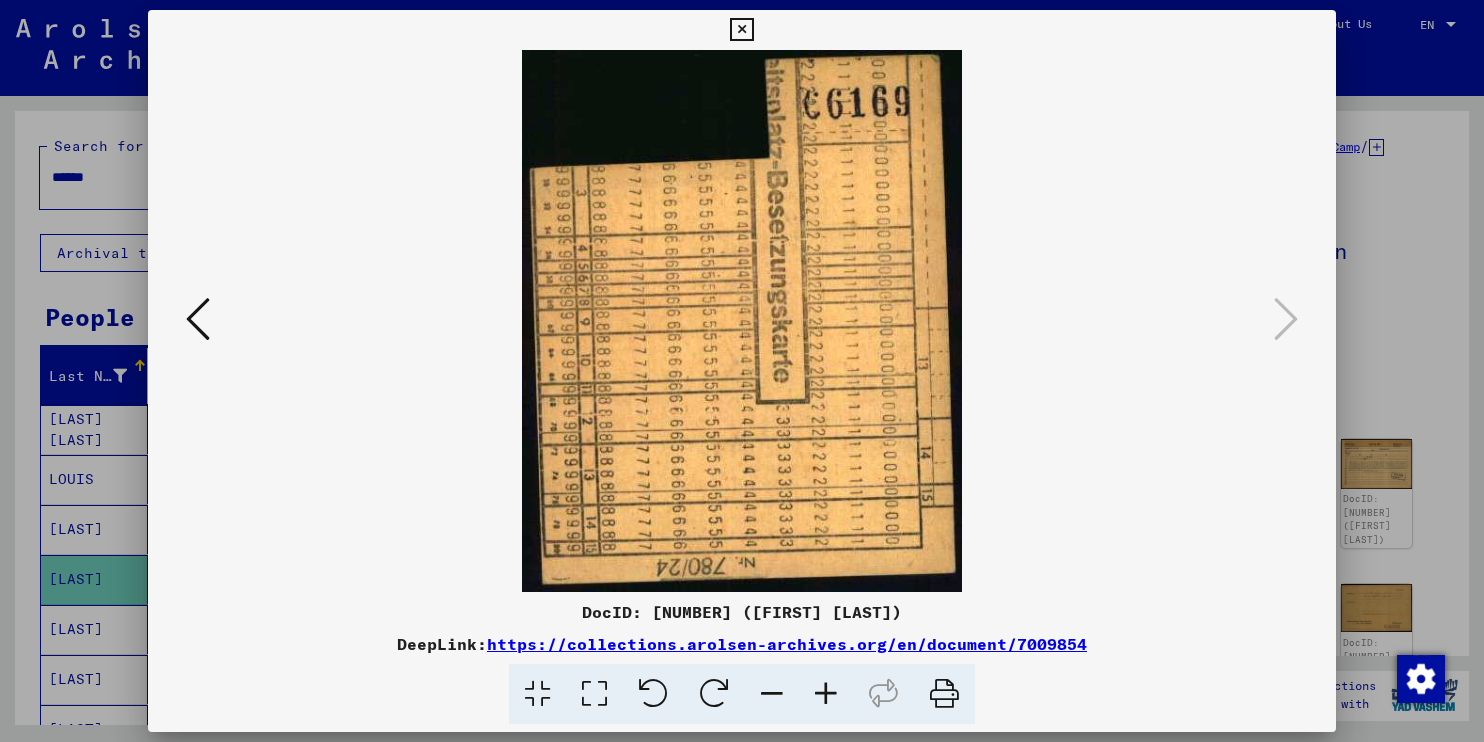 click at bounding box center [741, 30] 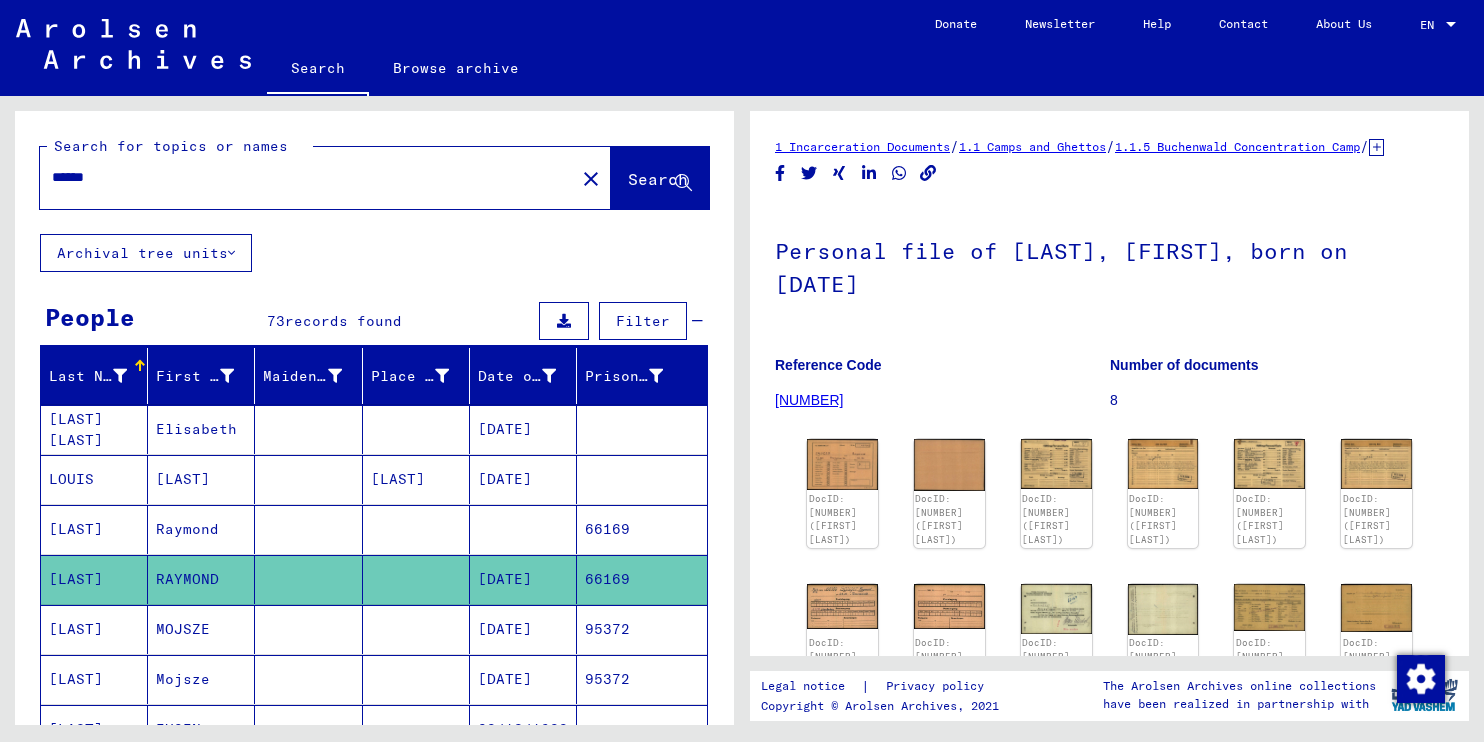 click on "66169" at bounding box center (642, 579) 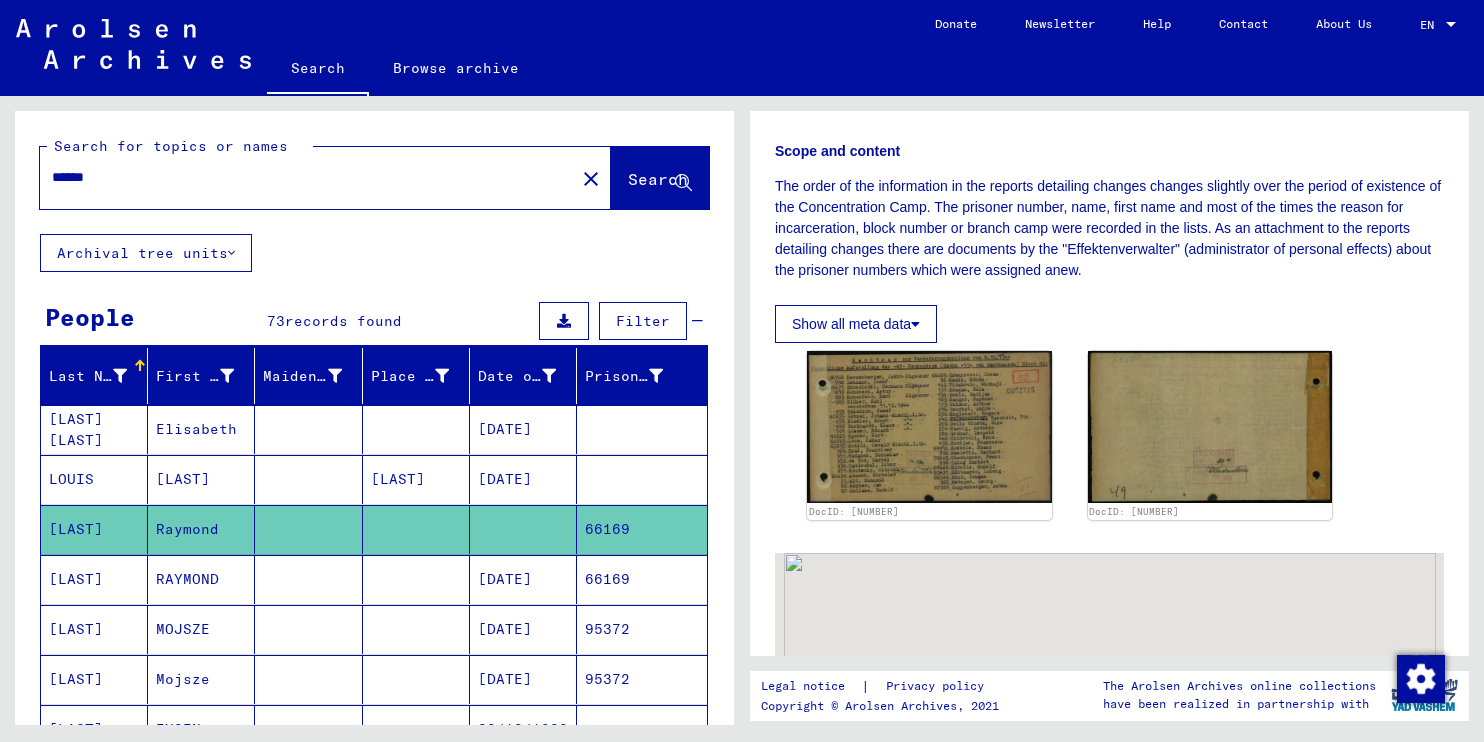 scroll, scrollTop: 292, scrollLeft: 0, axis: vertical 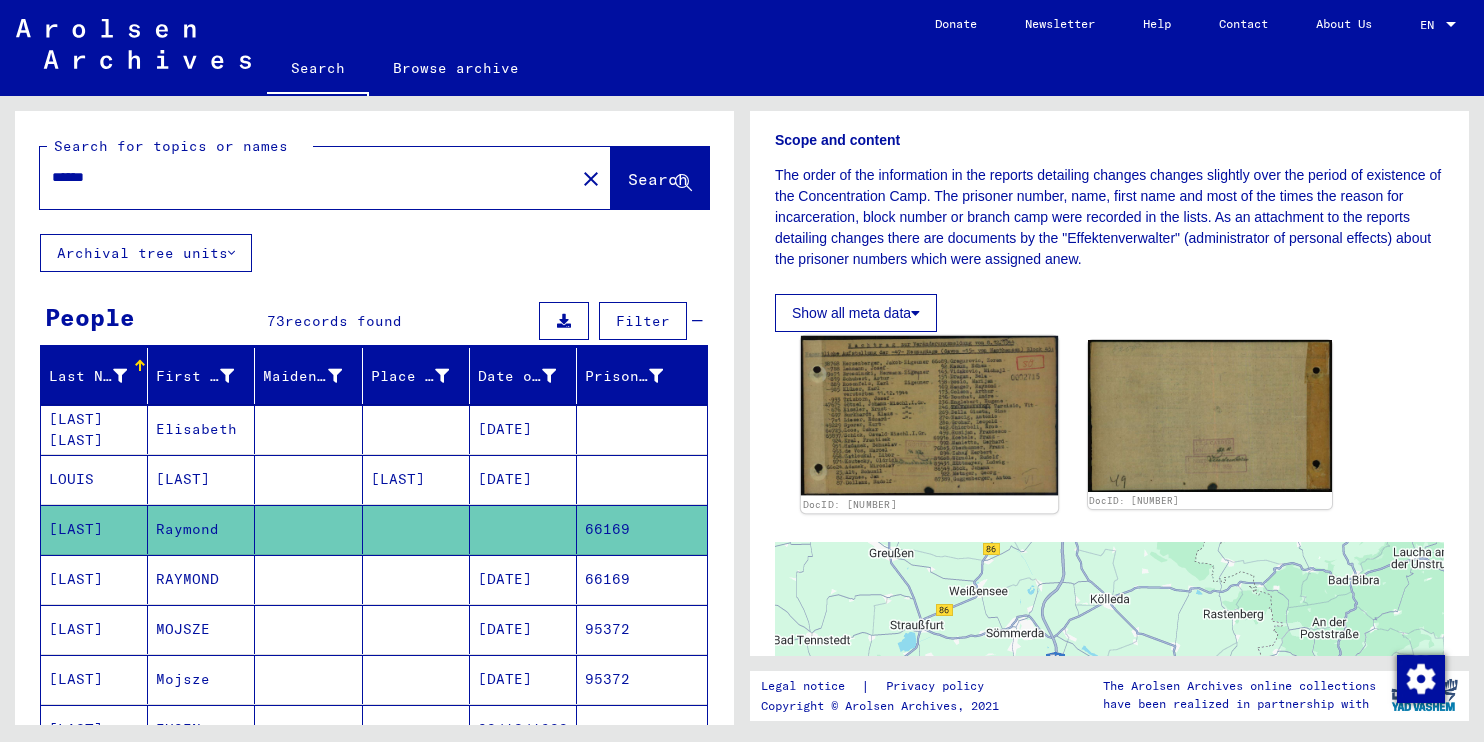 click 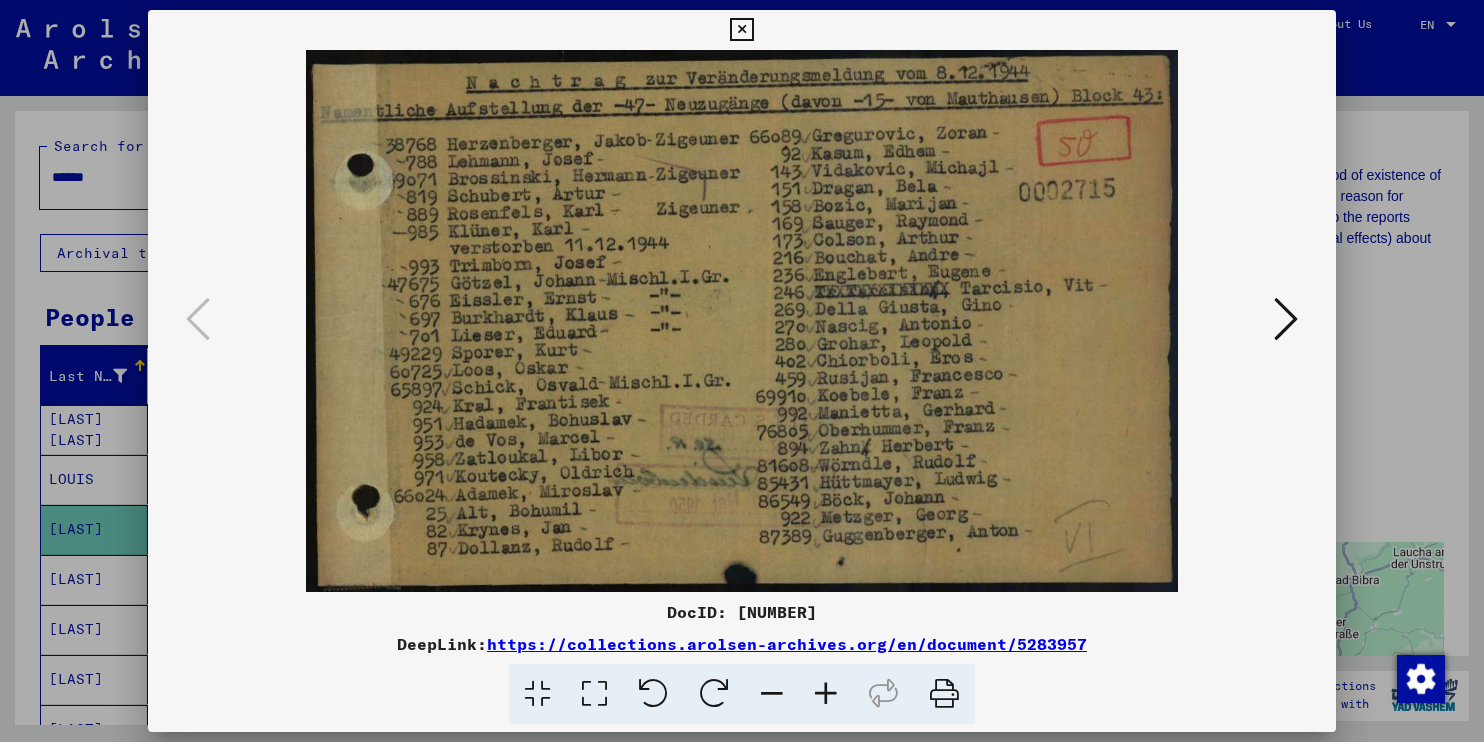 click at bounding box center [1286, 319] 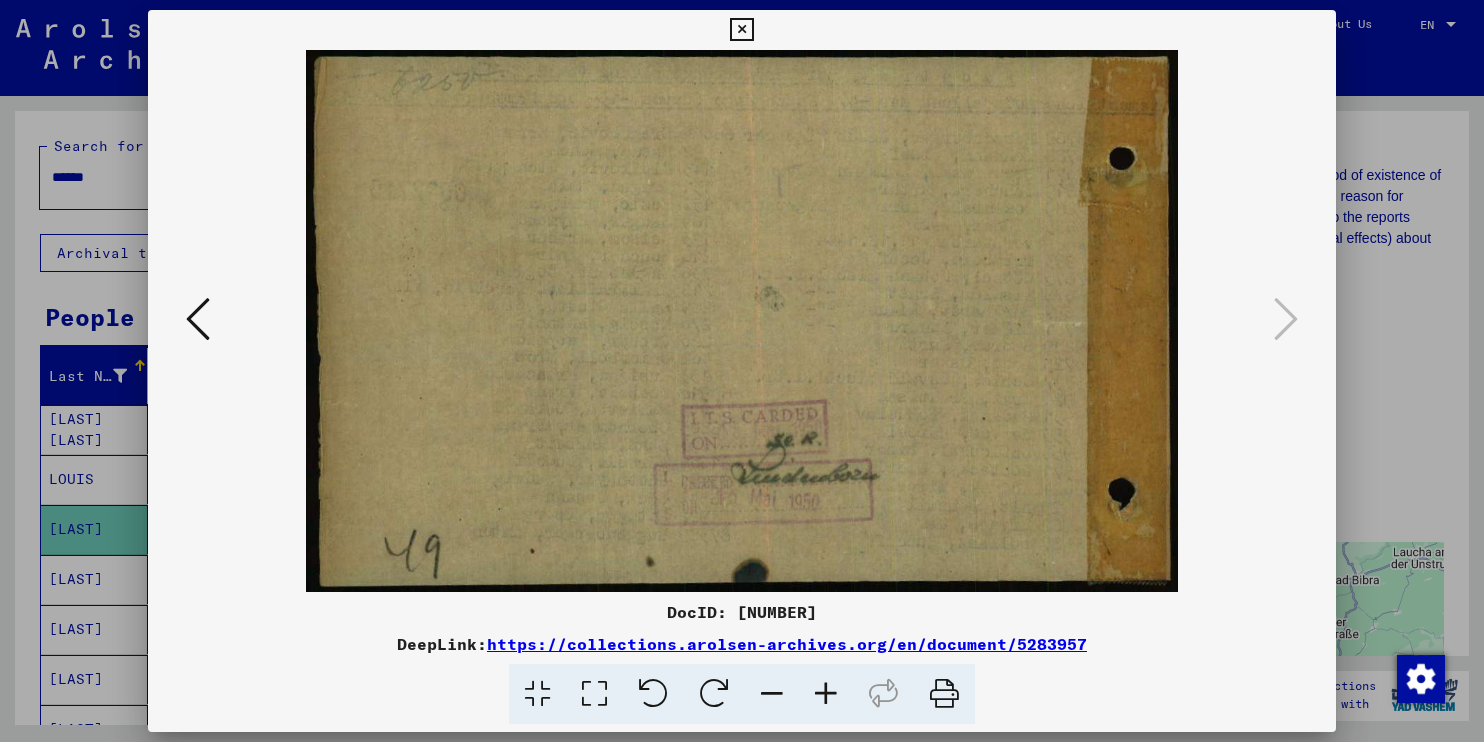 click at bounding box center [198, 319] 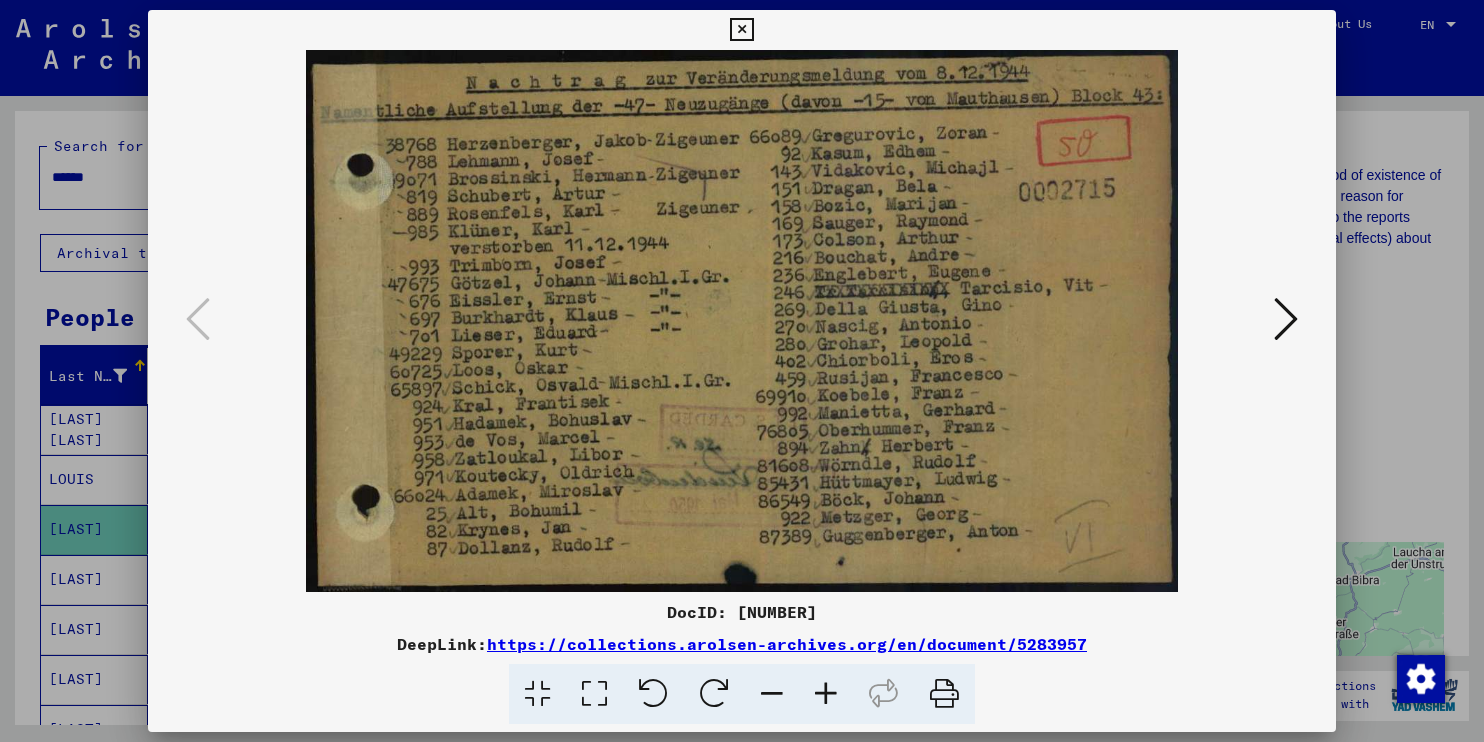 click at bounding box center (741, 30) 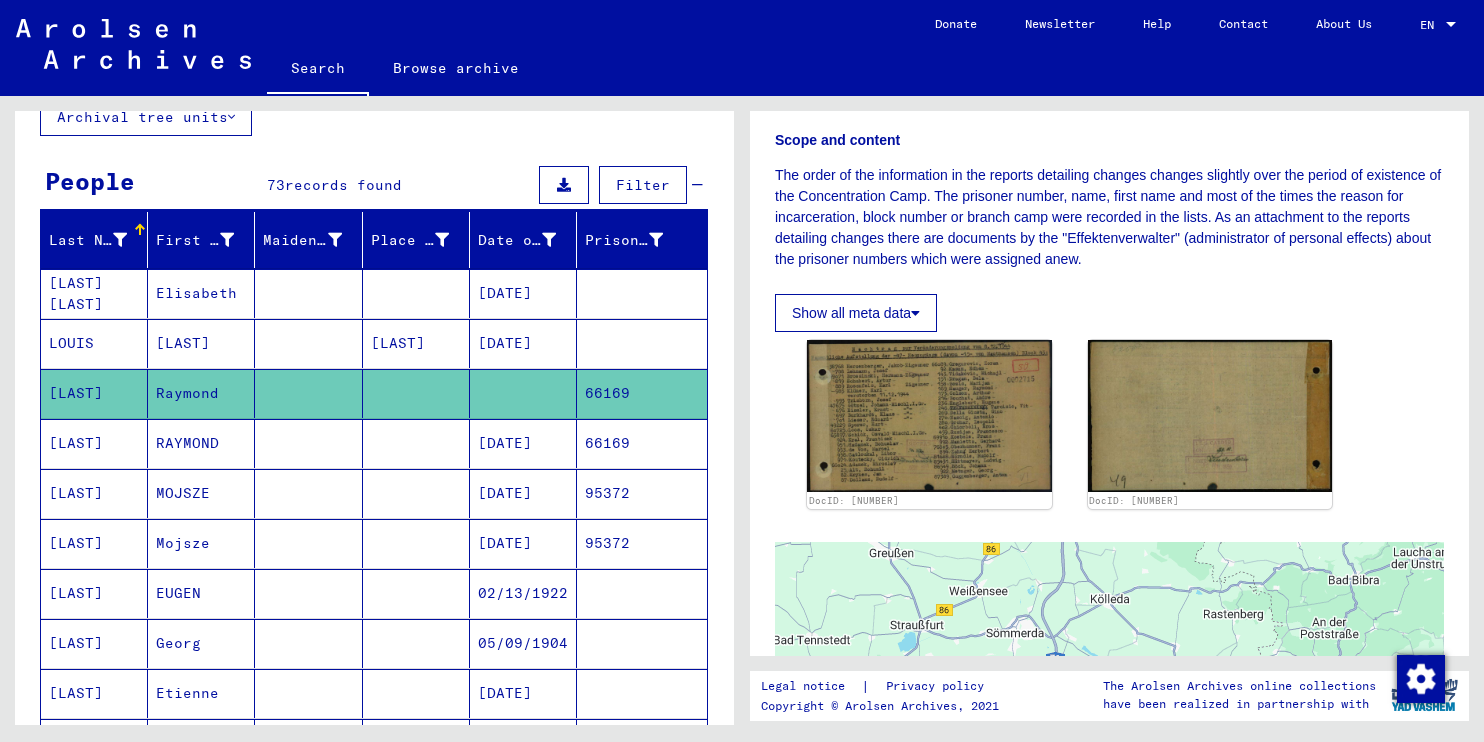scroll, scrollTop: 140, scrollLeft: 0, axis: vertical 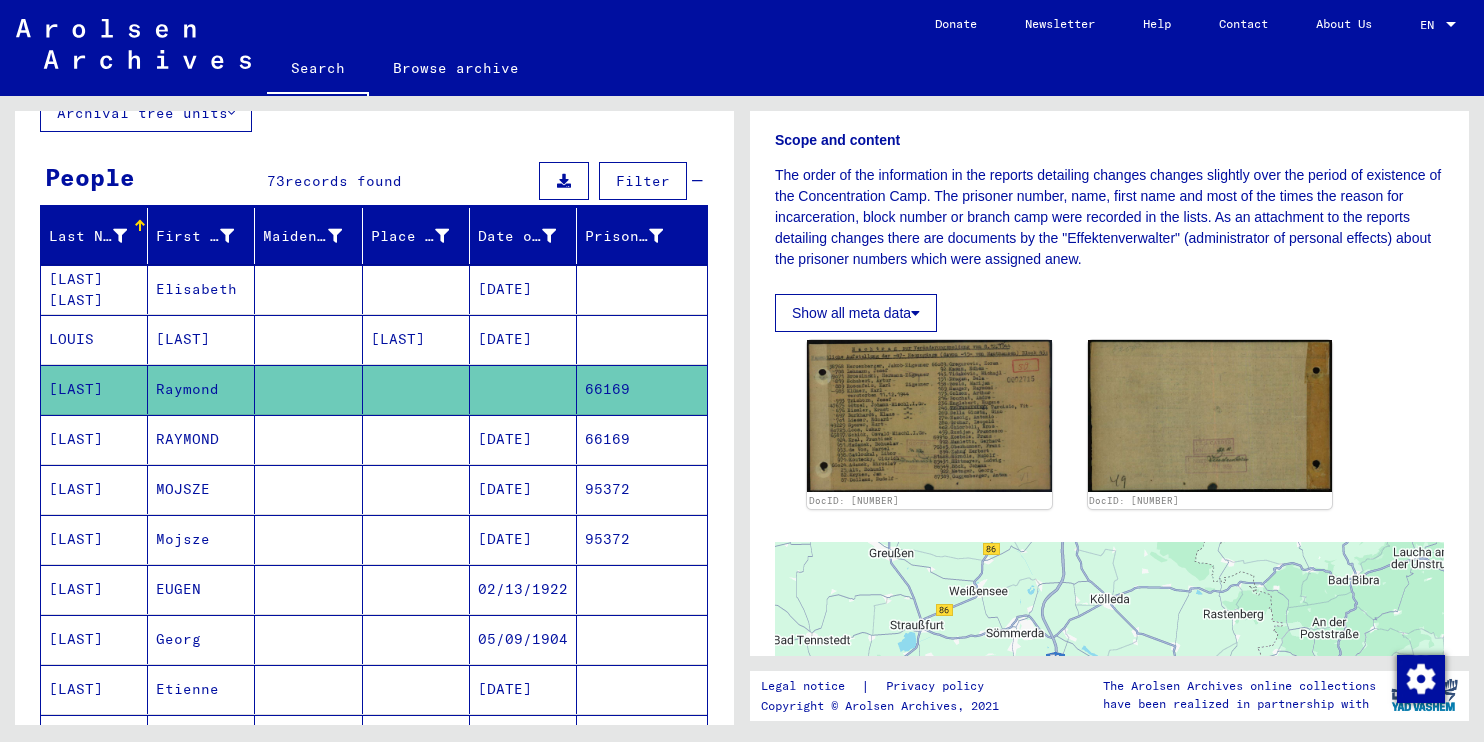 click on "05/09/1904" at bounding box center (523, 689) 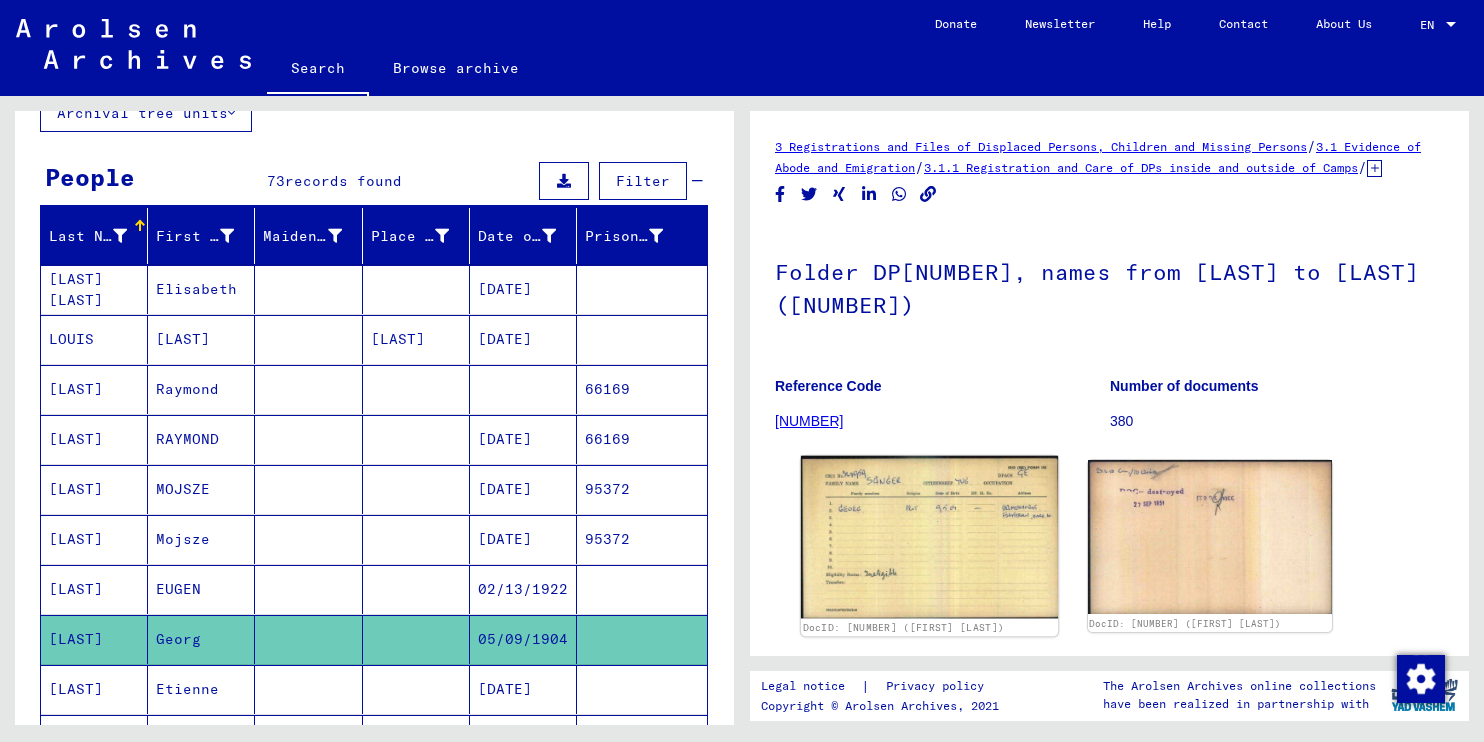 click 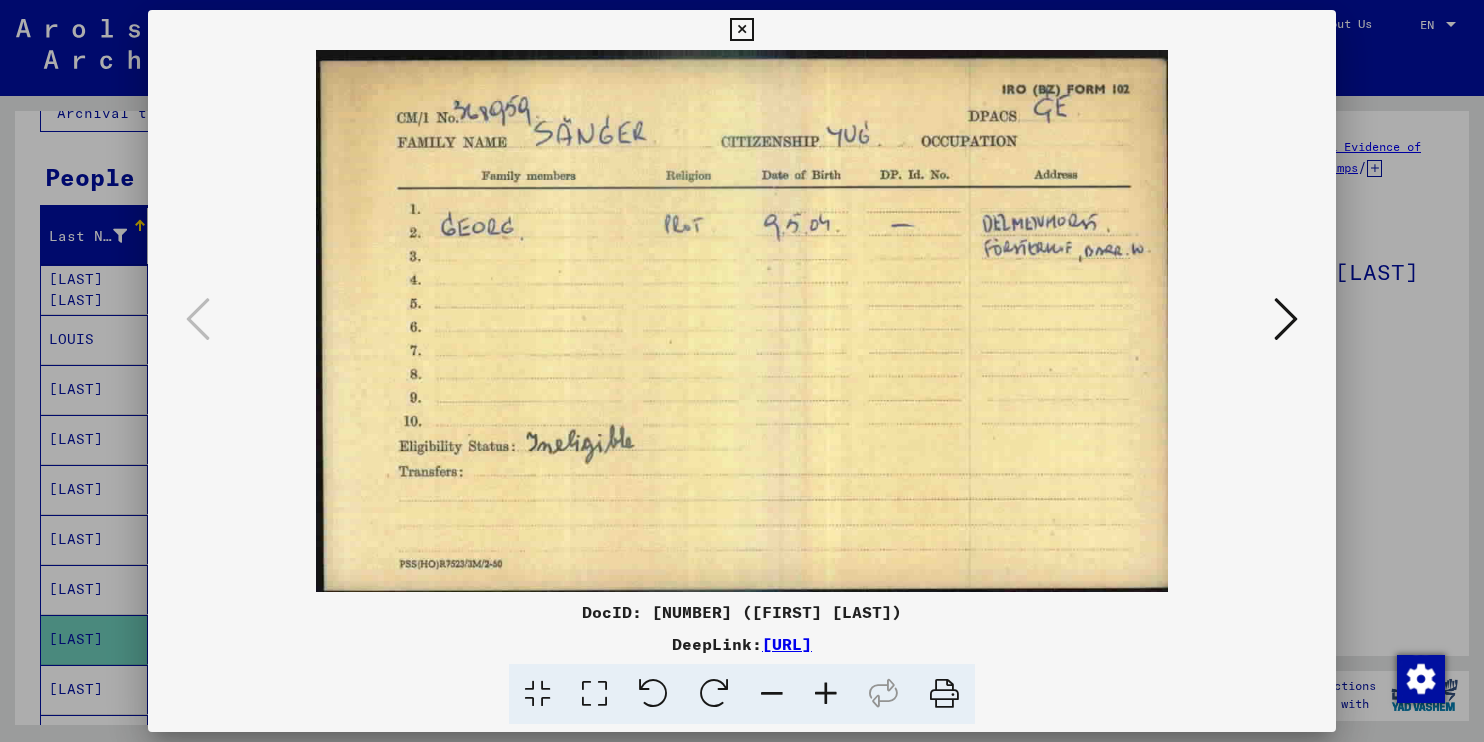 click at bounding box center (741, 30) 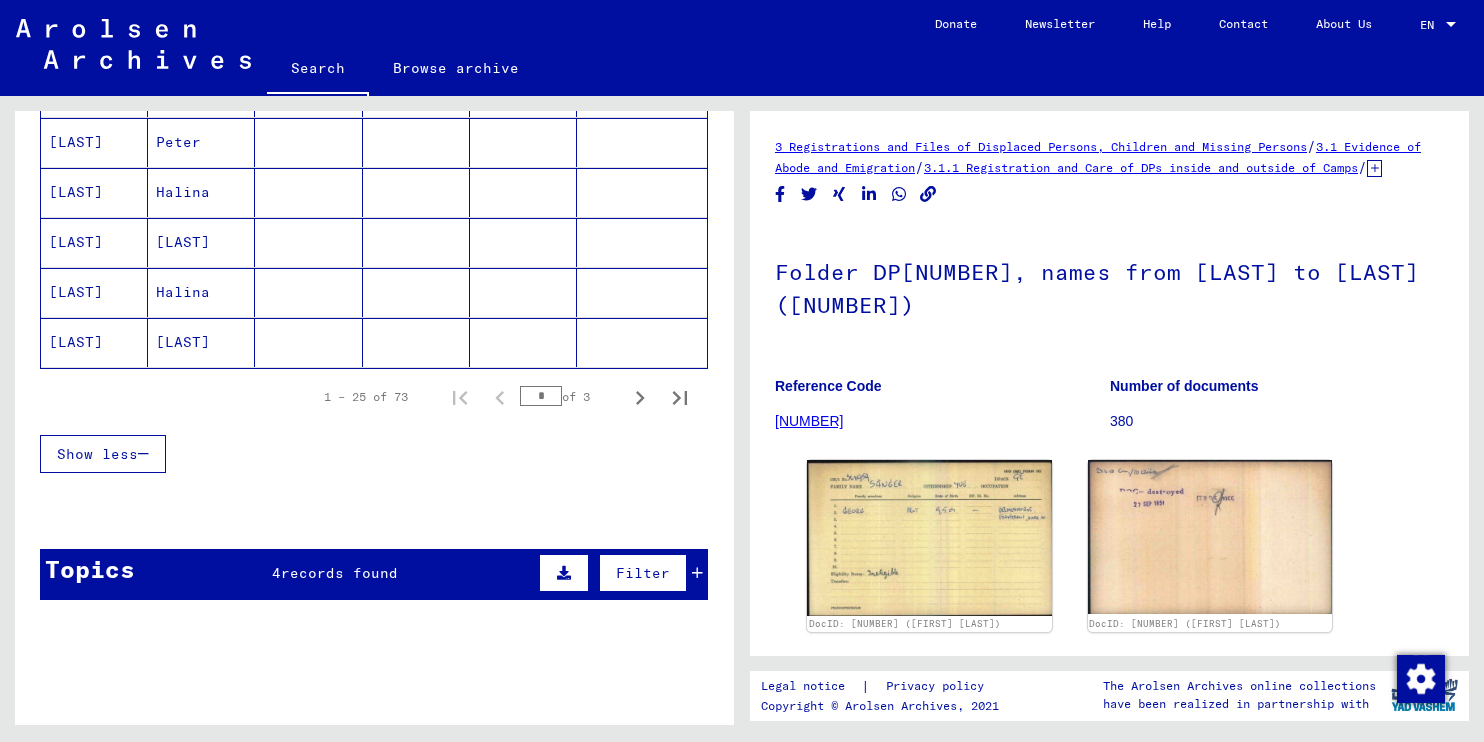 scroll, scrollTop: 1294, scrollLeft: 0, axis: vertical 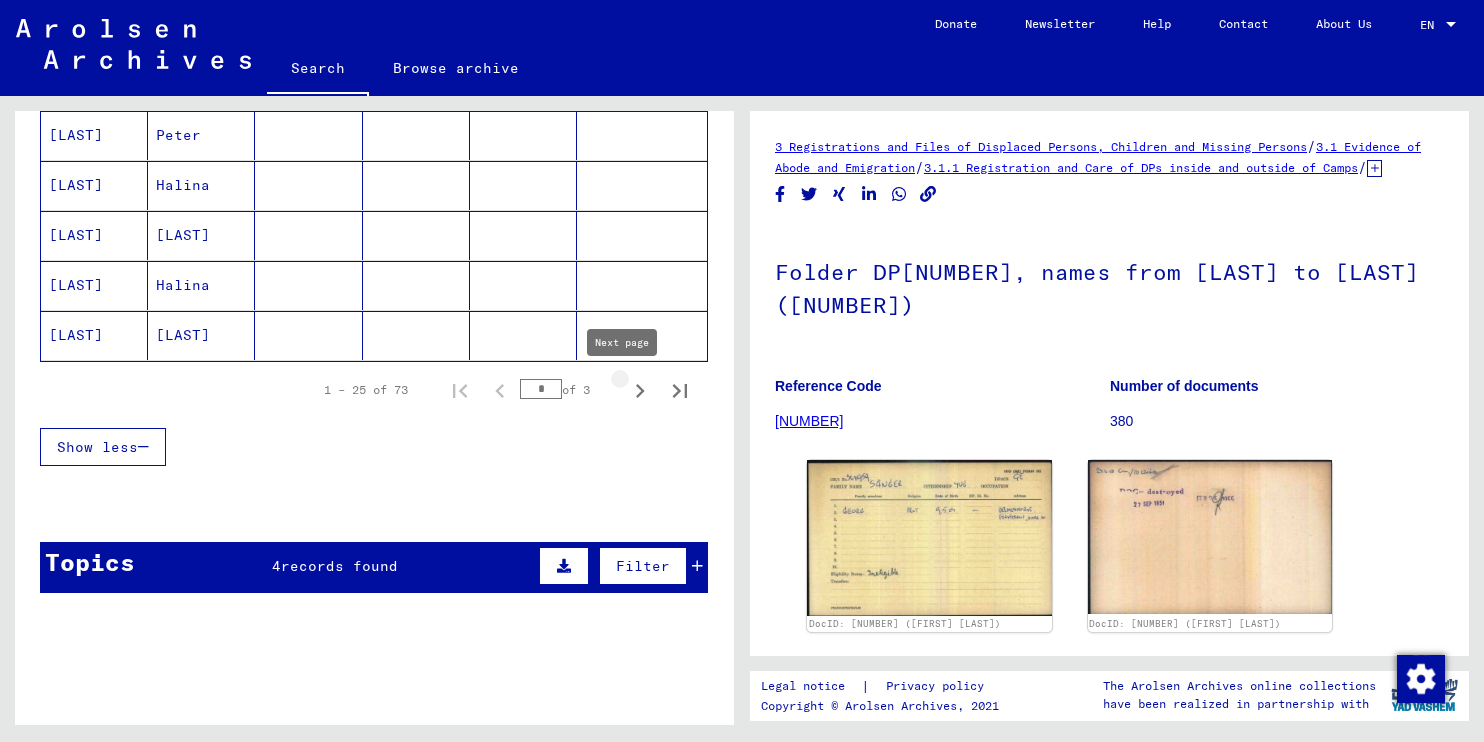 click 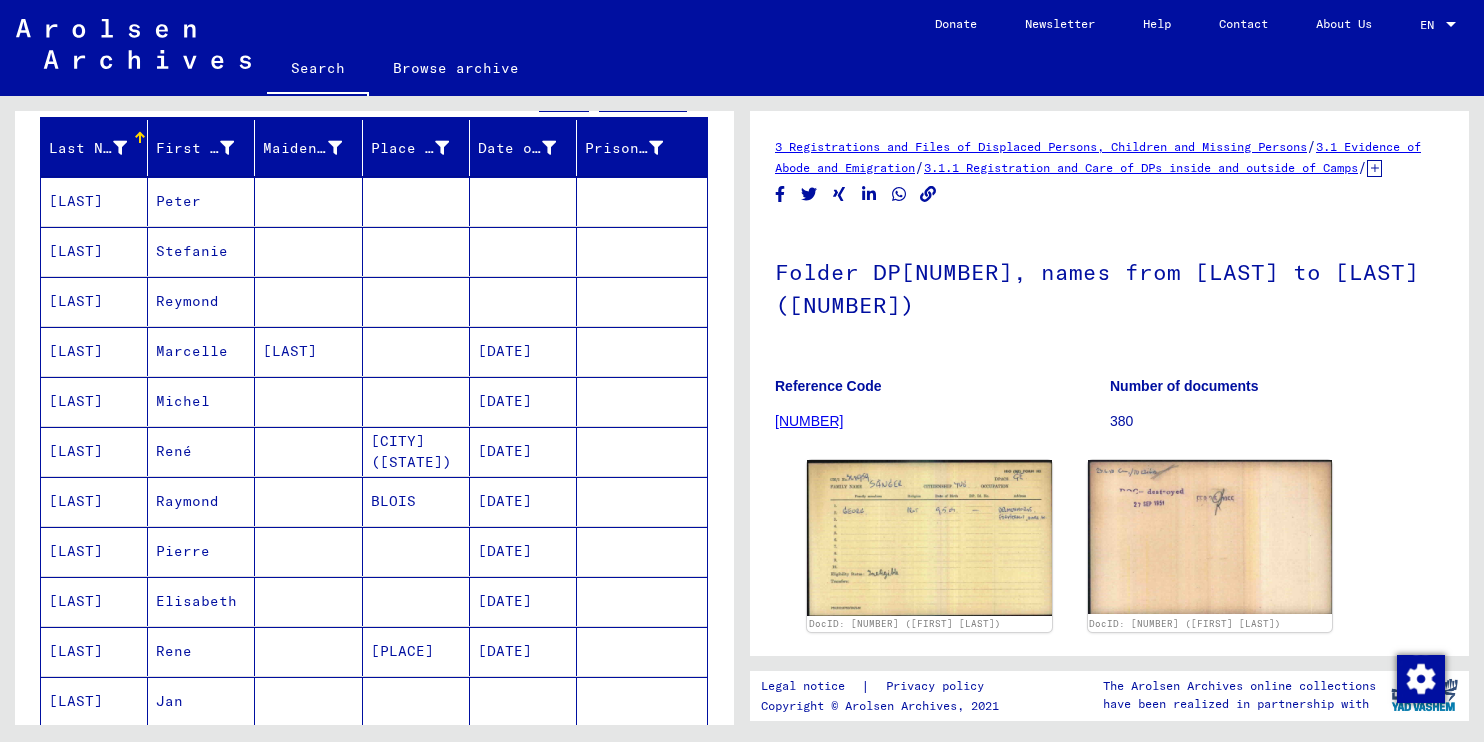 scroll, scrollTop: 198, scrollLeft: 0, axis: vertical 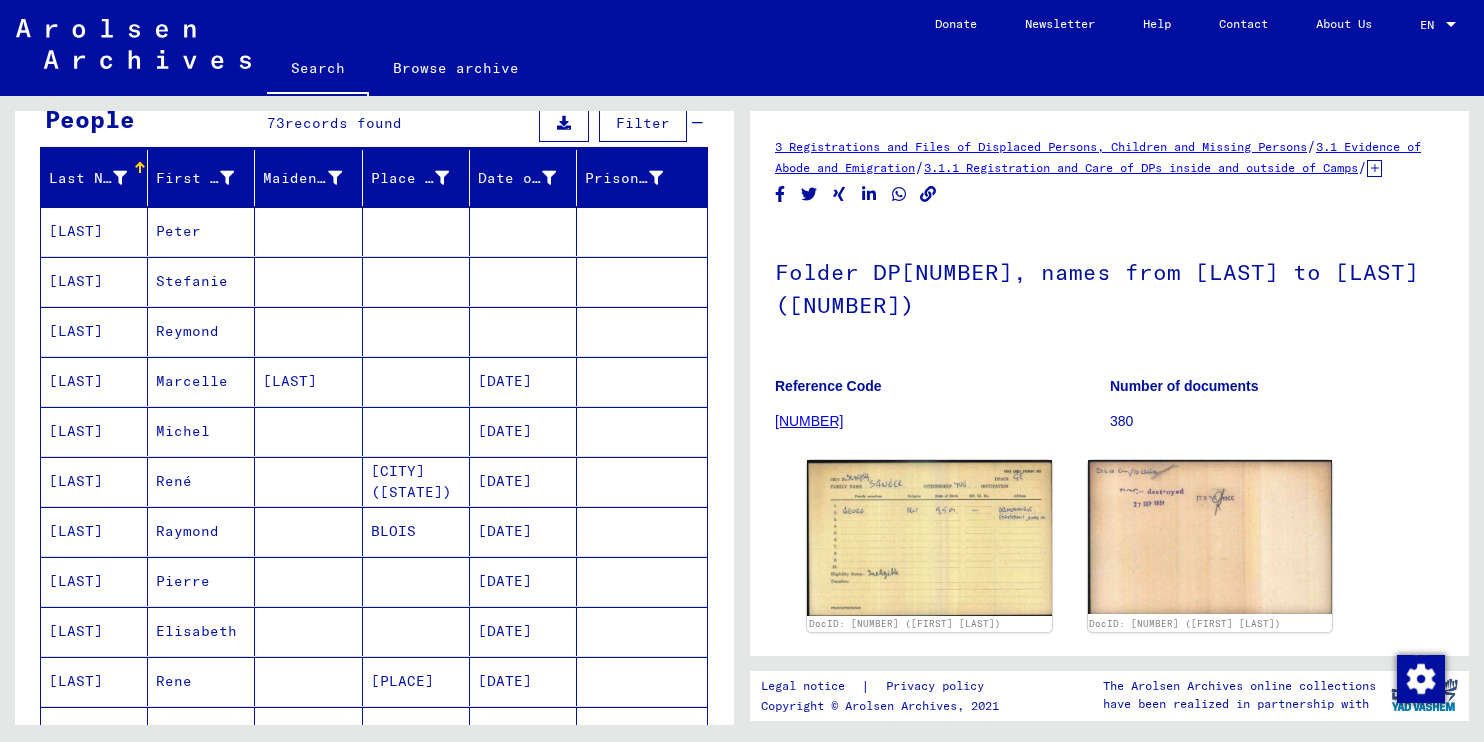 click at bounding box center (642, 381) 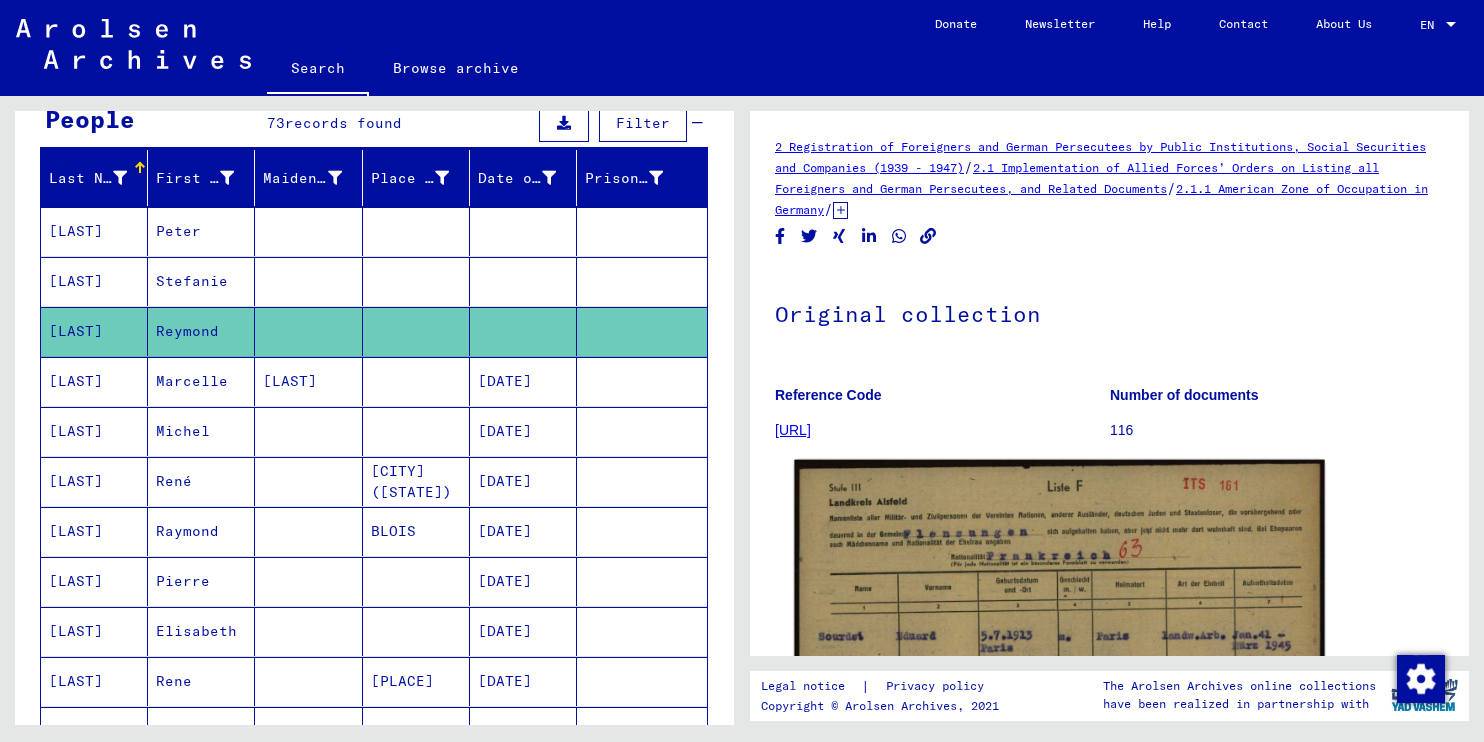 click 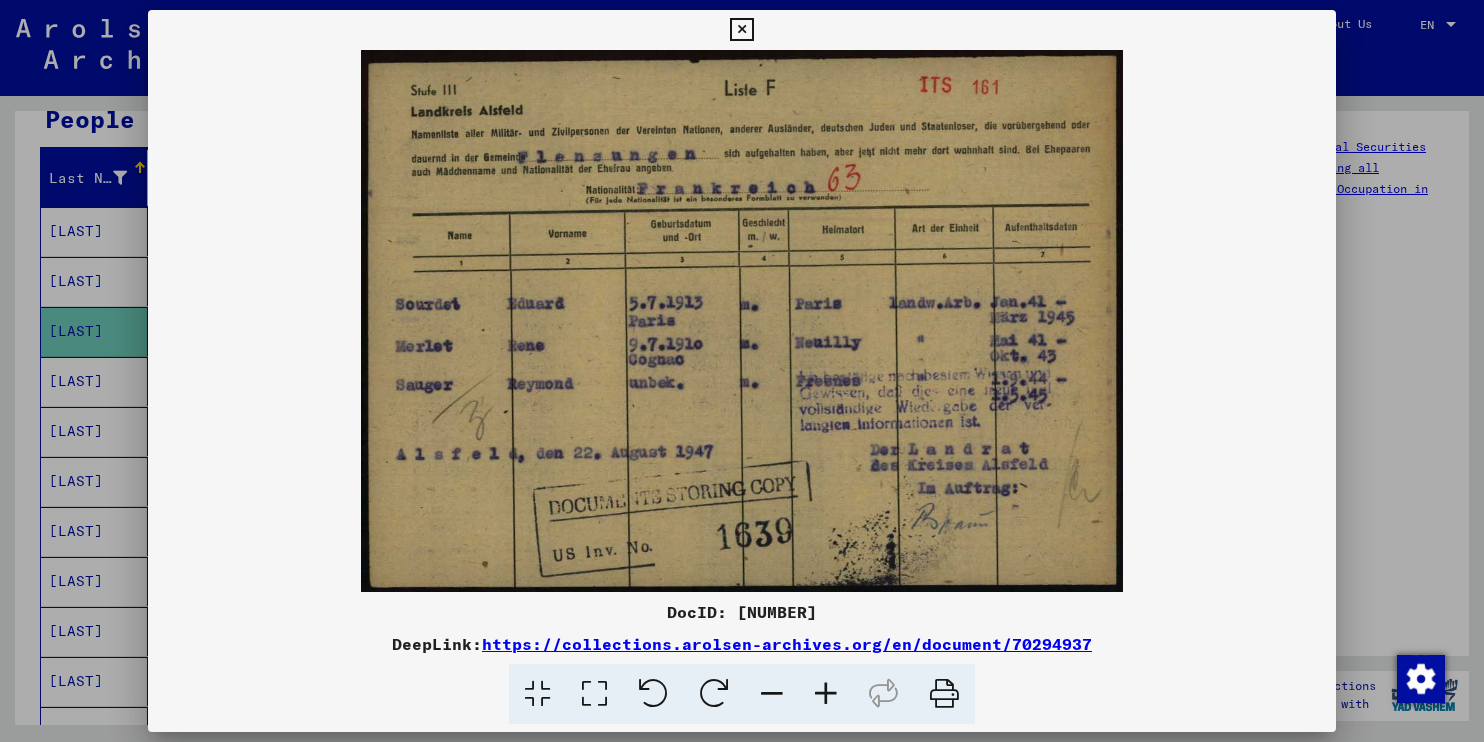 click at bounding box center (741, 30) 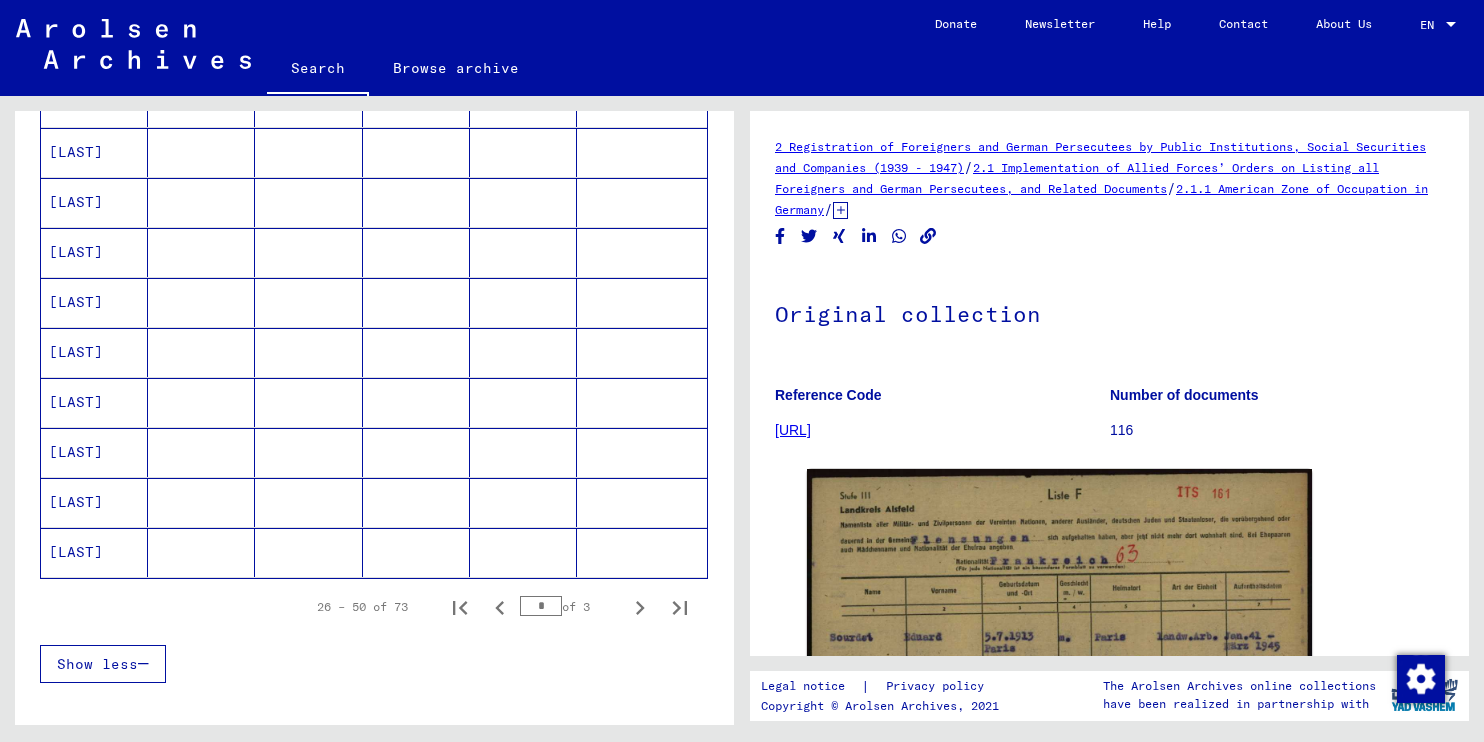 scroll, scrollTop: 1081, scrollLeft: 0, axis: vertical 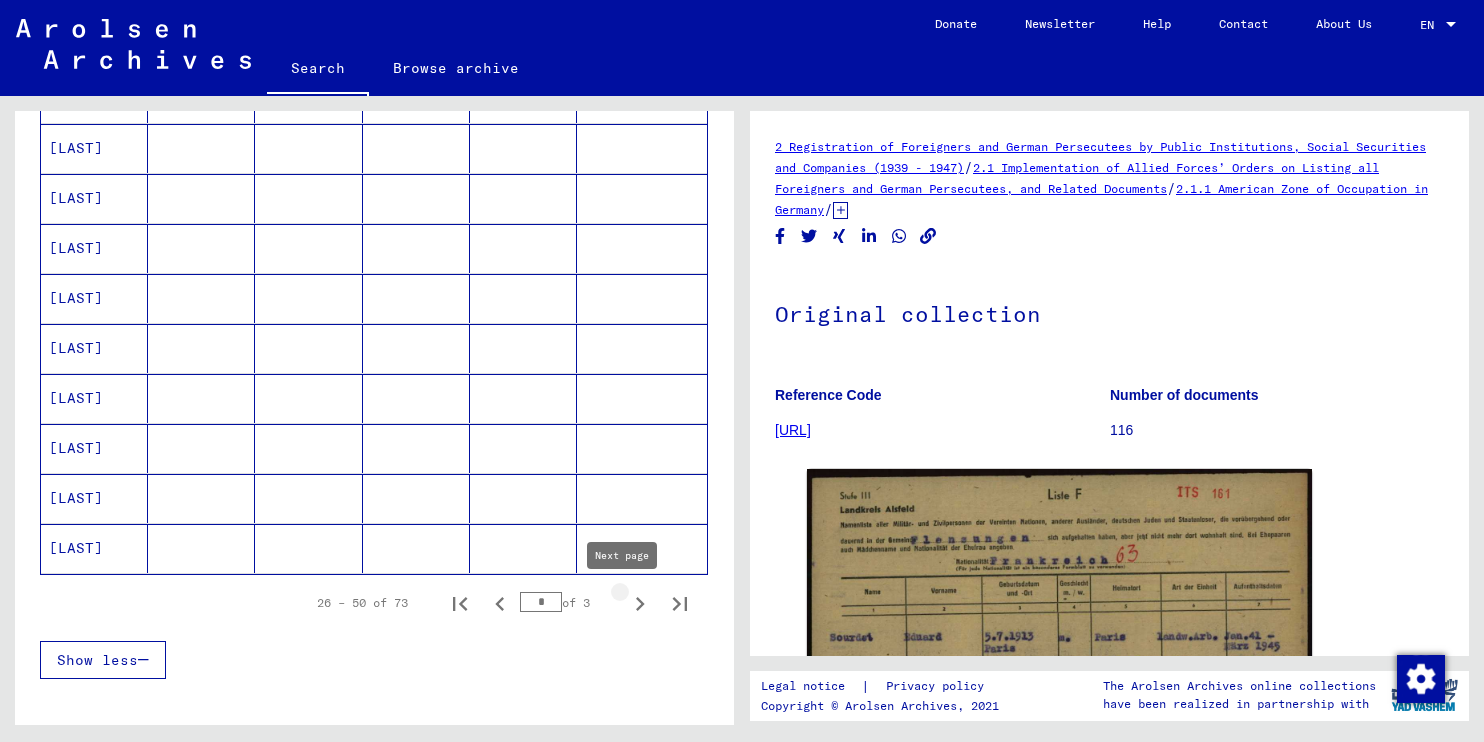 click 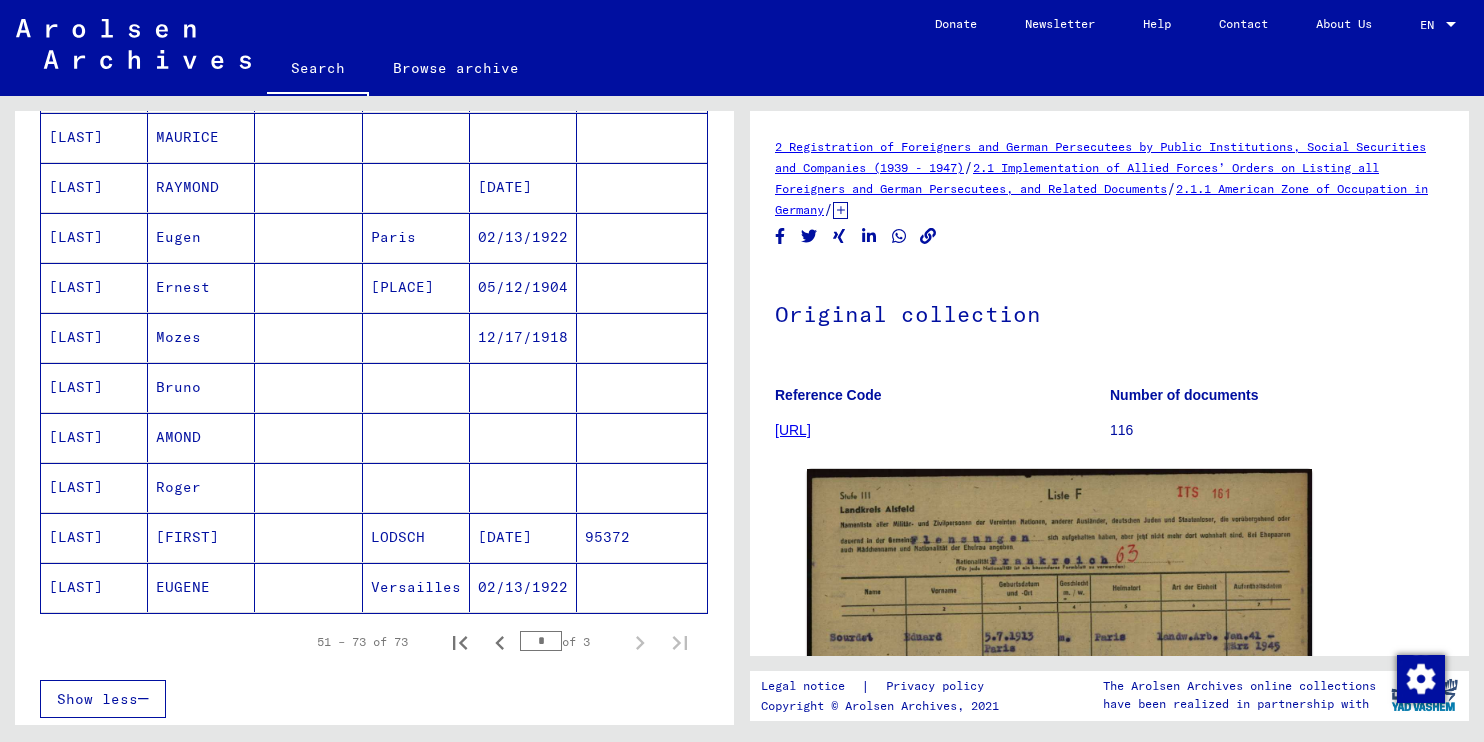 scroll, scrollTop: 907, scrollLeft: 0, axis: vertical 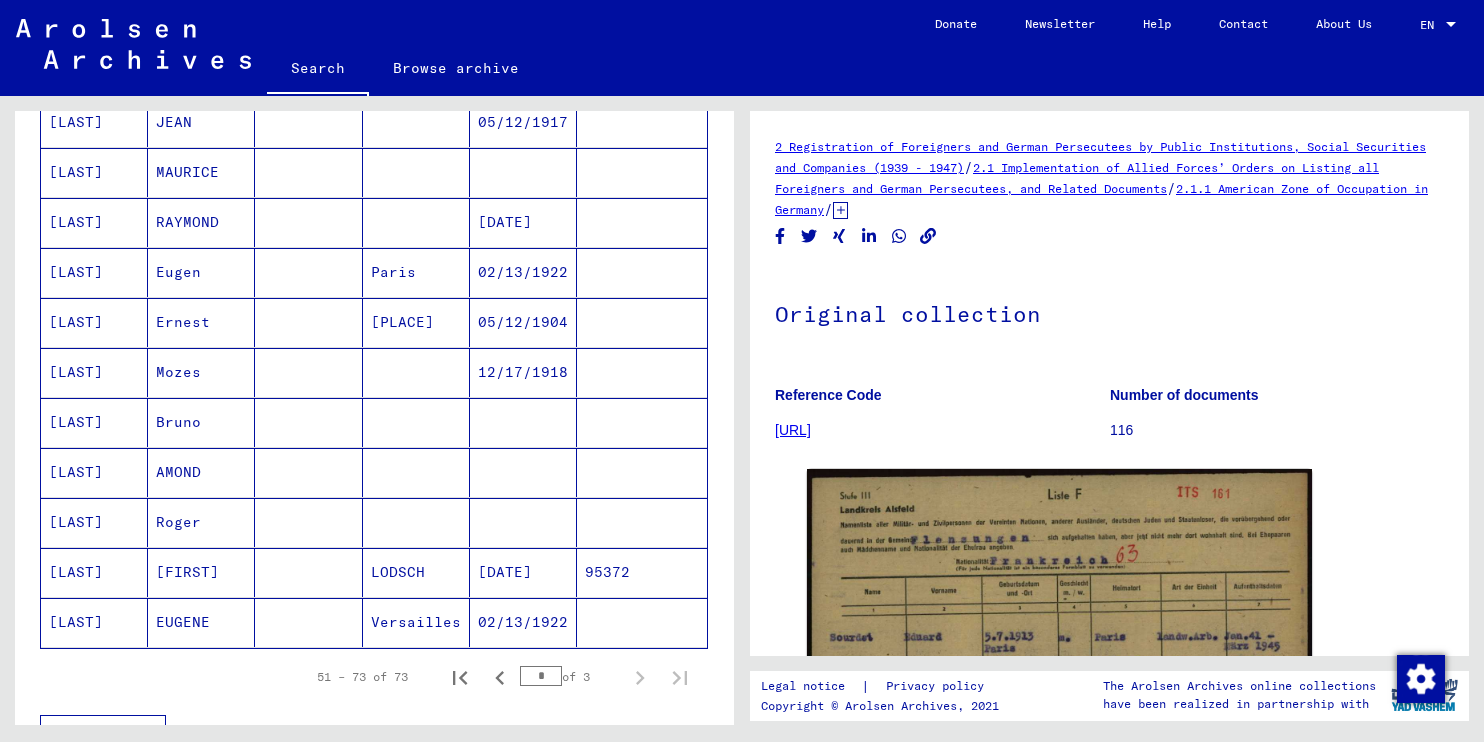 click on "[DATE]" at bounding box center [523, 272] 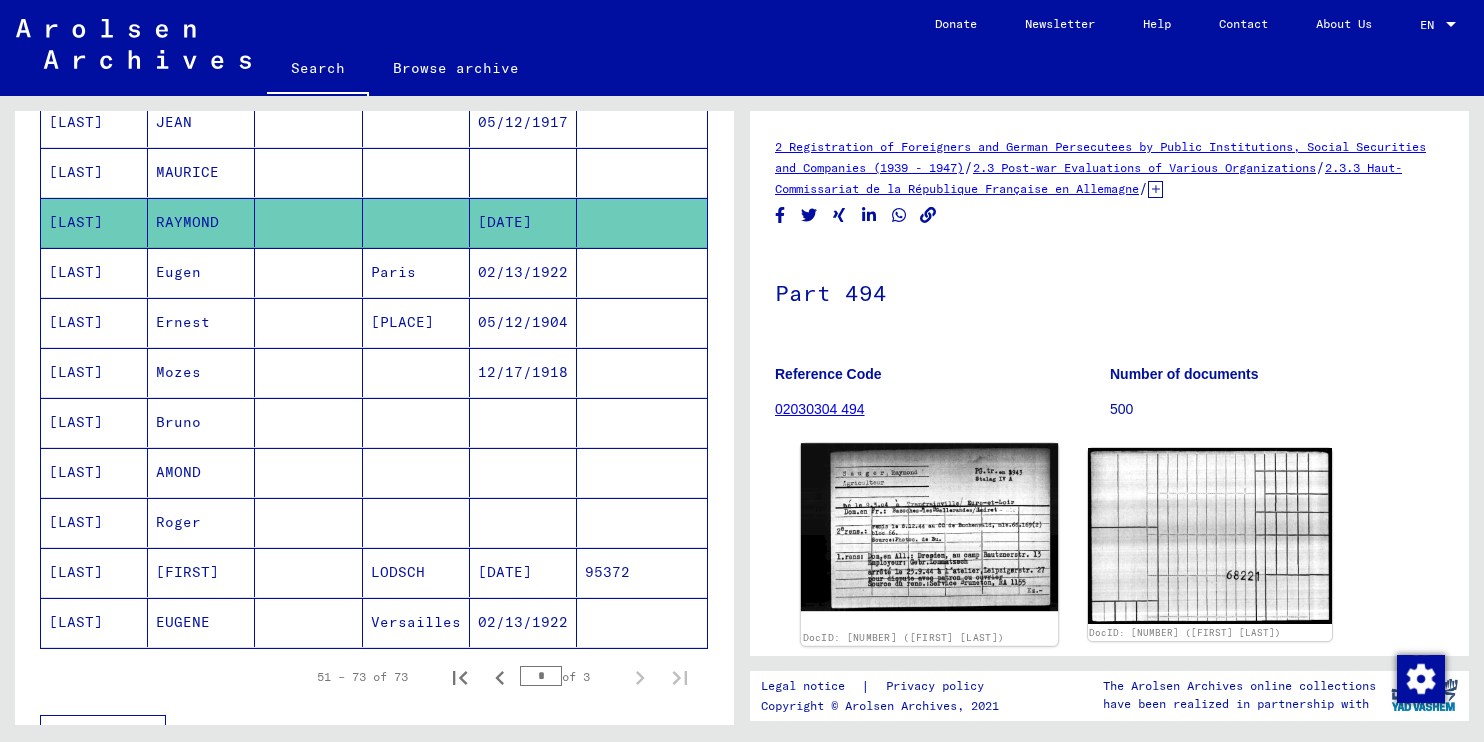 click 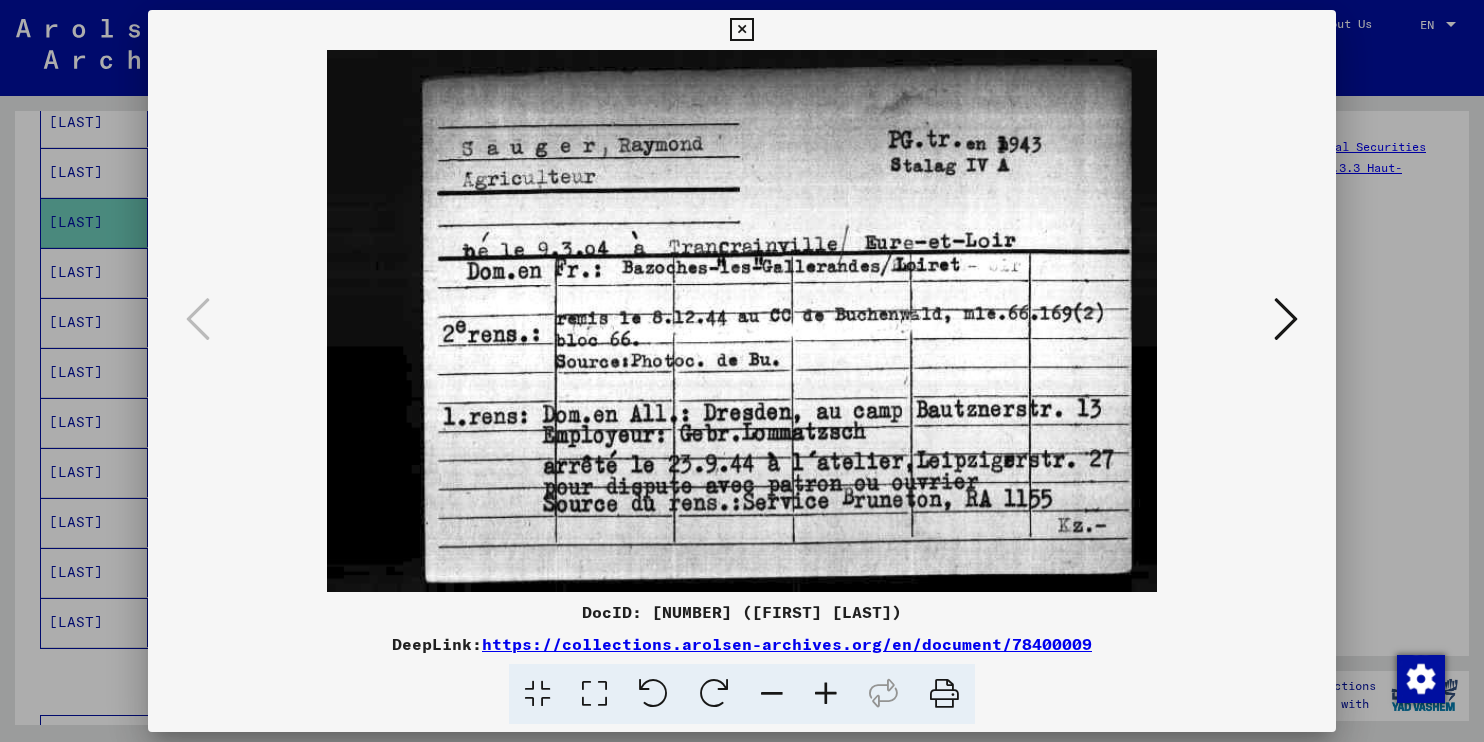 click at bounding box center [1286, 319] 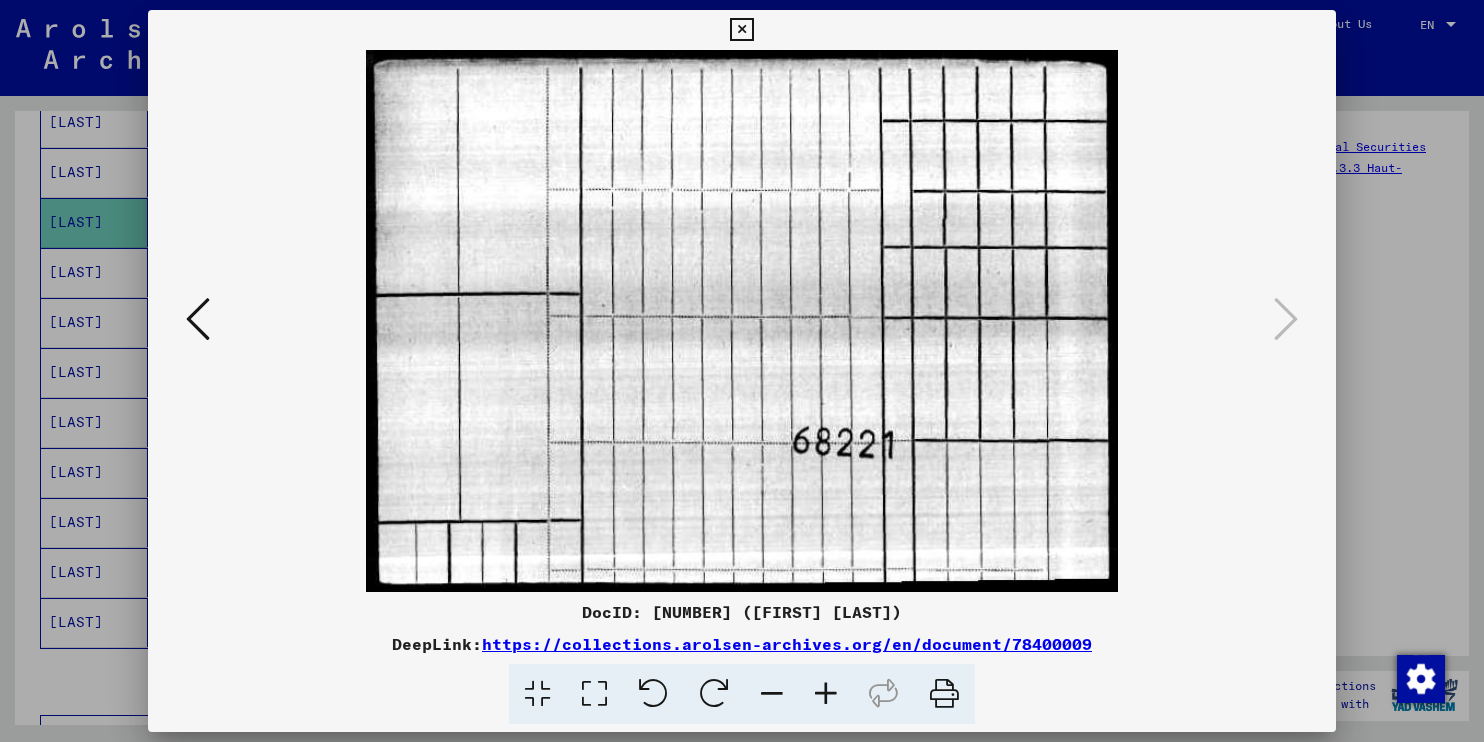 click at bounding box center (741, 30) 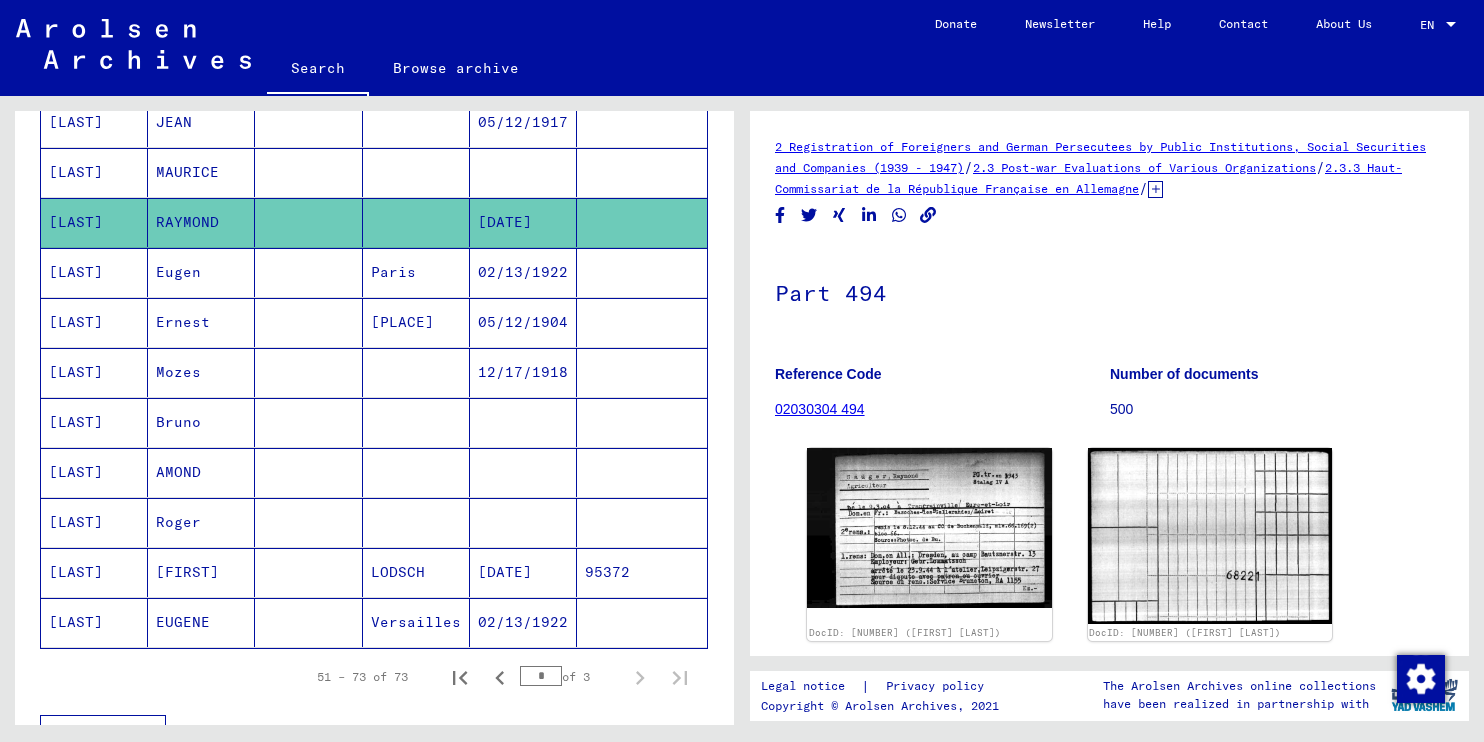 click on "Part 494" 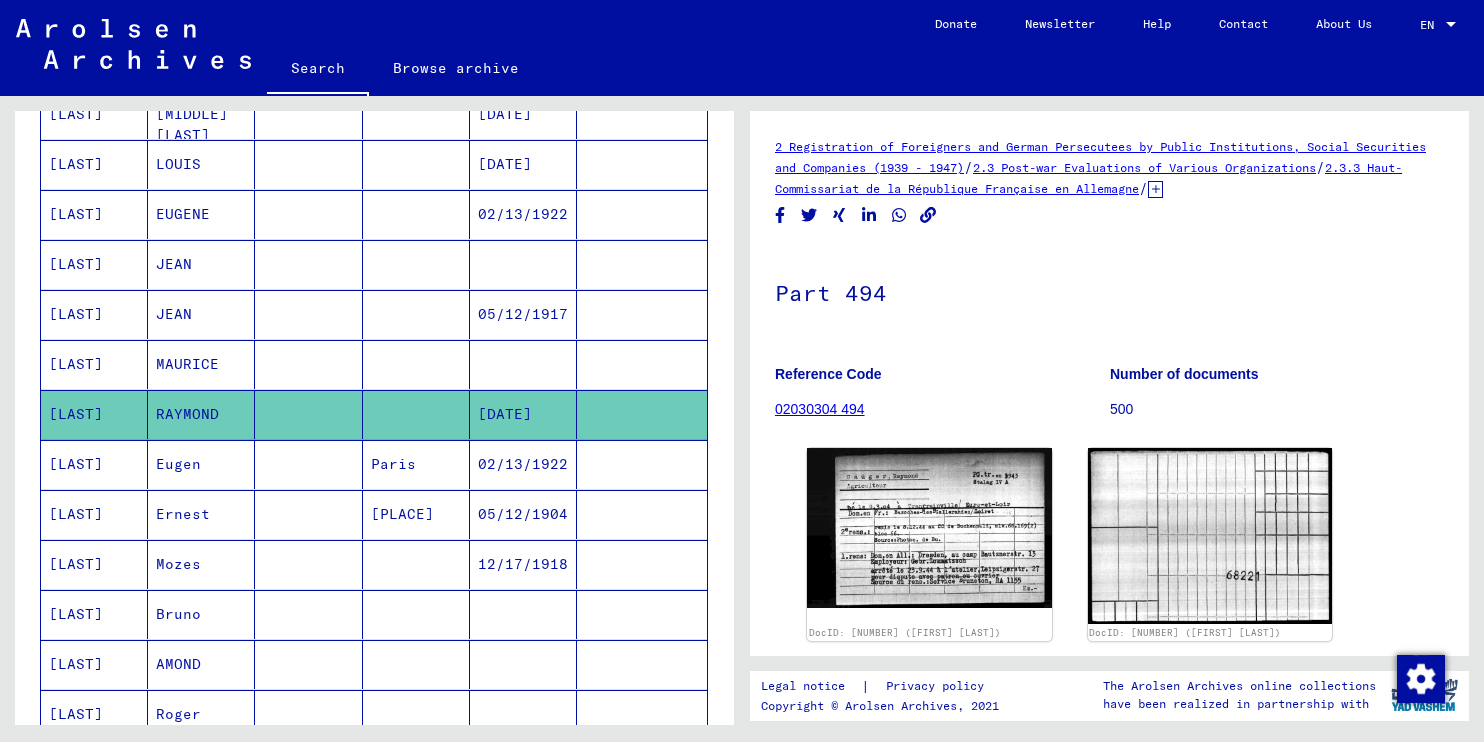 scroll, scrollTop: 627, scrollLeft: 0, axis: vertical 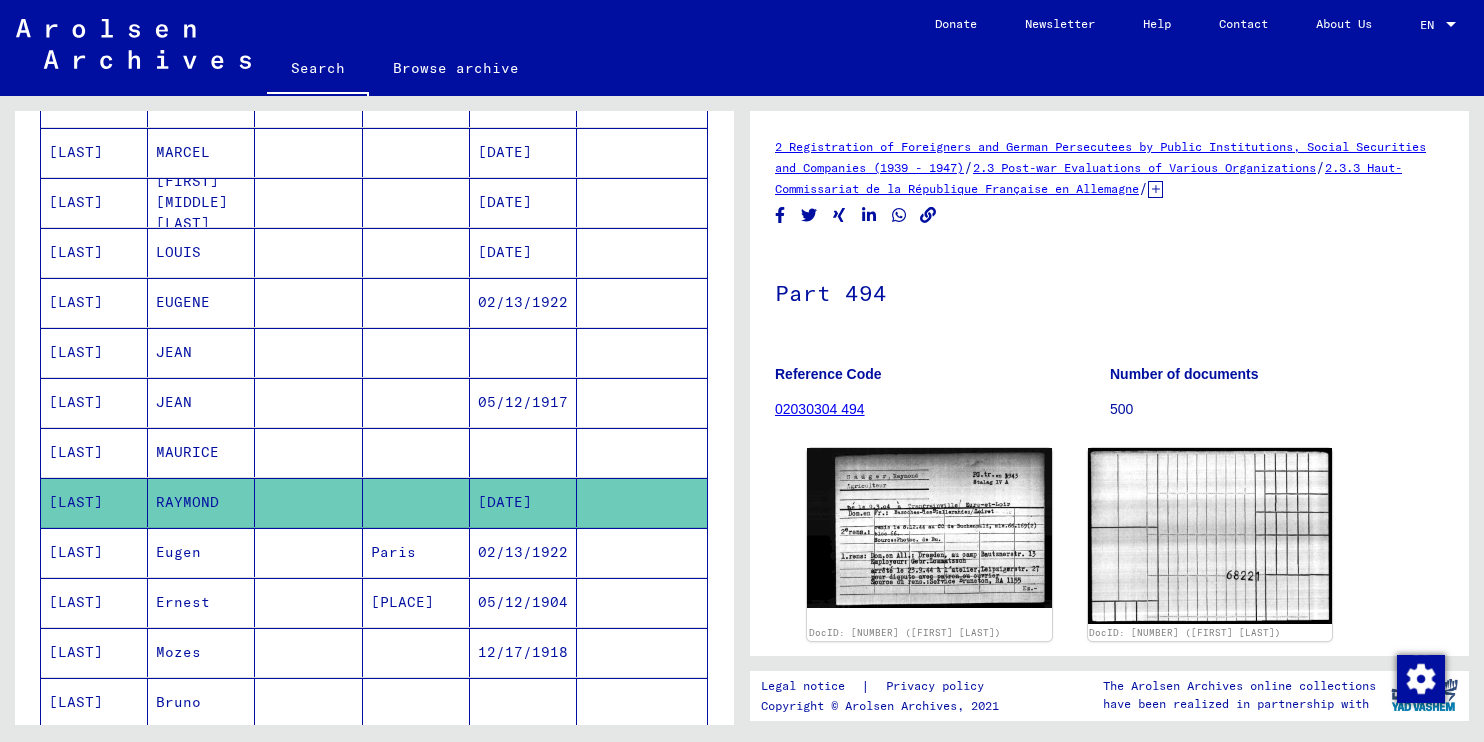 click on "[DATE]" at bounding box center [523, 252] 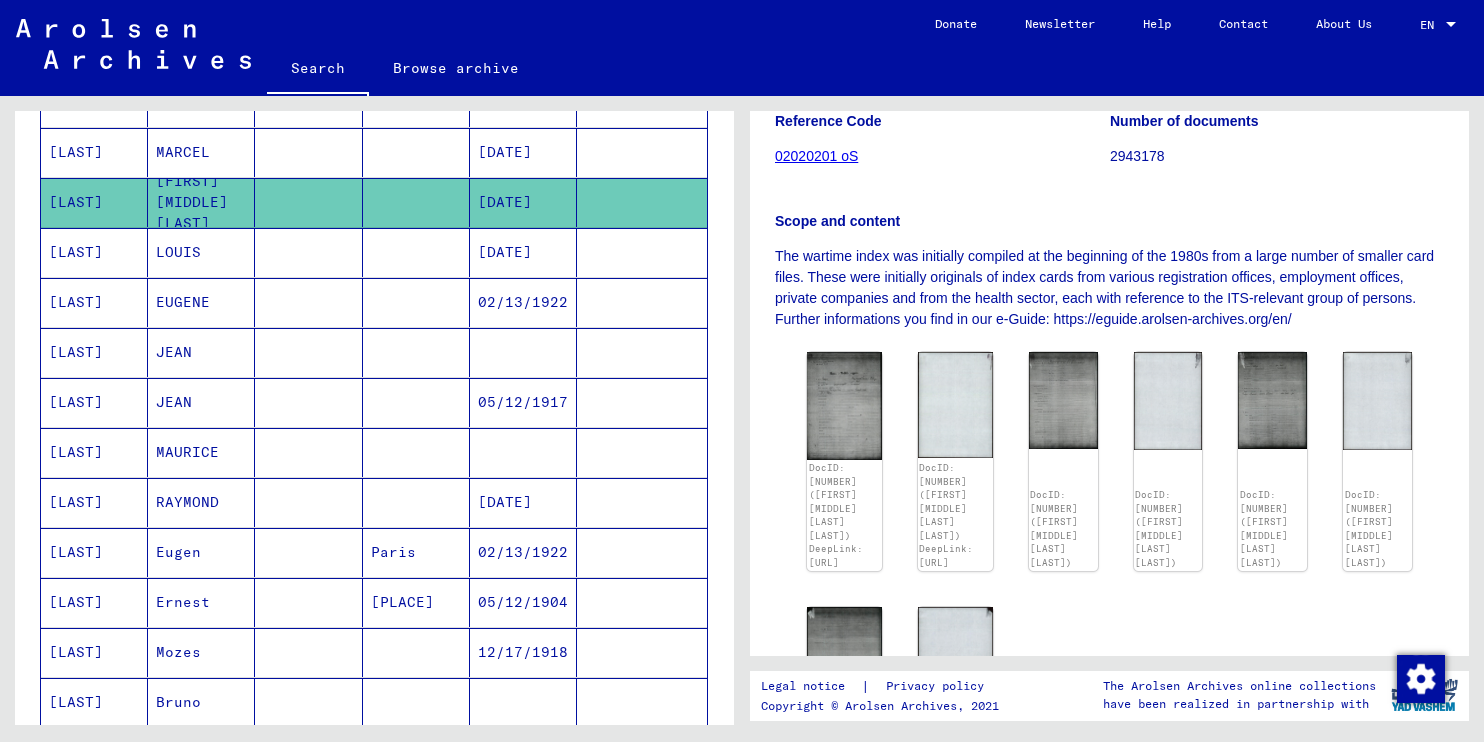 scroll, scrollTop: 357, scrollLeft: 0, axis: vertical 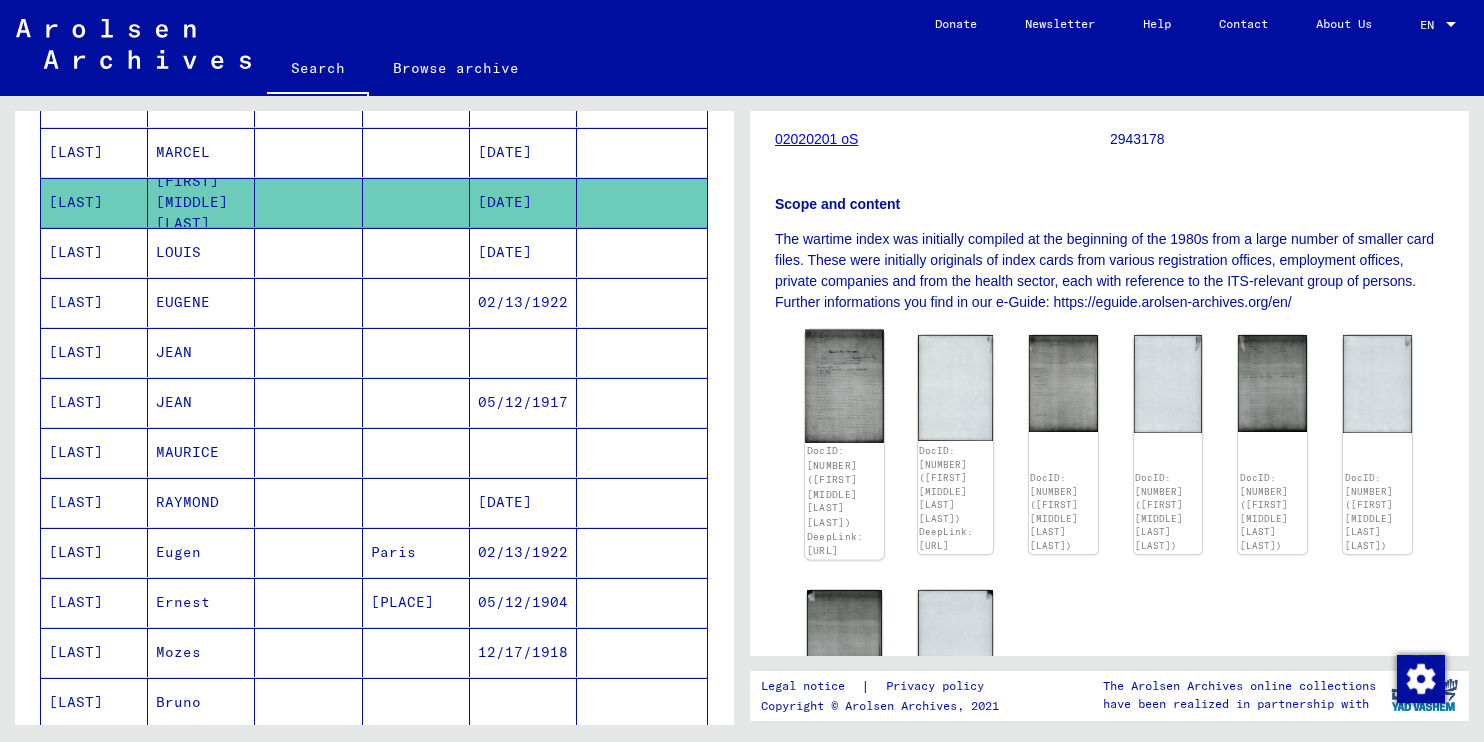 click 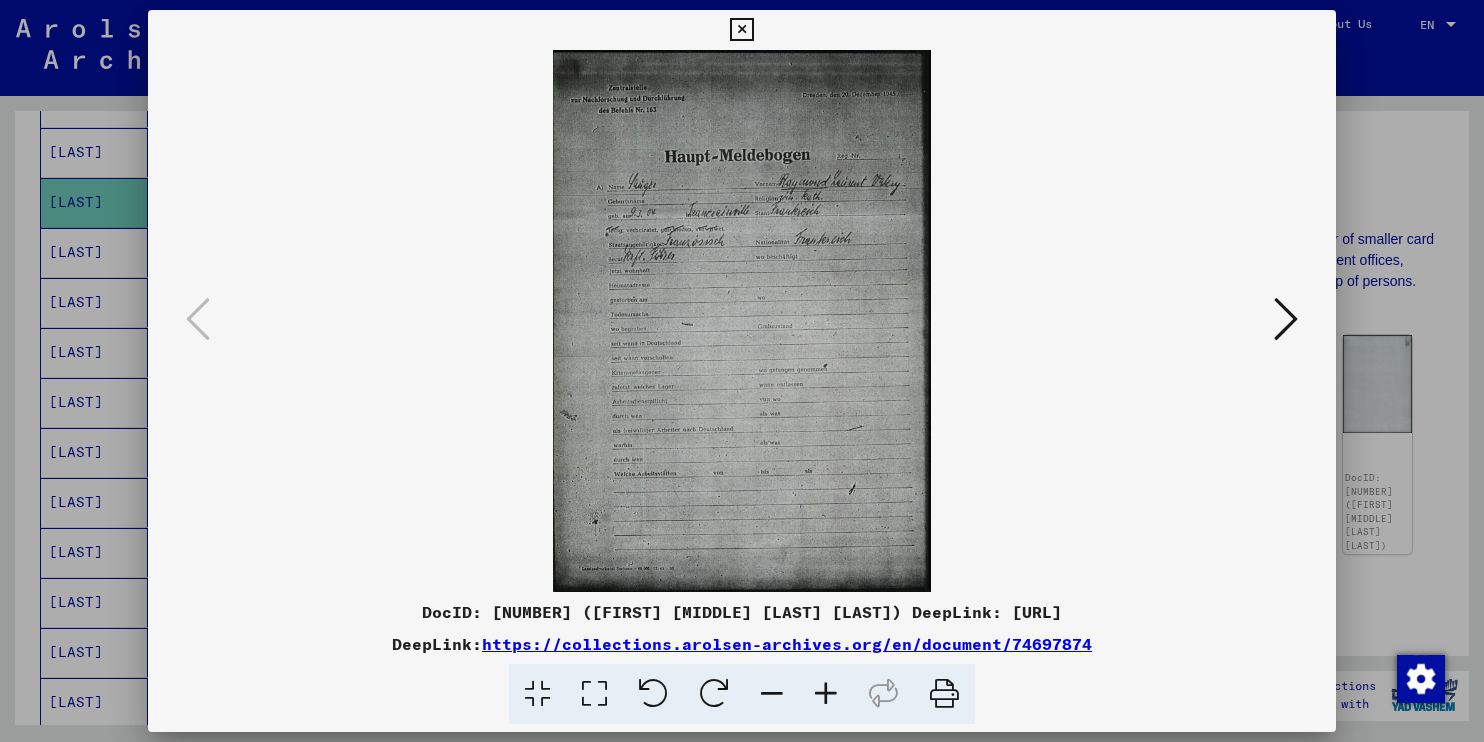 click at bounding box center (826, 694) 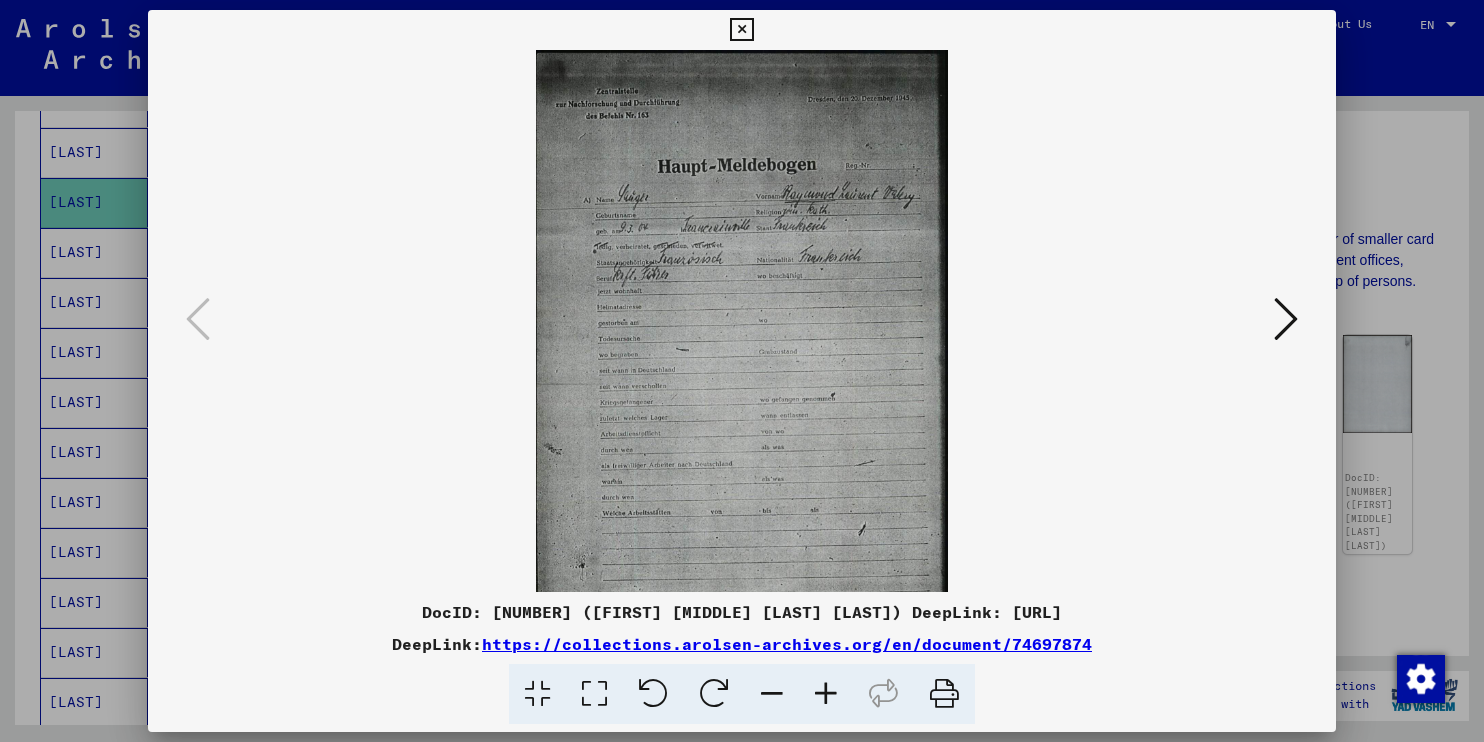click at bounding box center [826, 694] 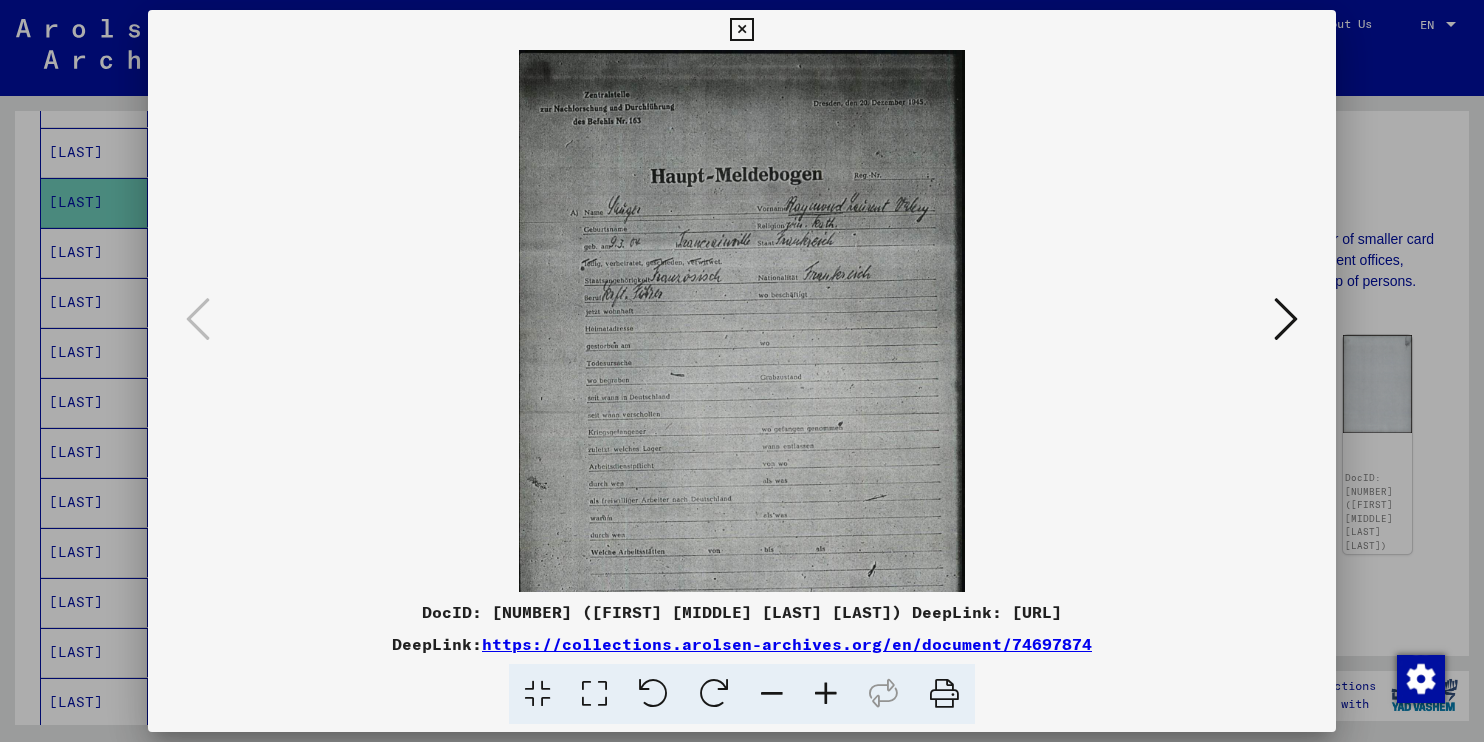 click at bounding box center [826, 694] 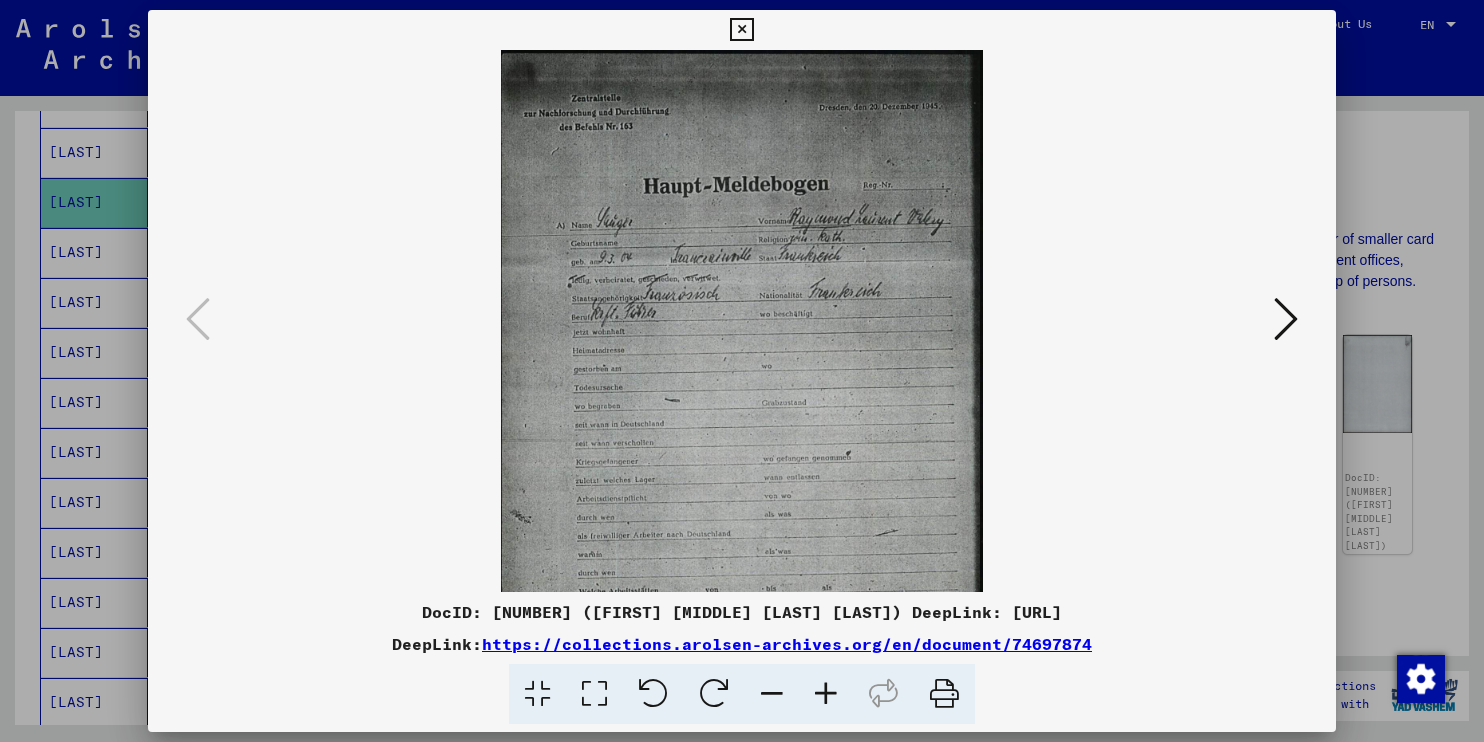 click at bounding box center (826, 694) 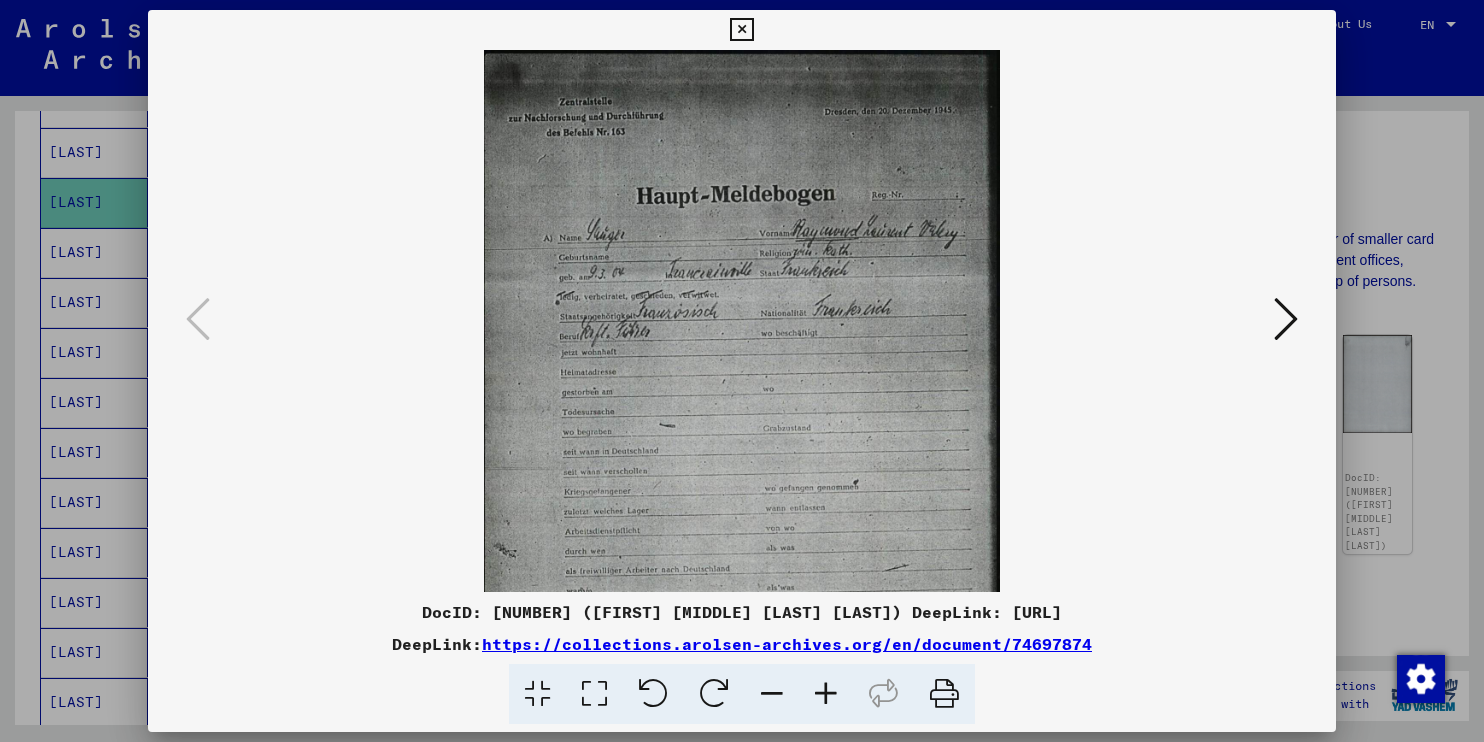 click at bounding box center (826, 694) 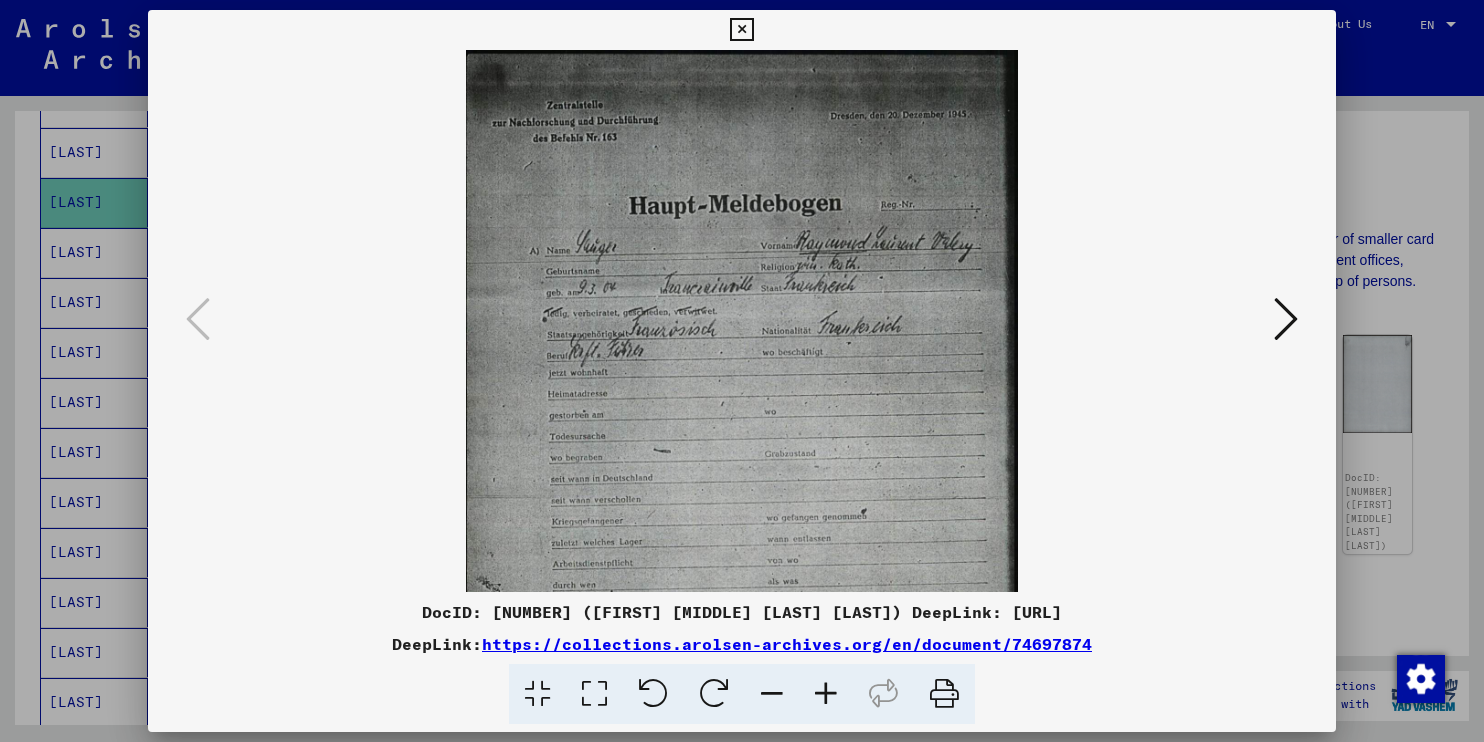 click at bounding box center [826, 694] 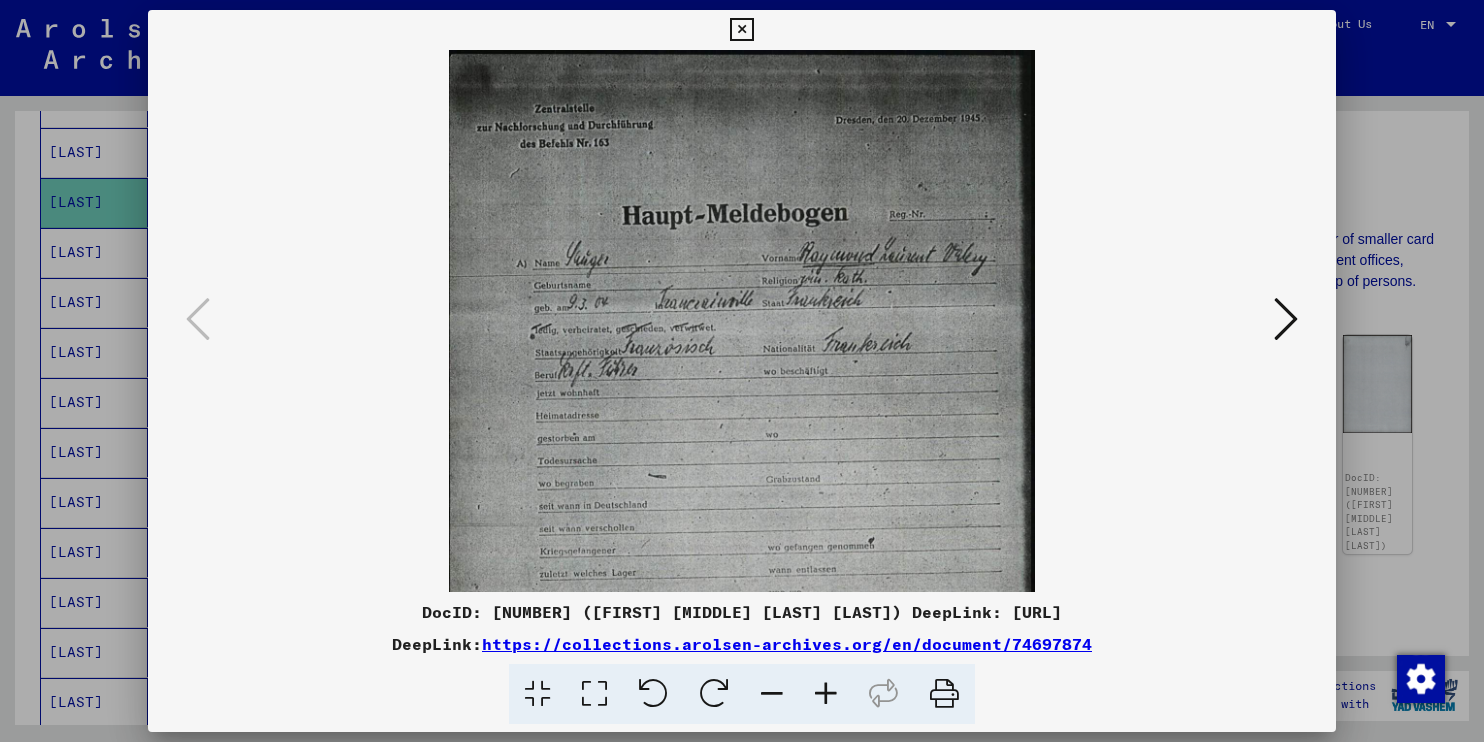 click at bounding box center [826, 694] 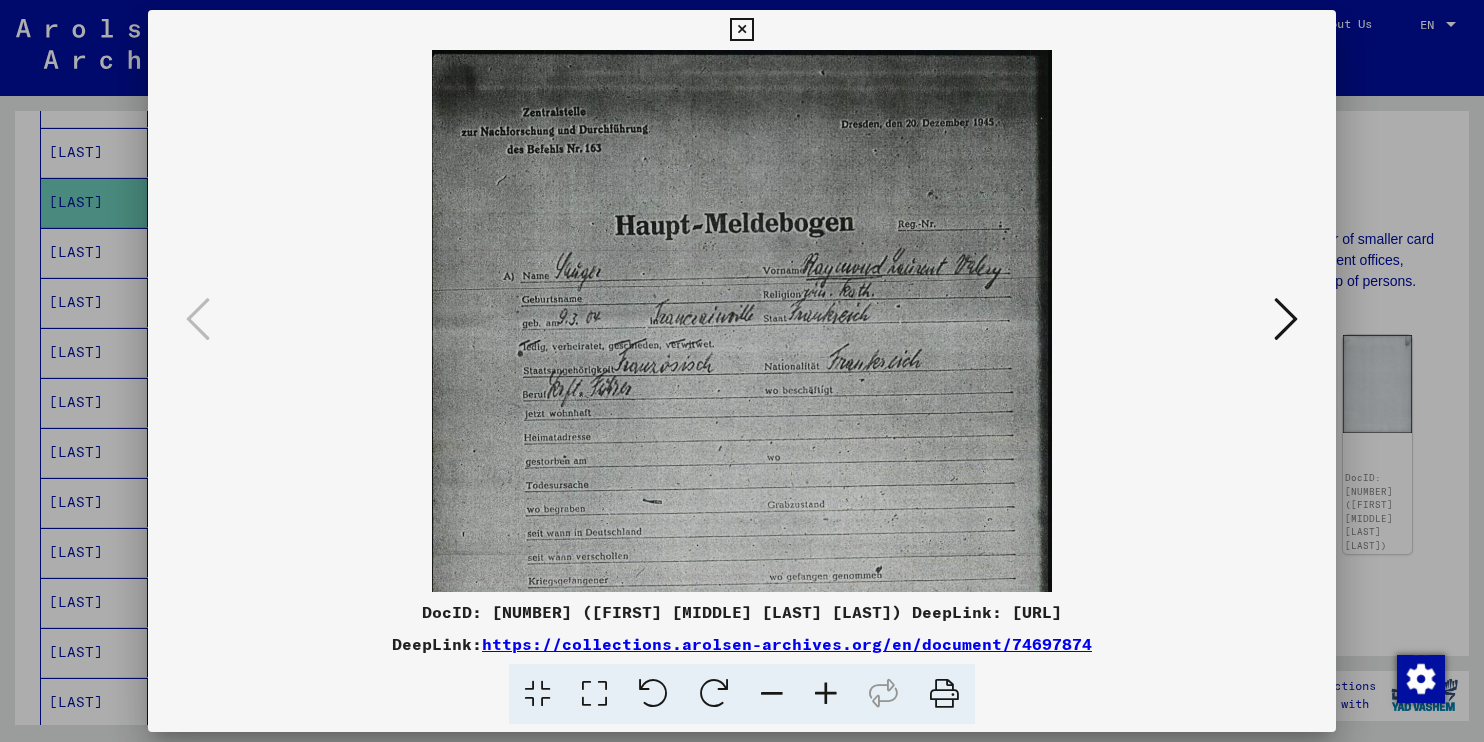 click at bounding box center (826, 694) 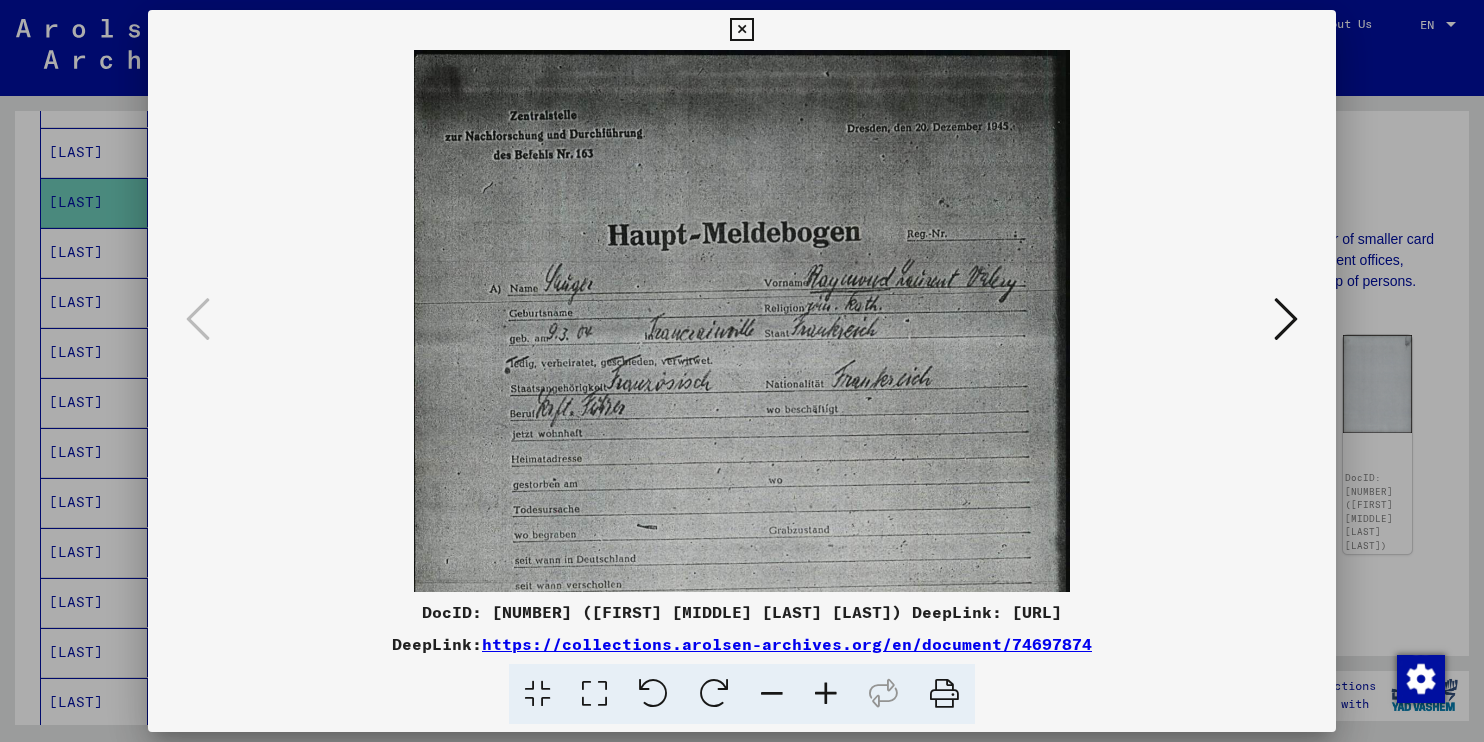 click at bounding box center [826, 694] 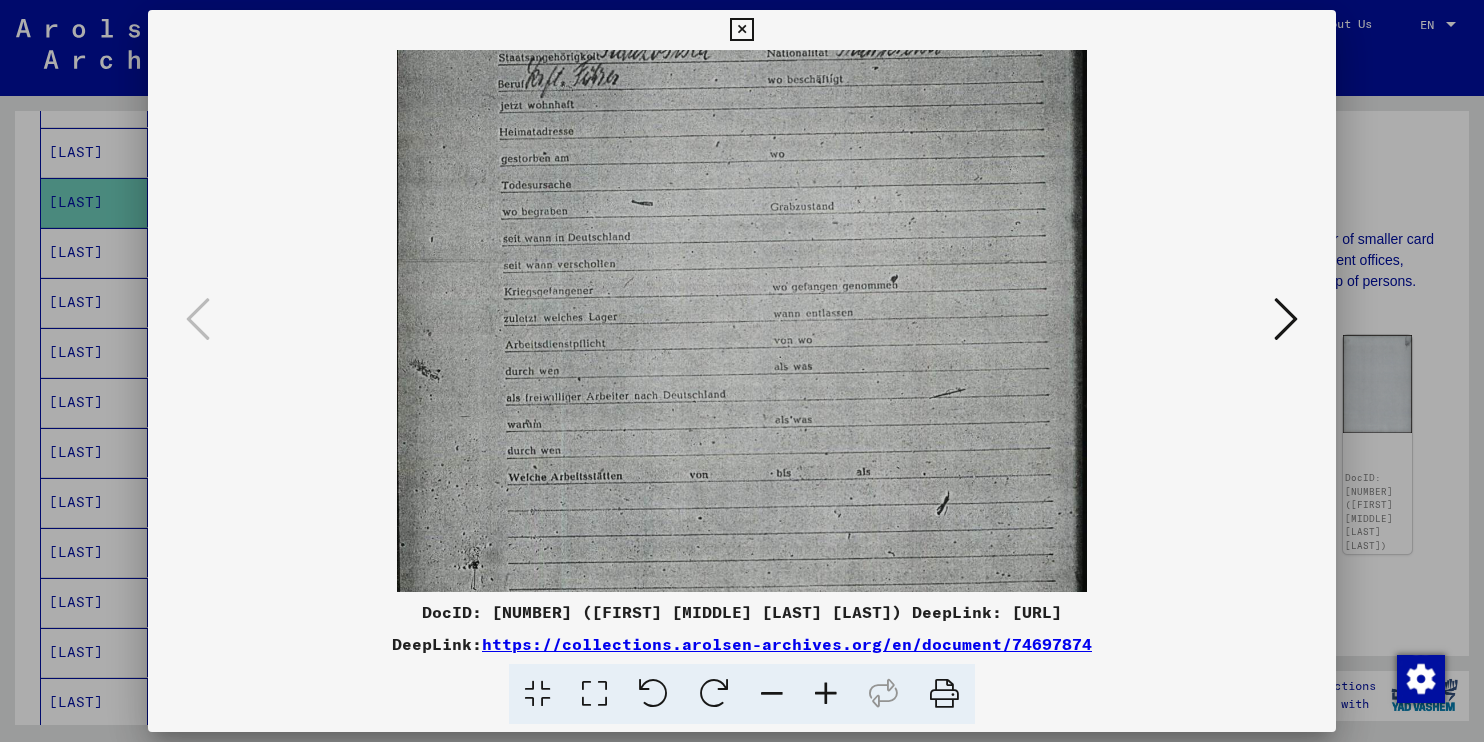 scroll, scrollTop: 435, scrollLeft: 0, axis: vertical 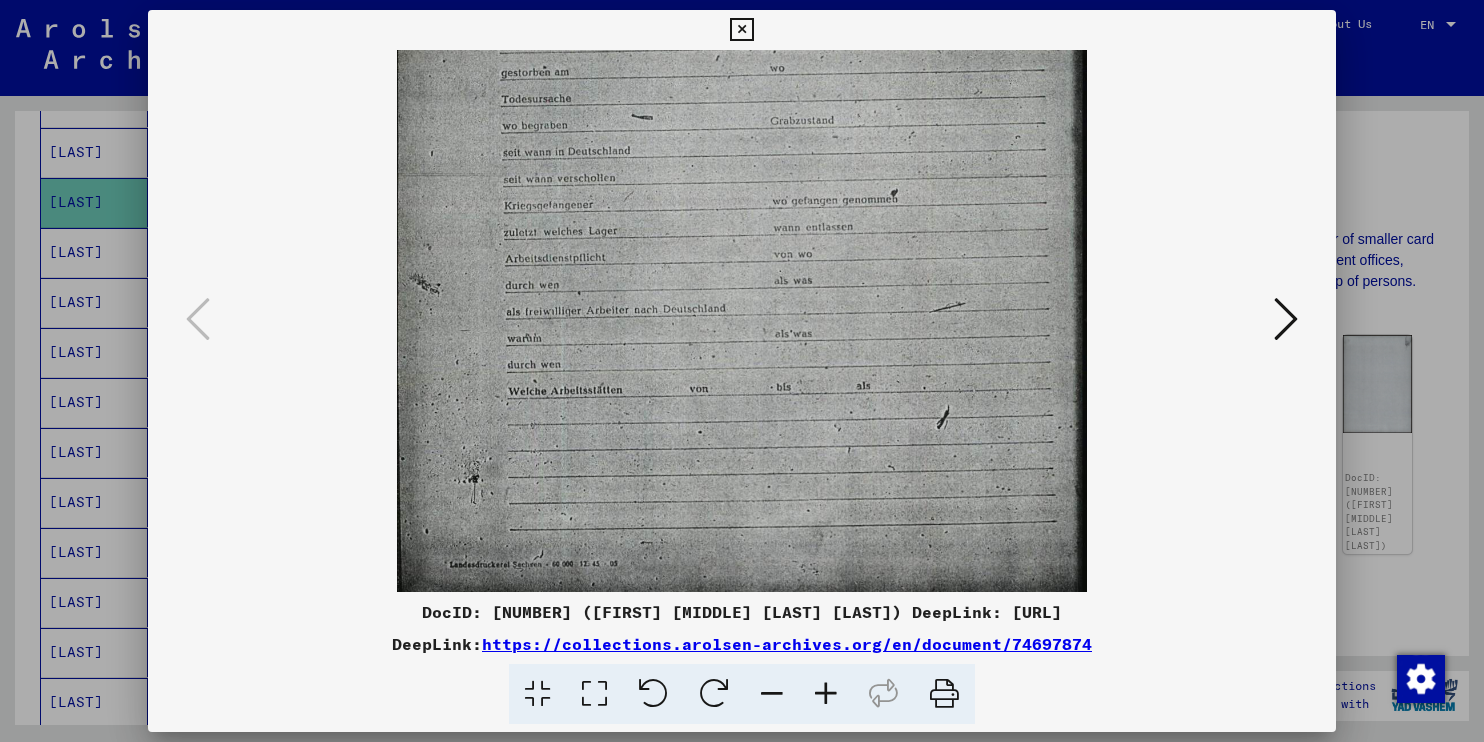 drag, startPoint x: 845, startPoint y: 537, endPoint x: 915, endPoint y: 102, distance: 440.5962 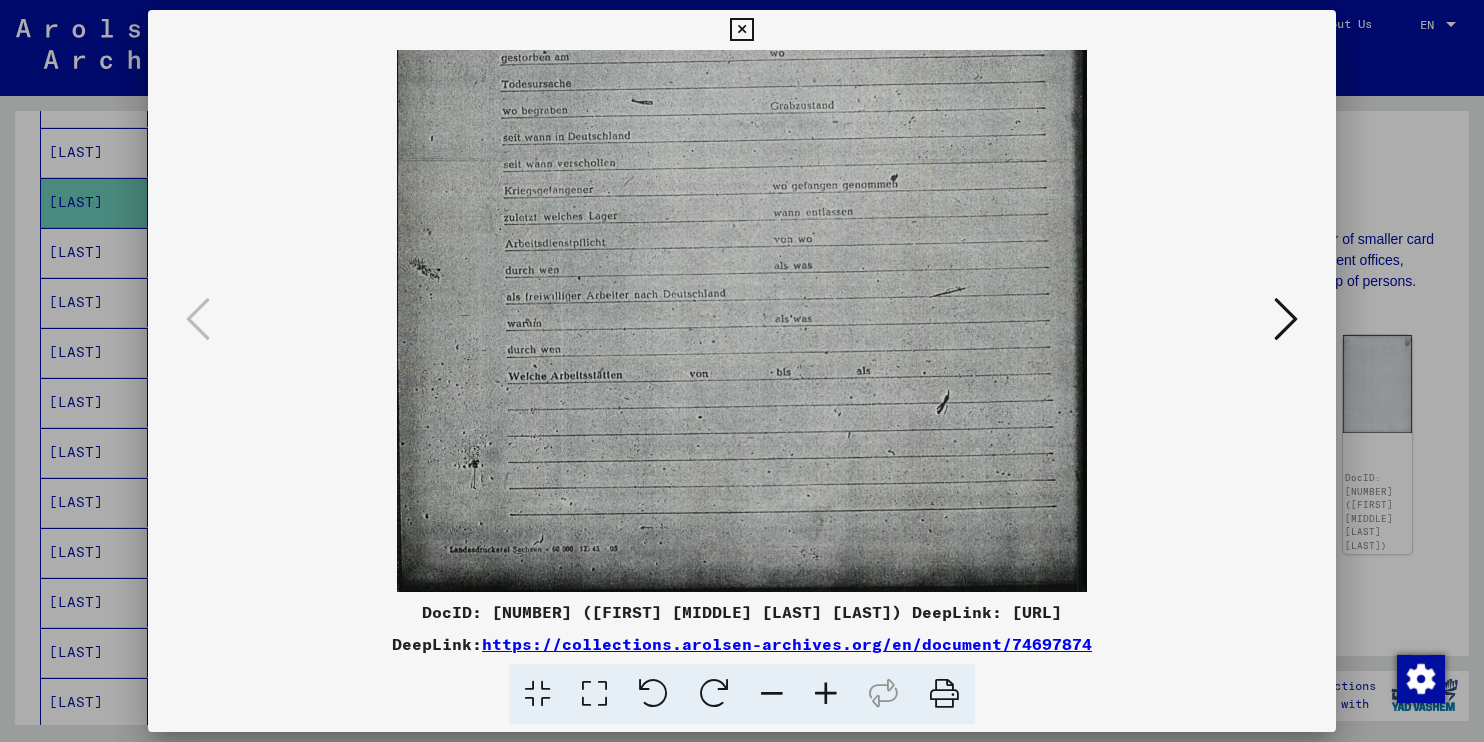 drag, startPoint x: 846, startPoint y: 519, endPoint x: 909, endPoint y: 246, distance: 280.17496 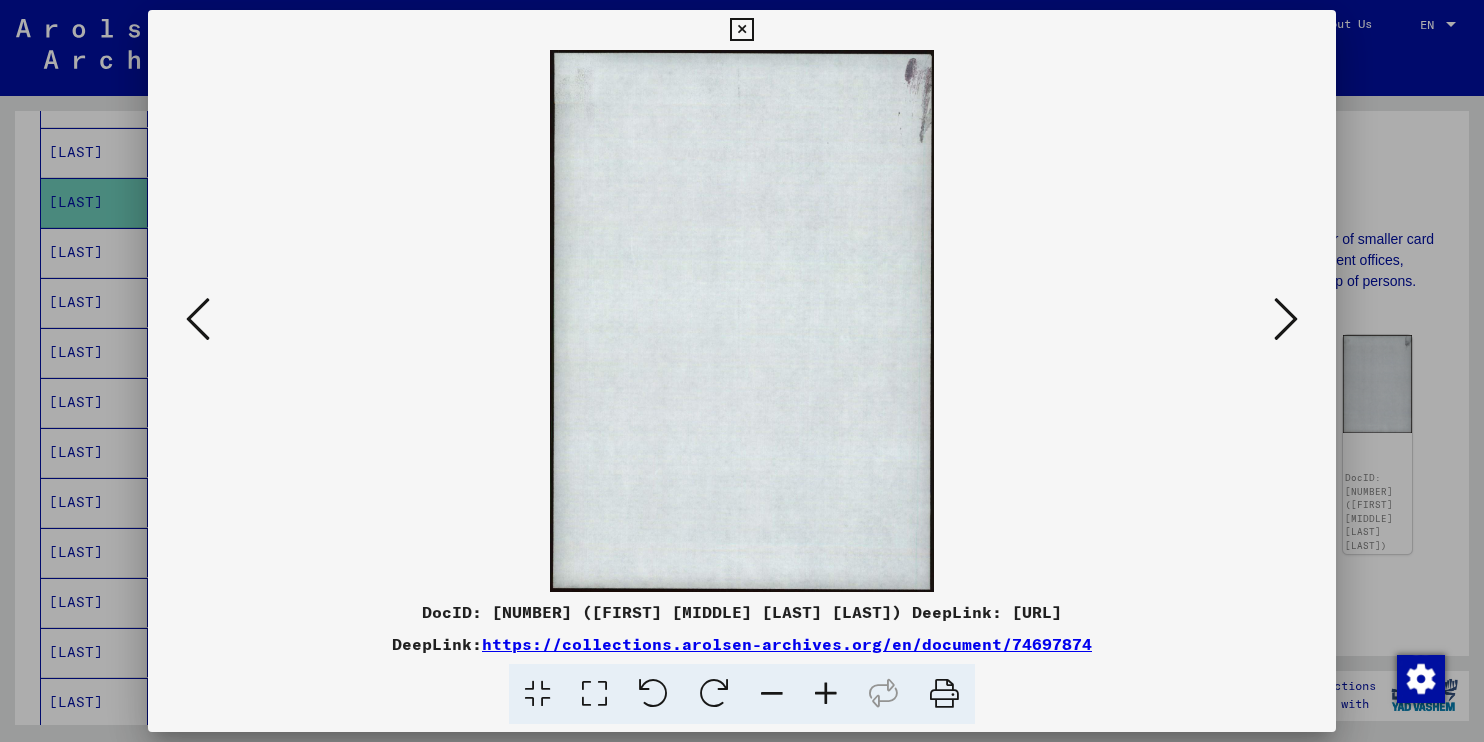 click at bounding box center (1286, 319) 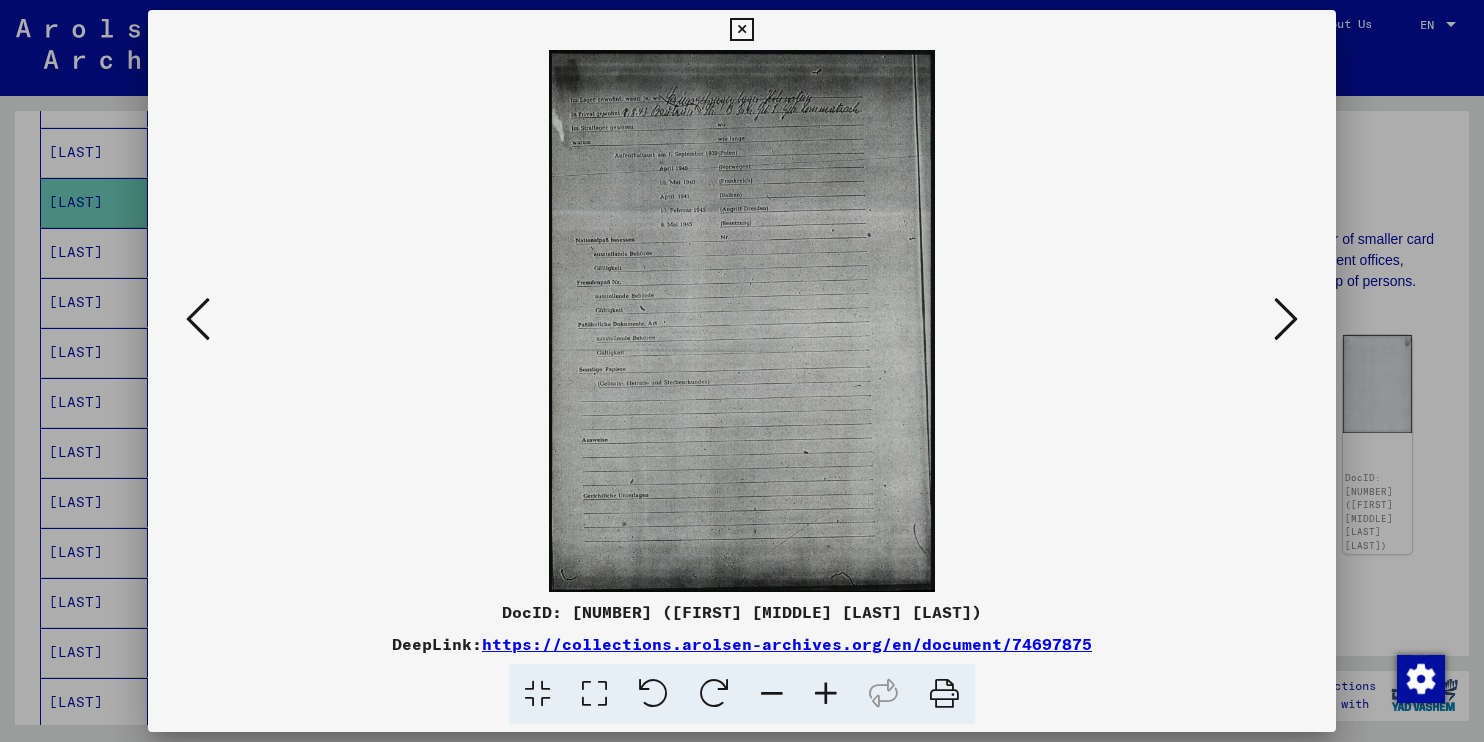 click at bounding box center (826, 694) 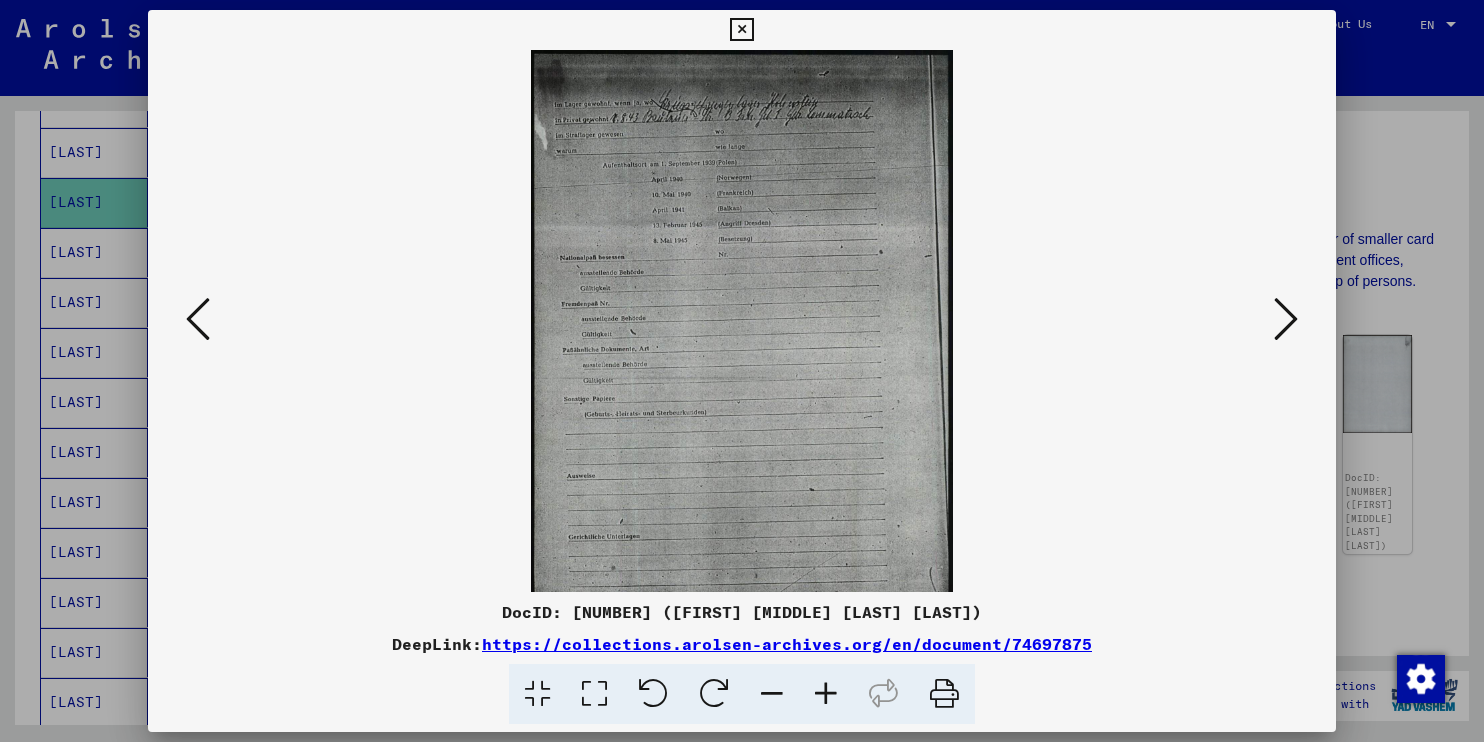click at bounding box center (826, 694) 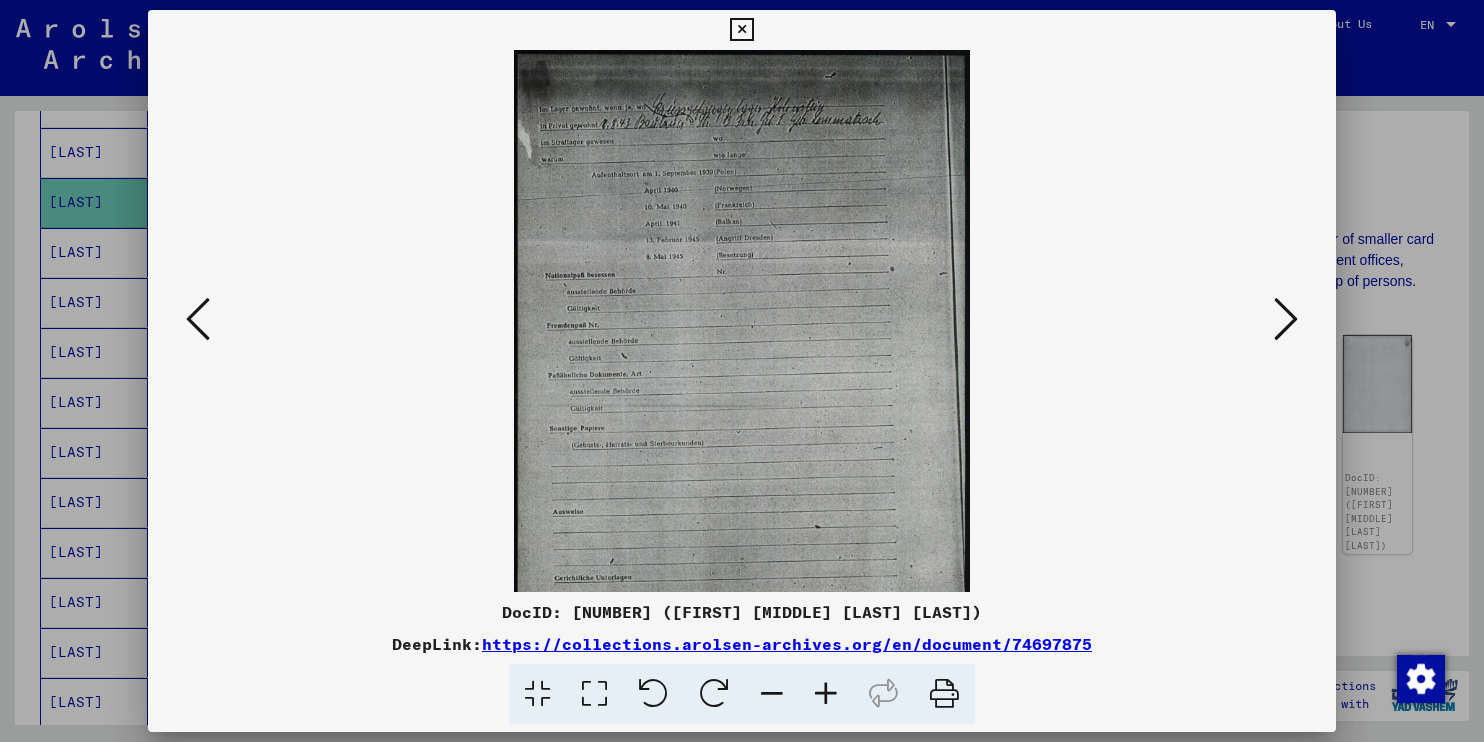 click at bounding box center [826, 694] 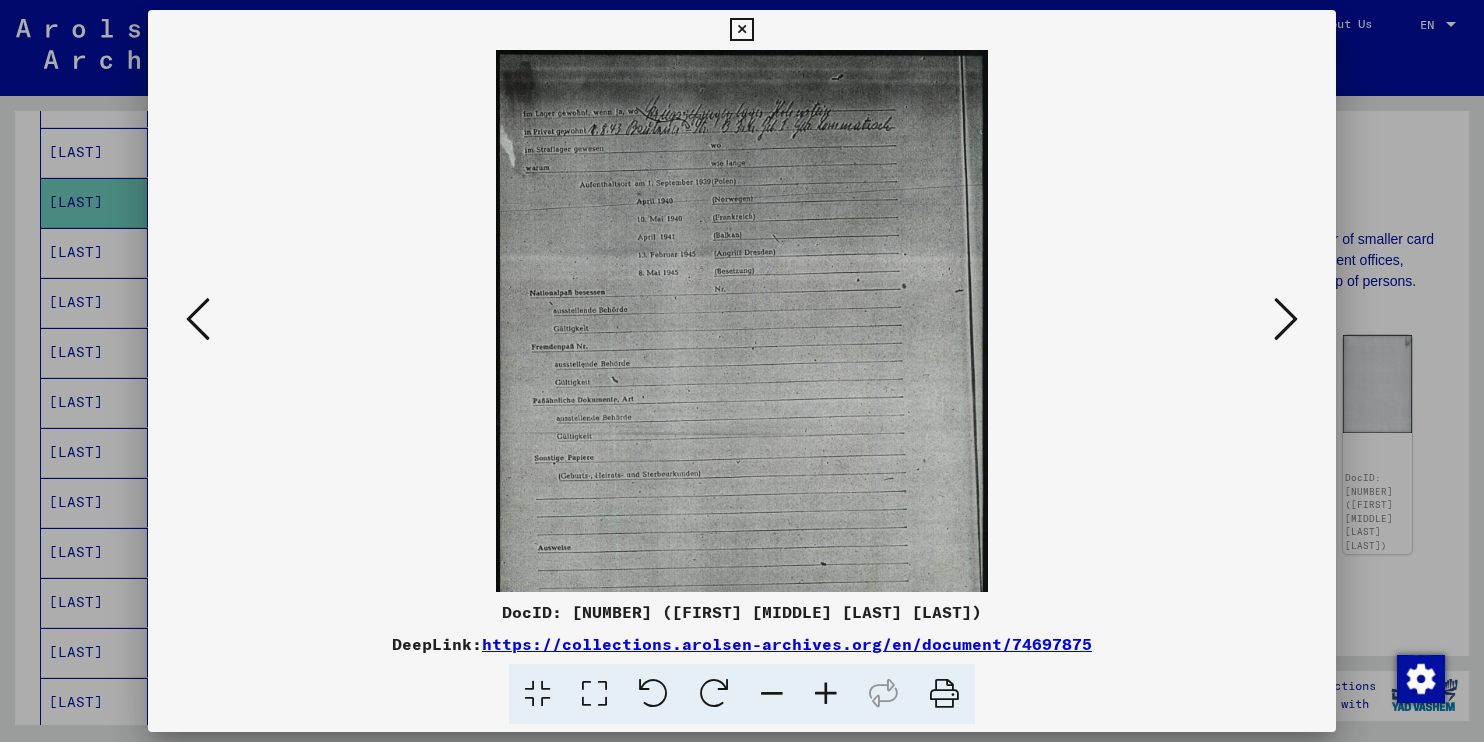 click at bounding box center (826, 694) 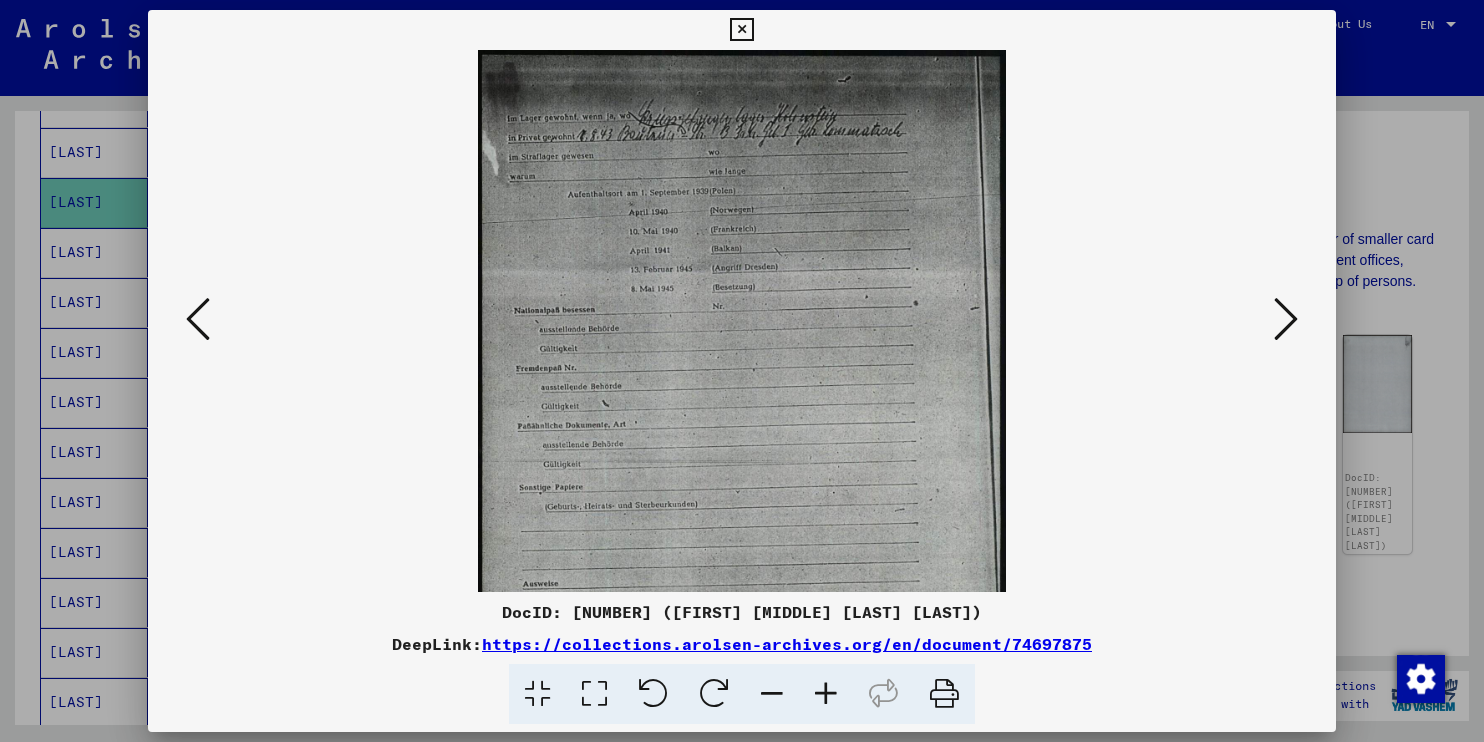 click at bounding box center (826, 694) 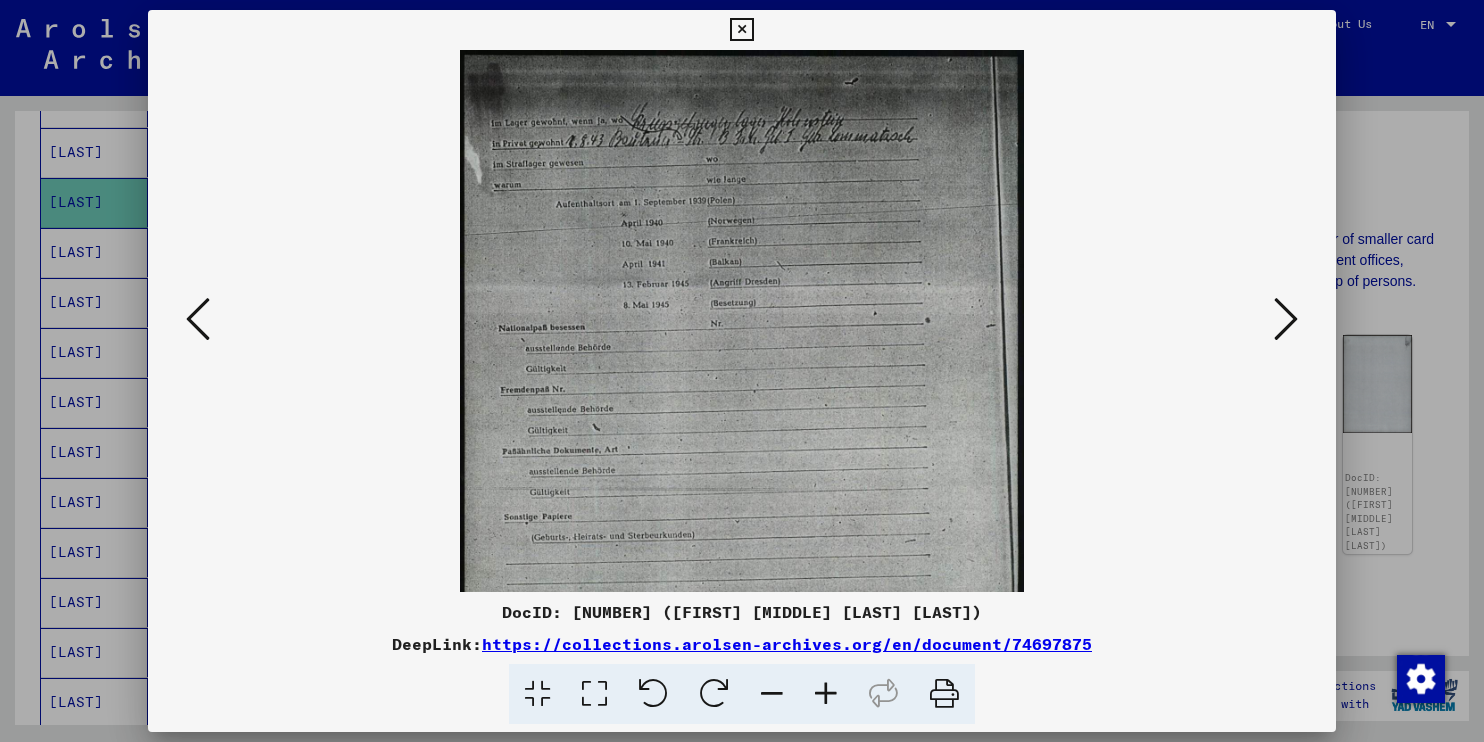 click at bounding box center [826, 694] 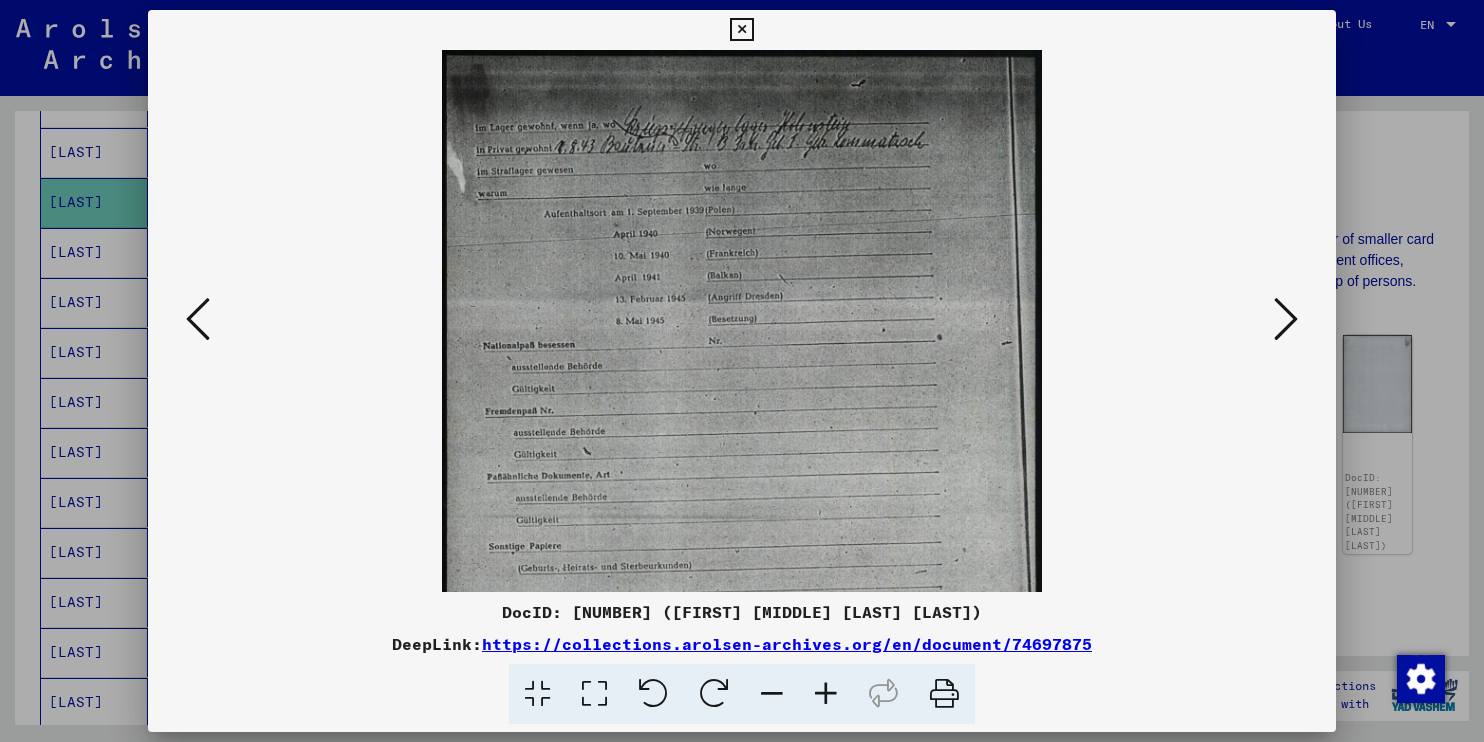 click at bounding box center (826, 694) 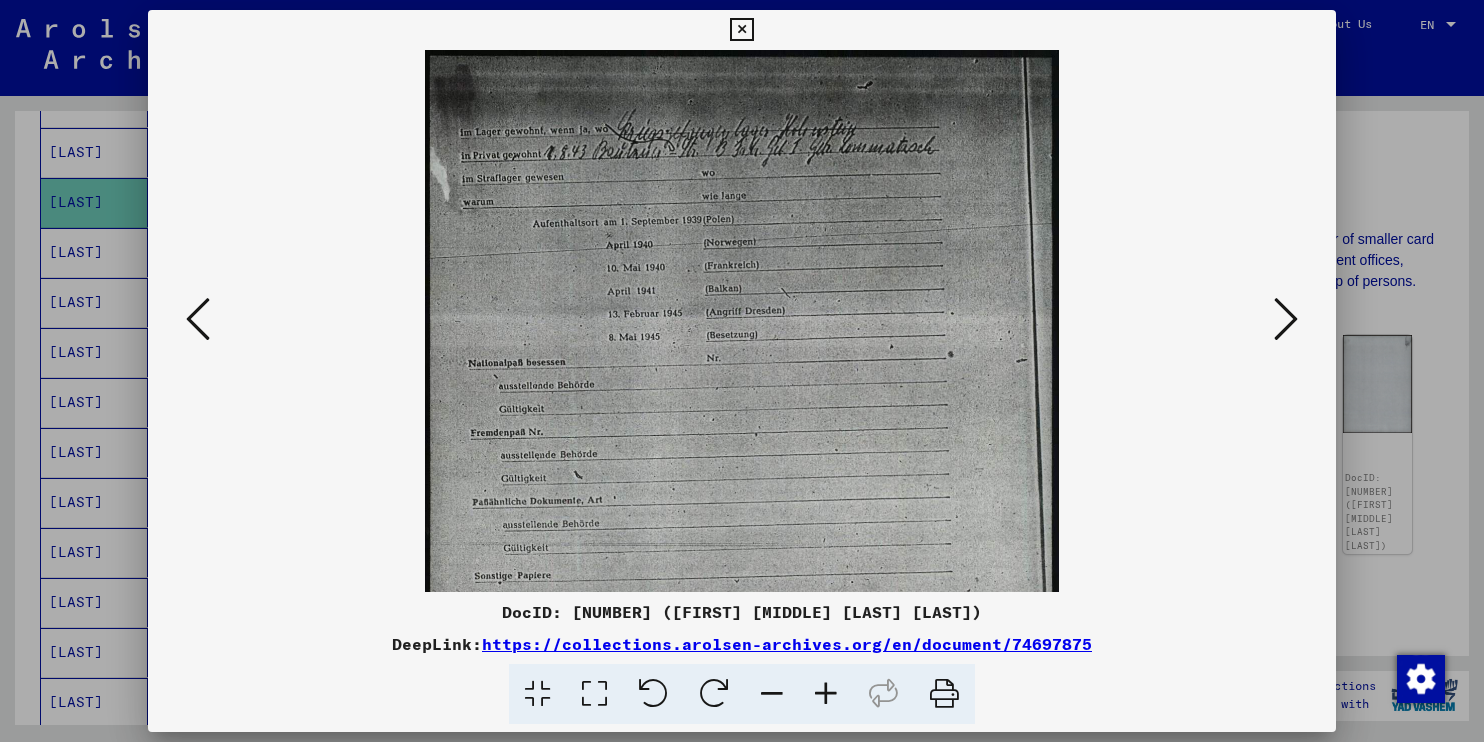 click at bounding box center [826, 694] 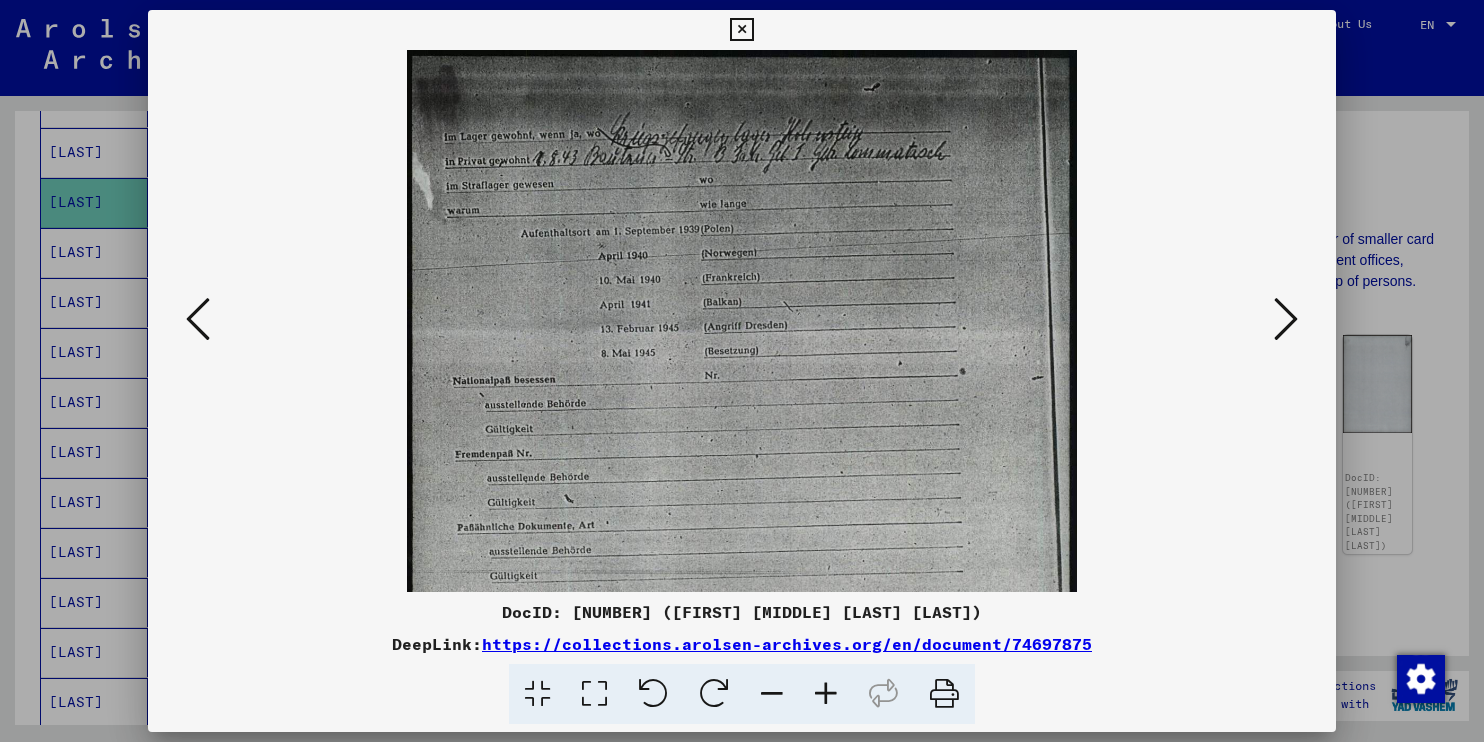 click at bounding box center (826, 694) 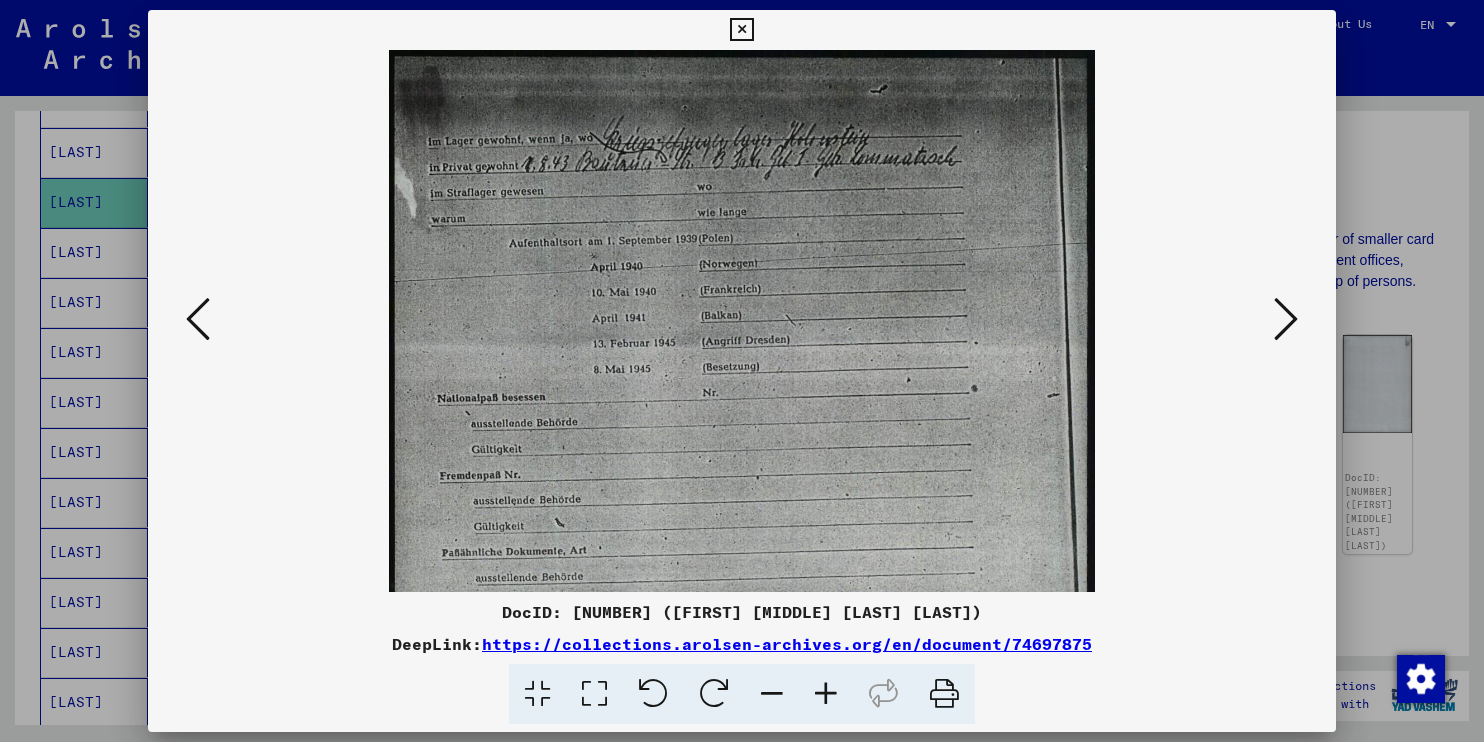 click at bounding box center (826, 694) 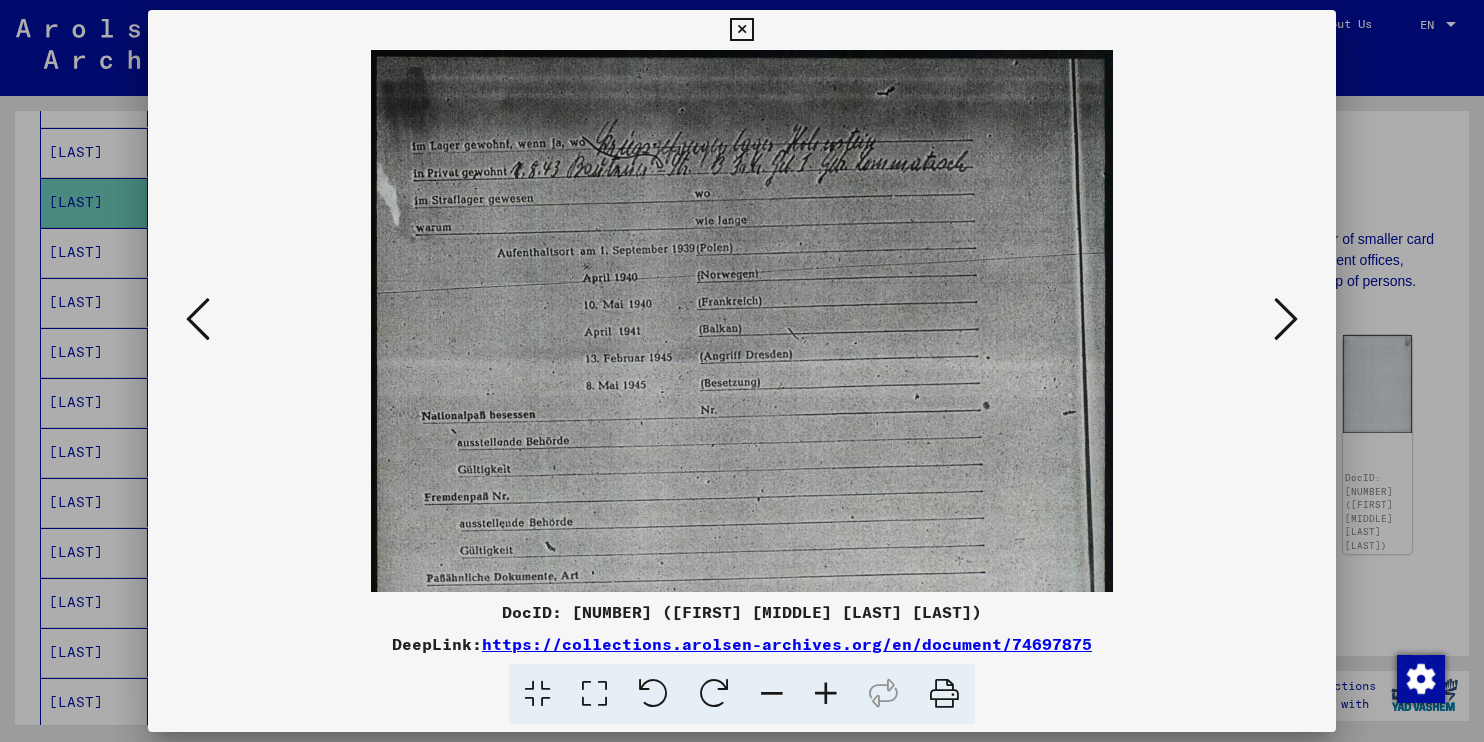 drag, startPoint x: 774, startPoint y: 353, endPoint x: 756, endPoint y: 675, distance: 322.50272 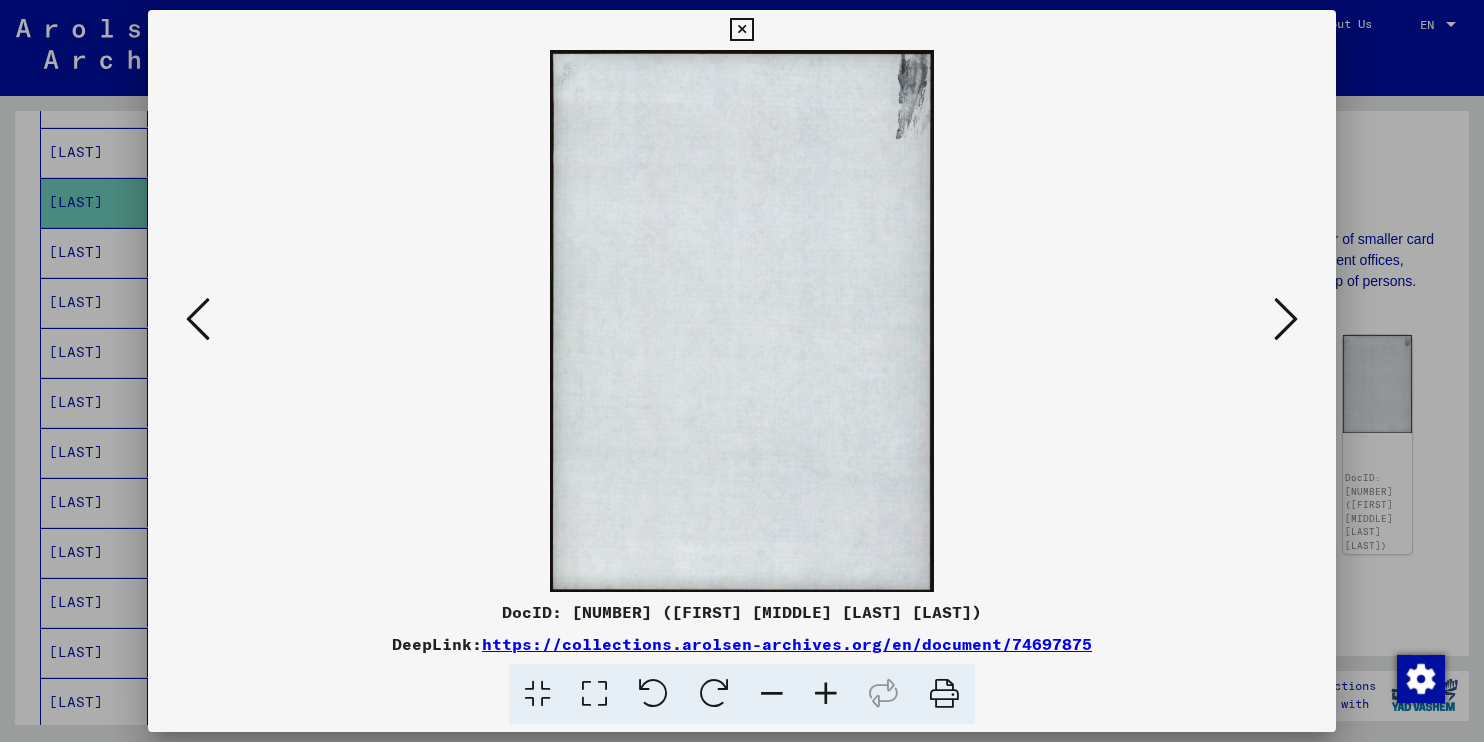 click at bounding box center [1286, 319] 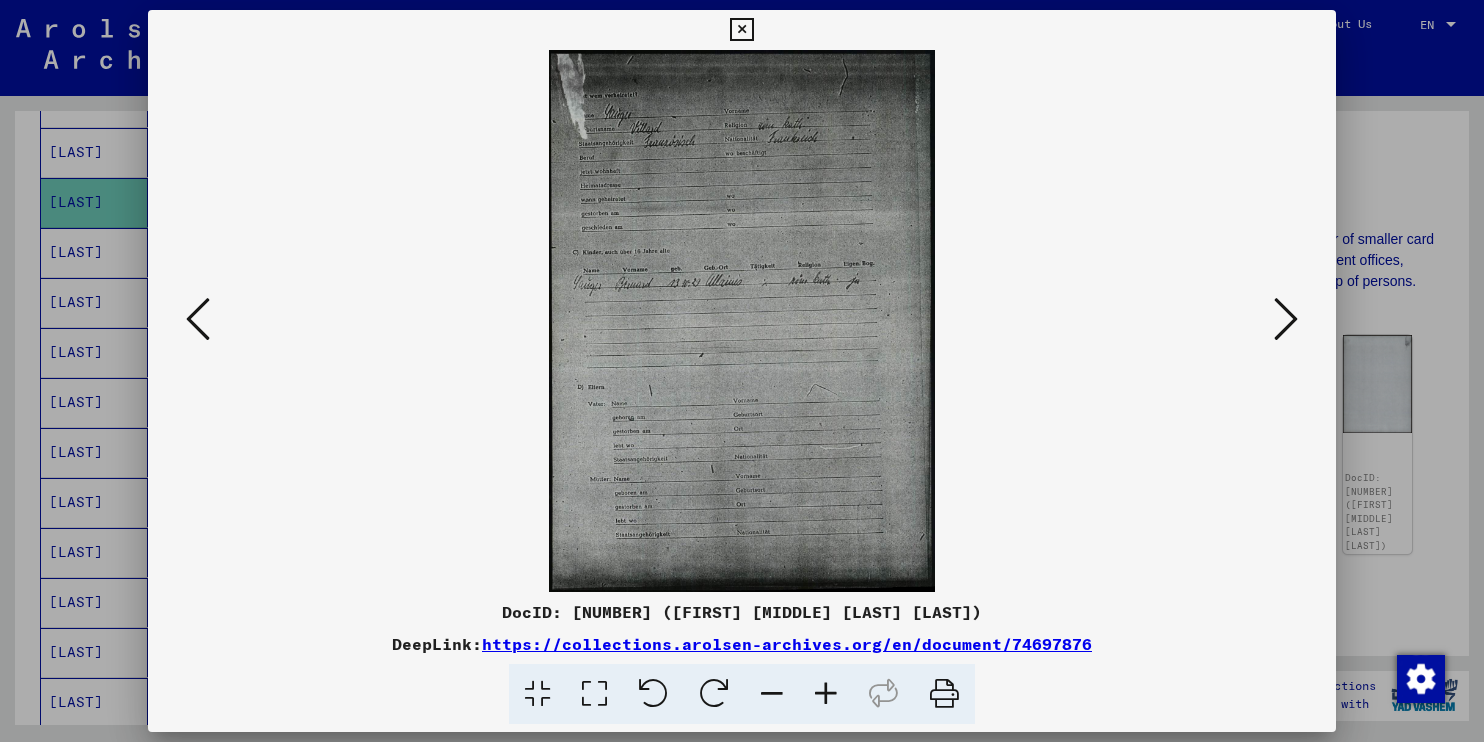 click at bounding box center (826, 694) 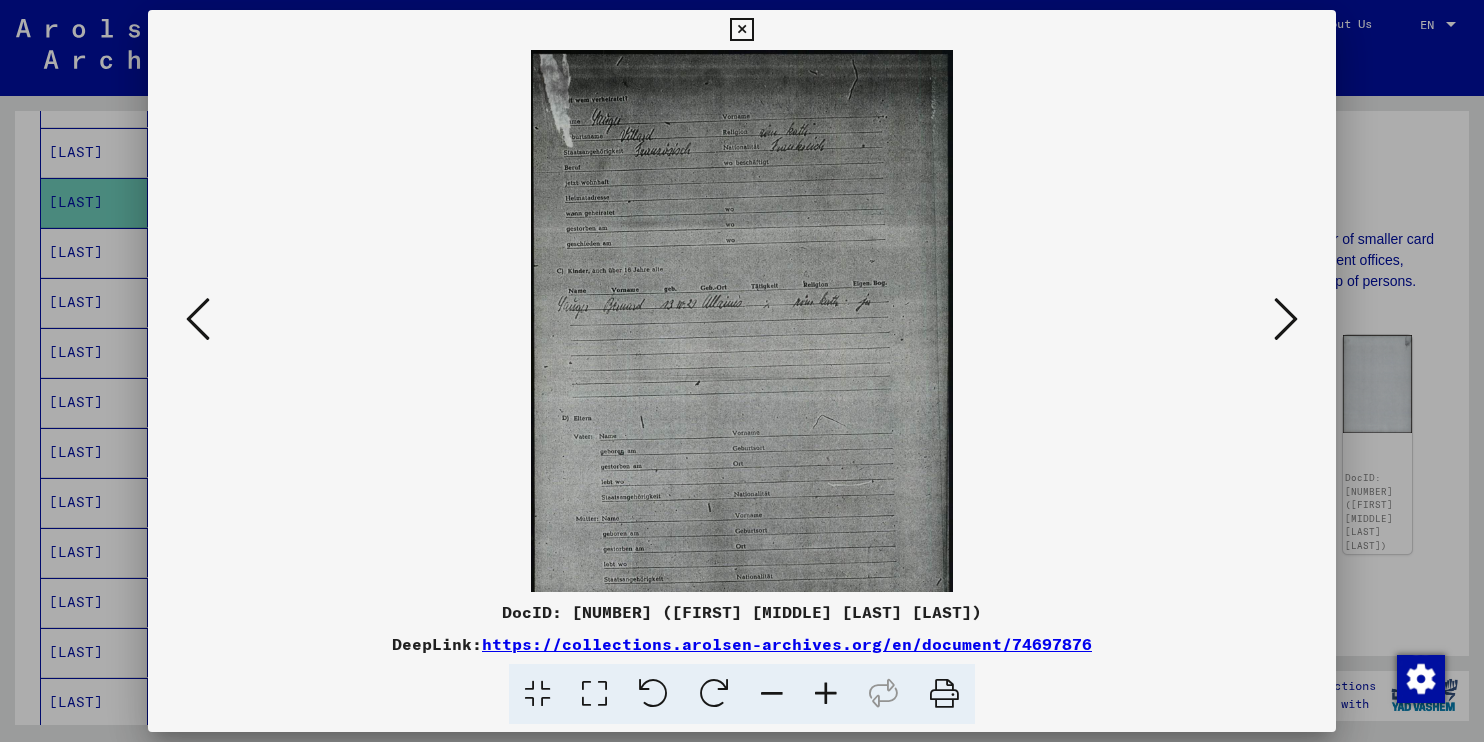 click at bounding box center (826, 694) 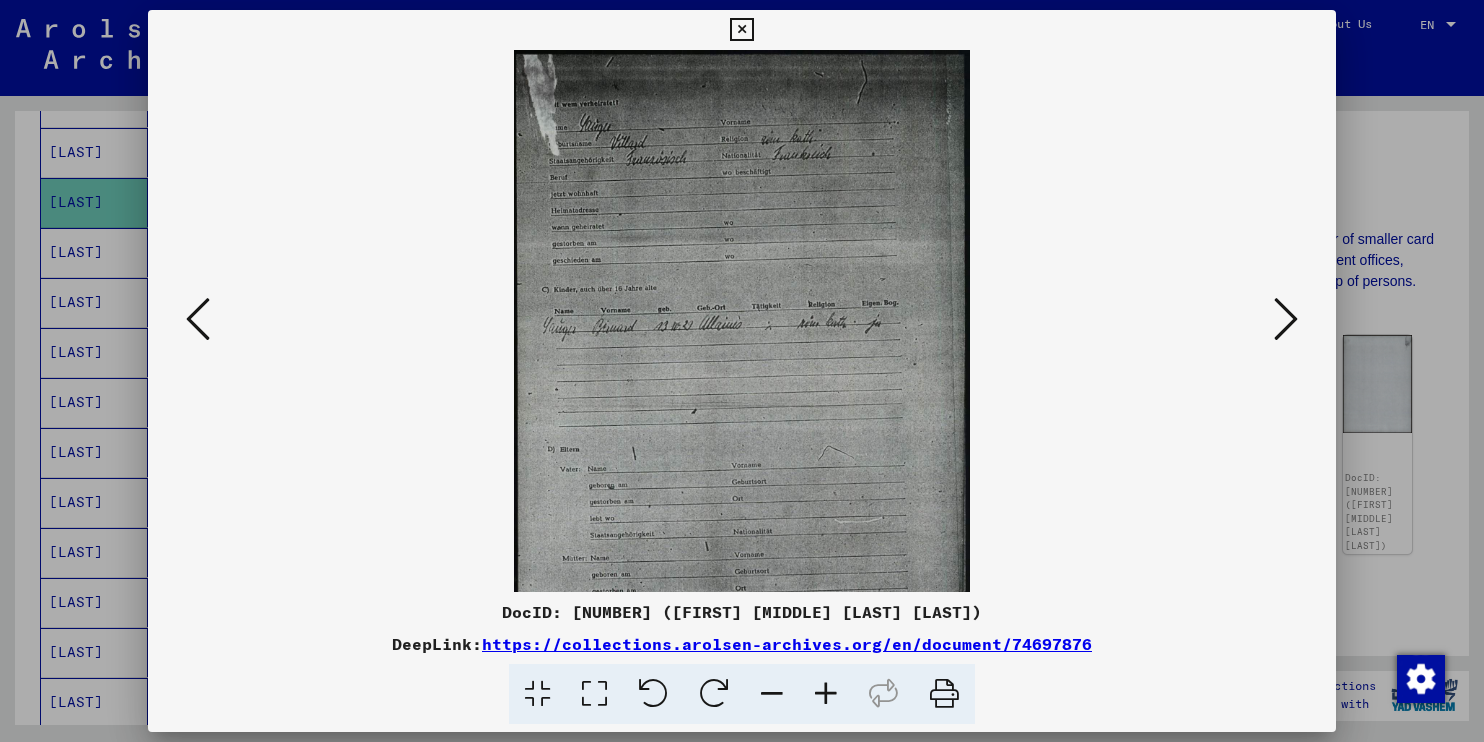 click at bounding box center (826, 694) 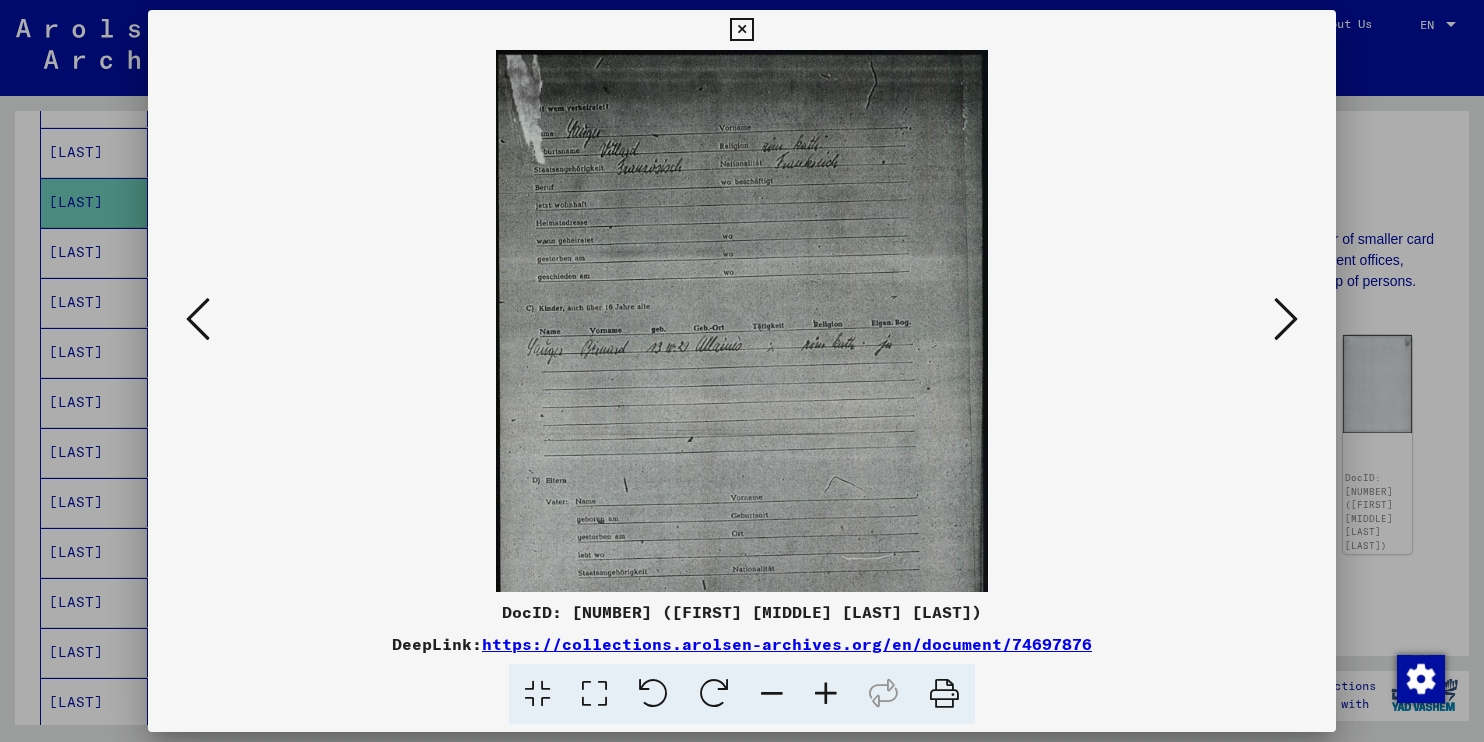 click at bounding box center (826, 694) 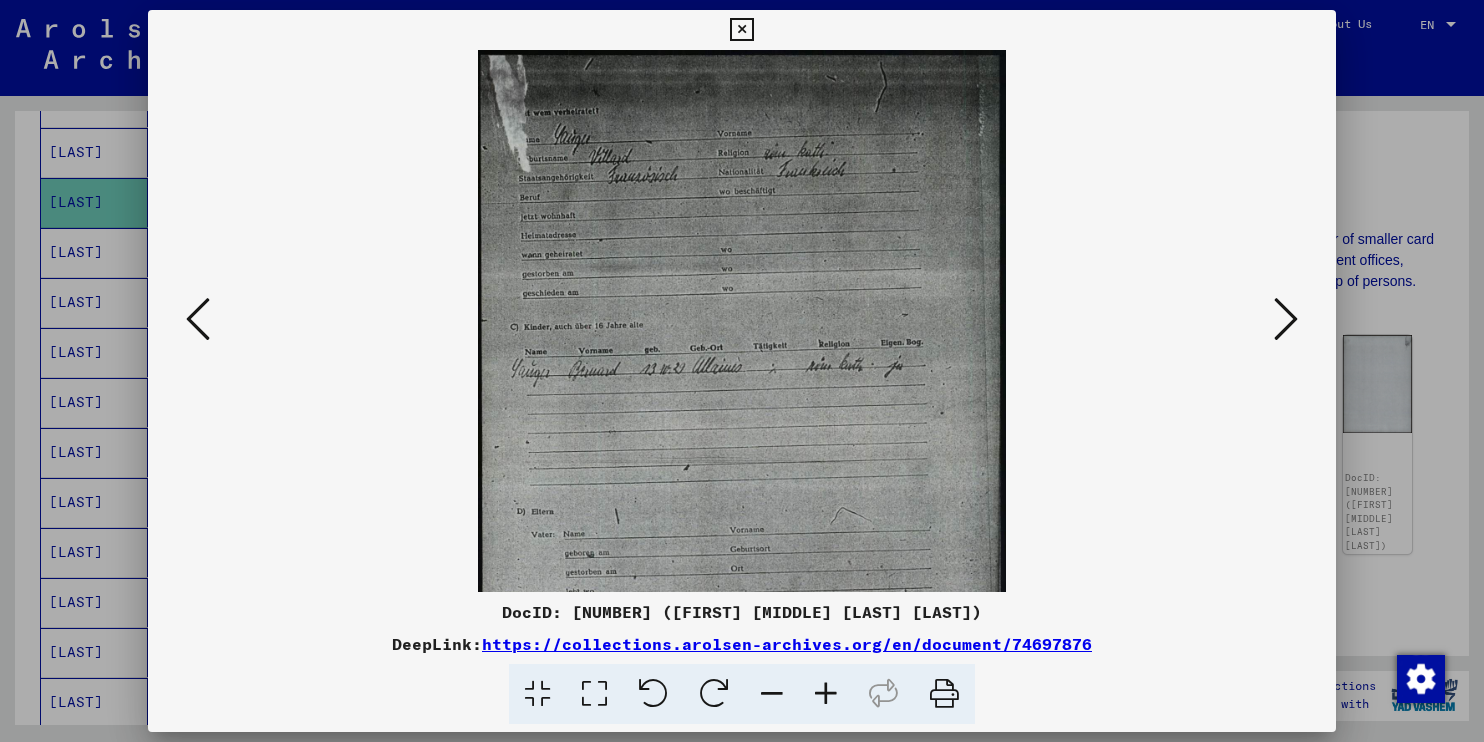 click at bounding box center [826, 694] 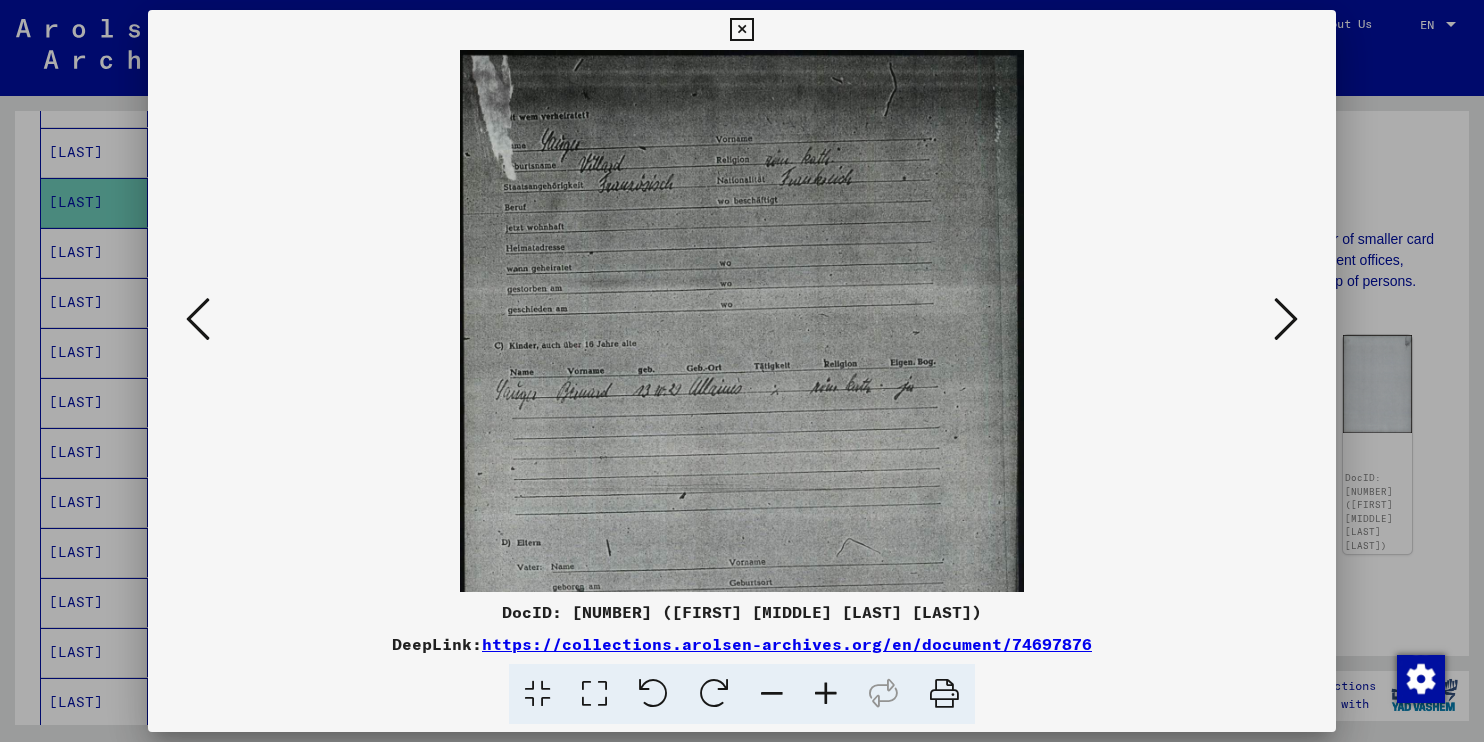 click at bounding box center [826, 694] 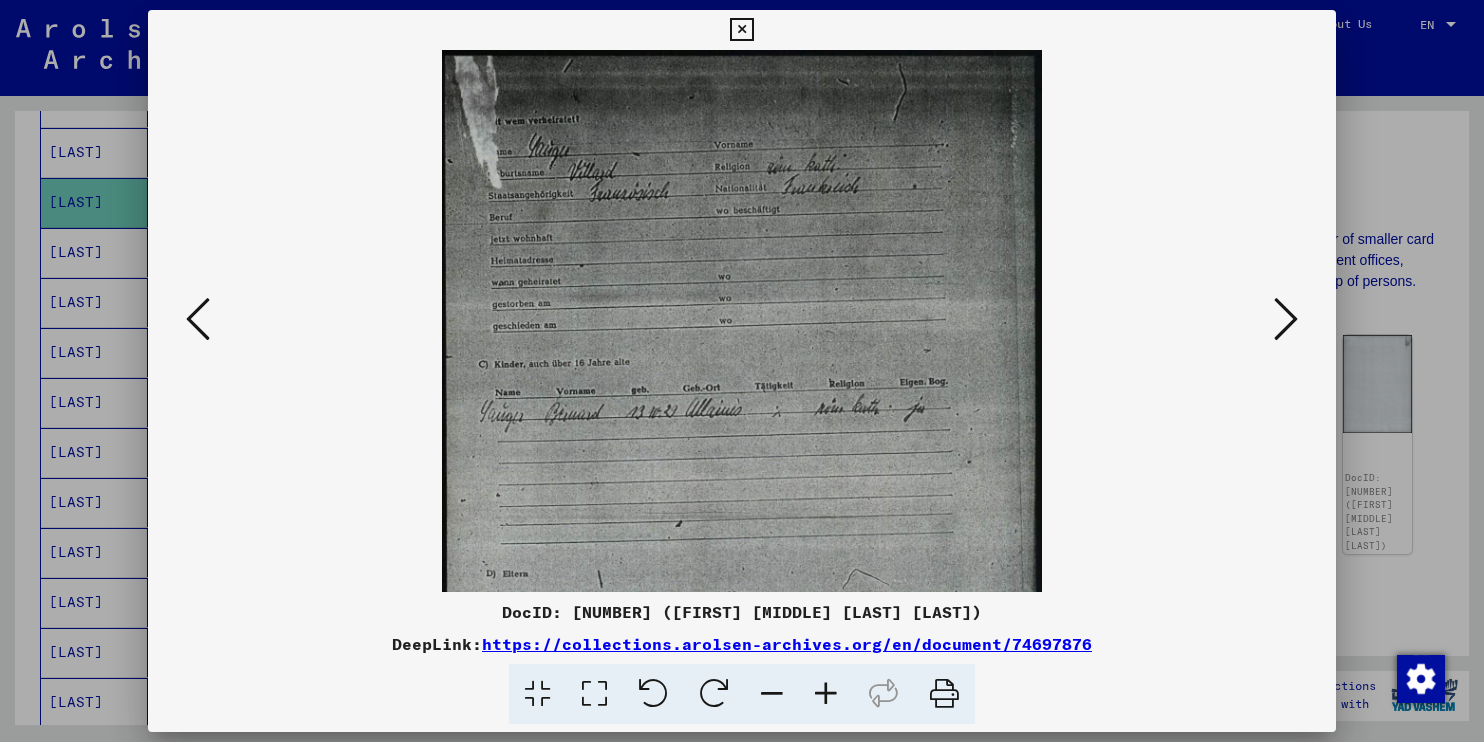 click at bounding box center [826, 694] 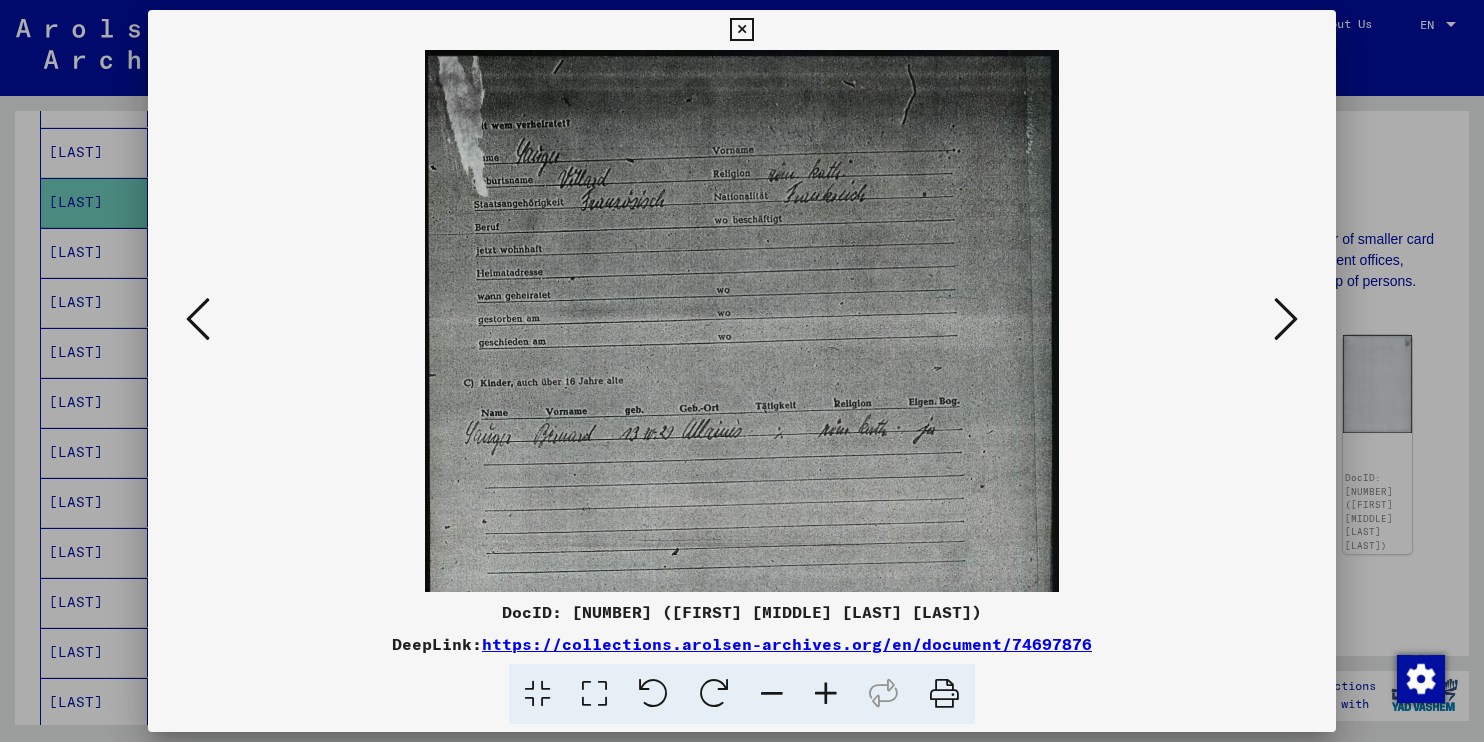 click at bounding box center [1286, 319] 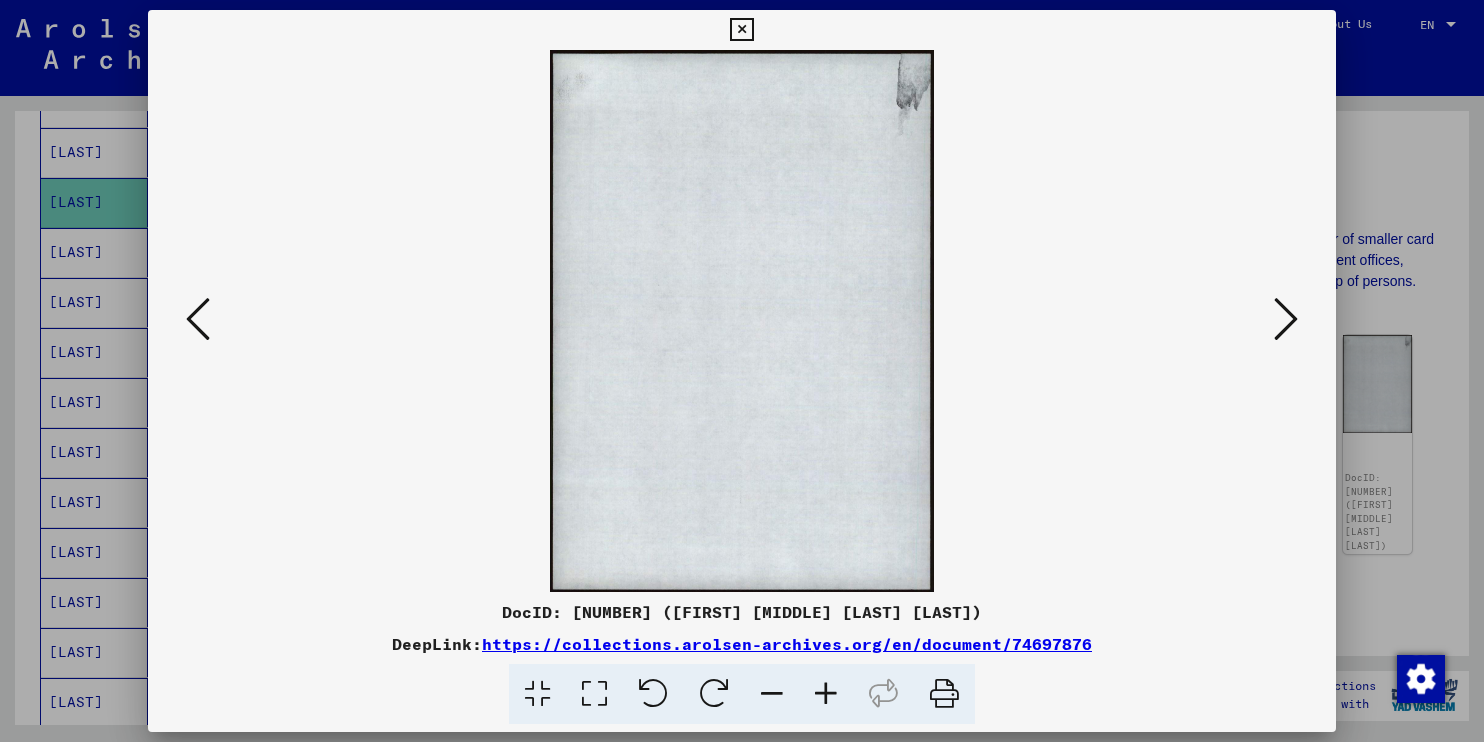click at bounding box center [1286, 319] 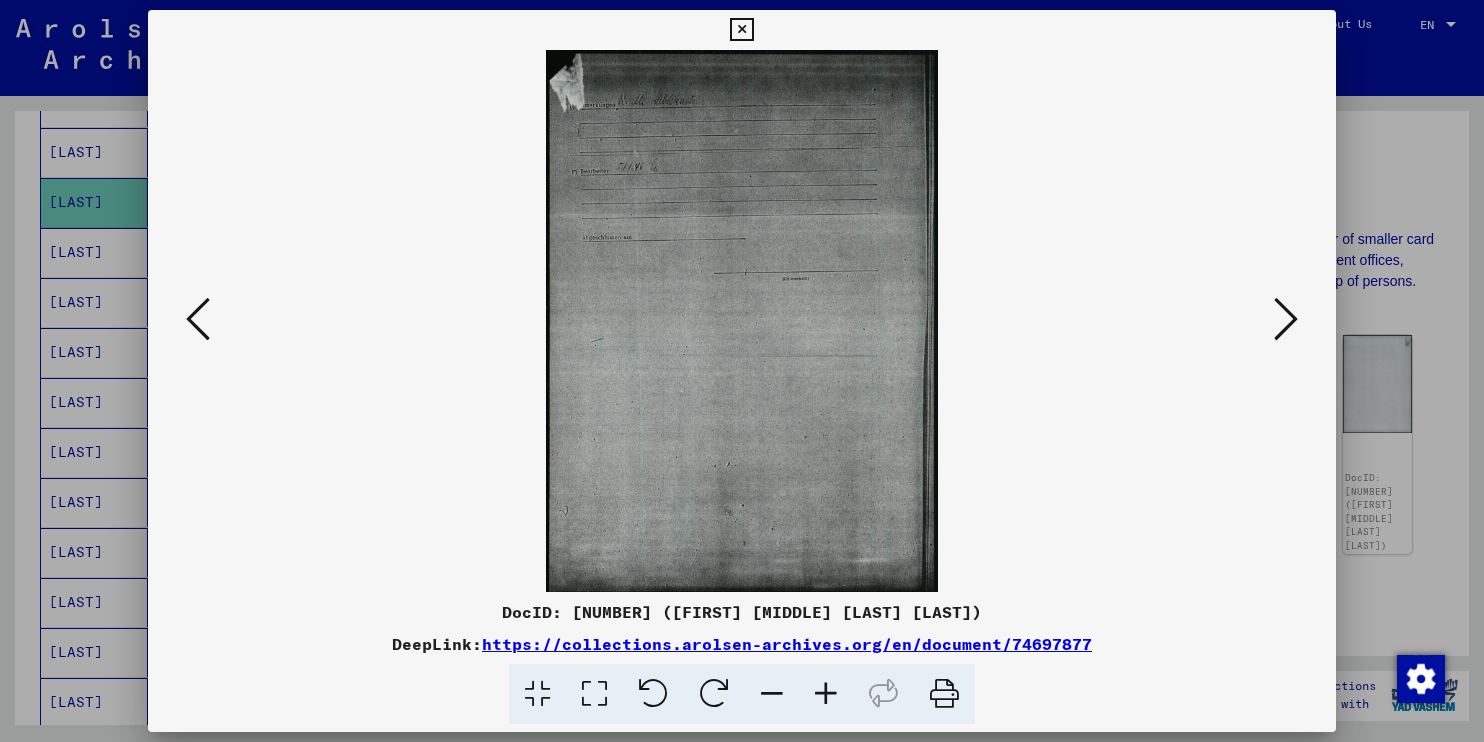 click at bounding box center [1286, 319] 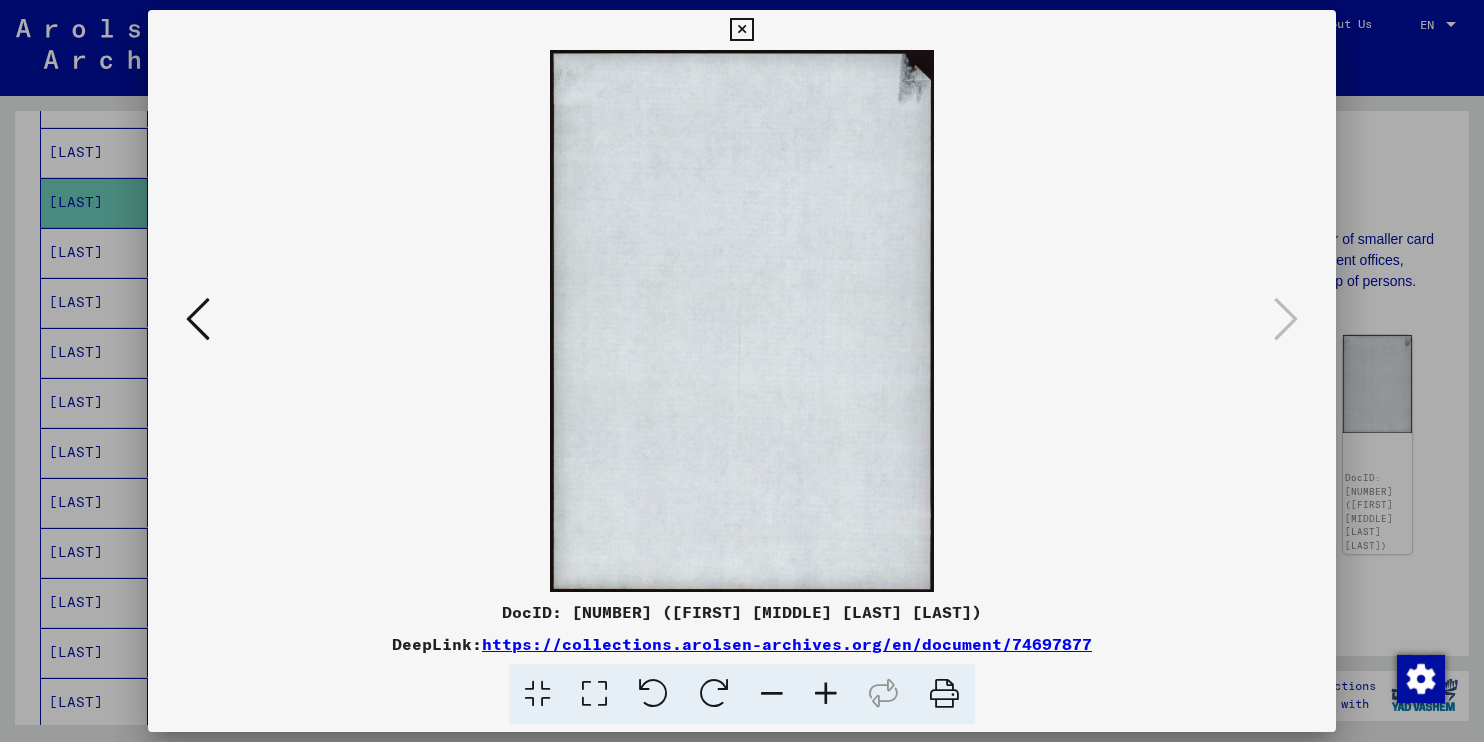 click at bounding box center (198, 319) 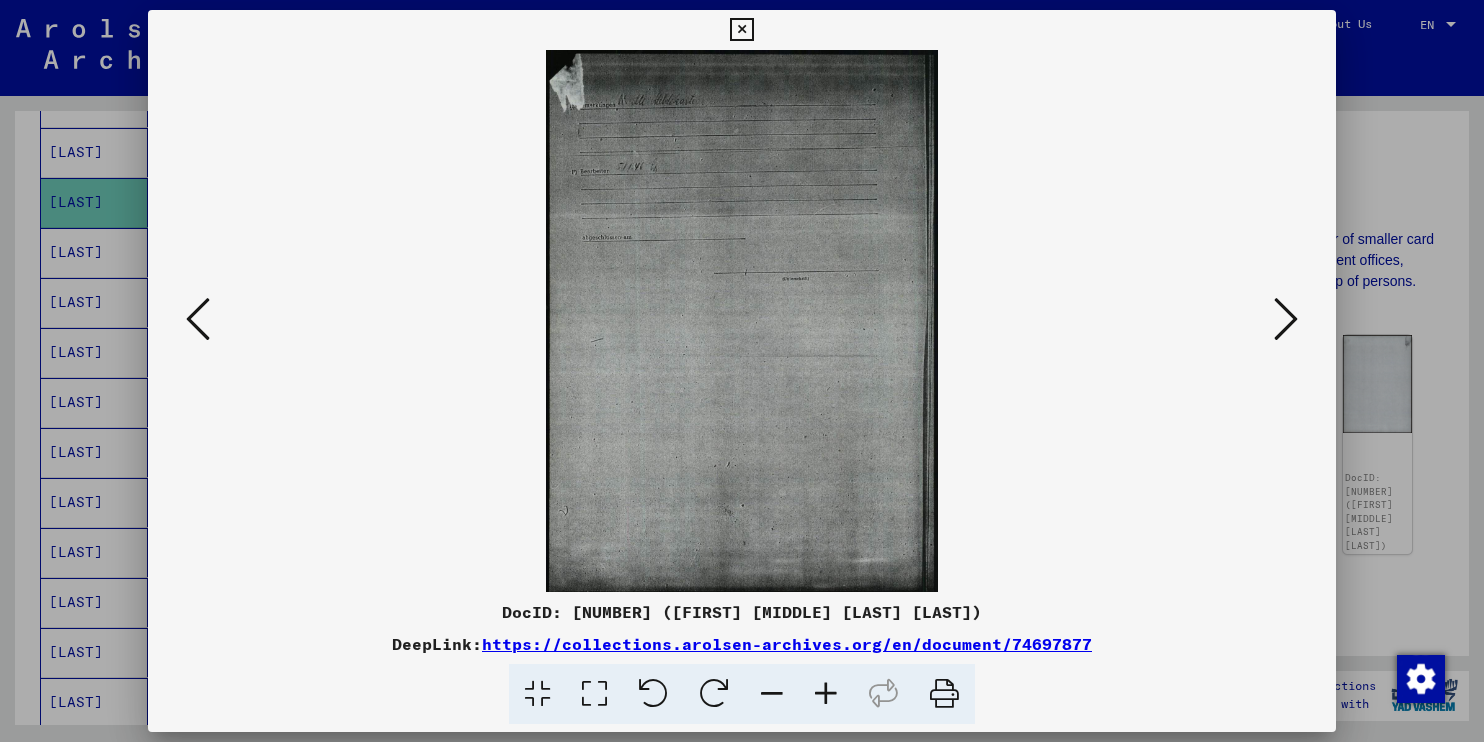 click at bounding box center [826, 694] 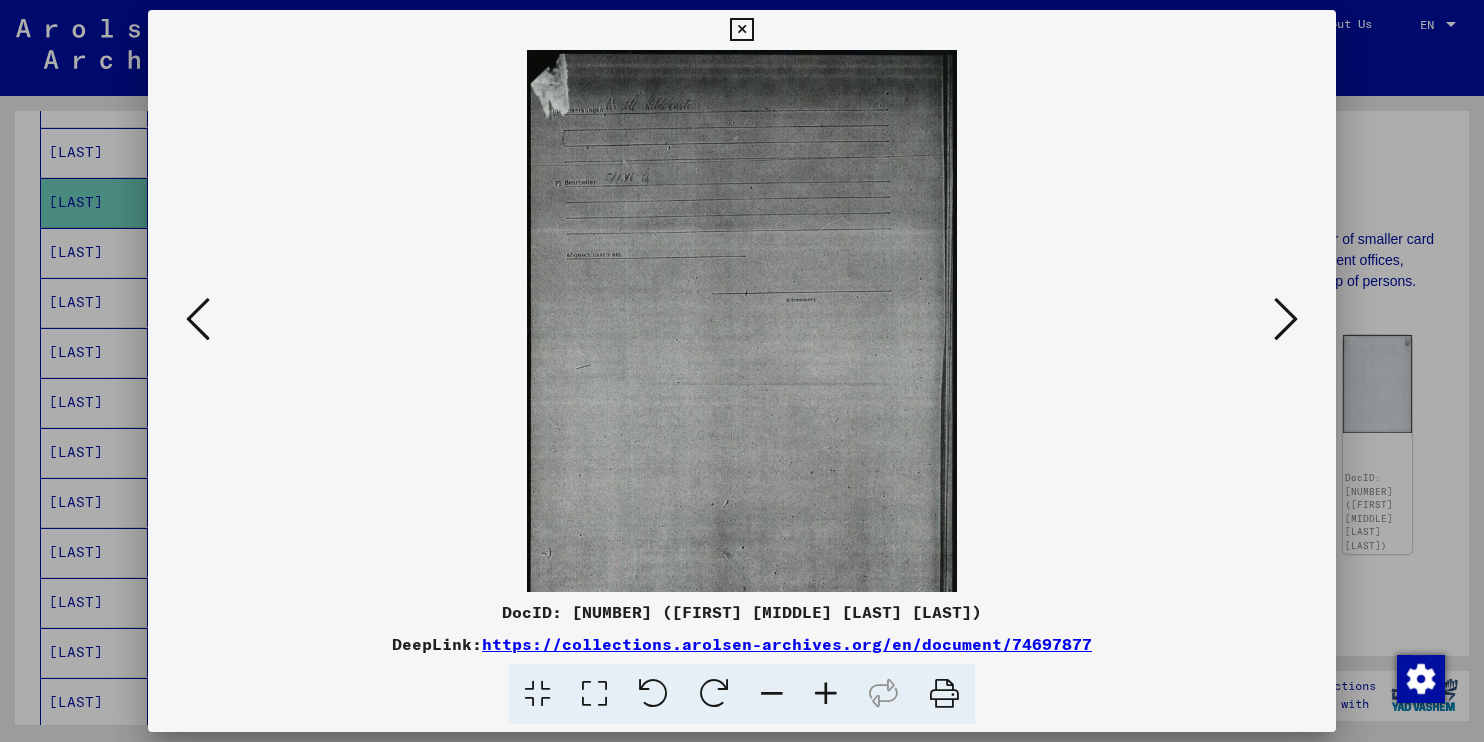 click at bounding box center (826, 694) 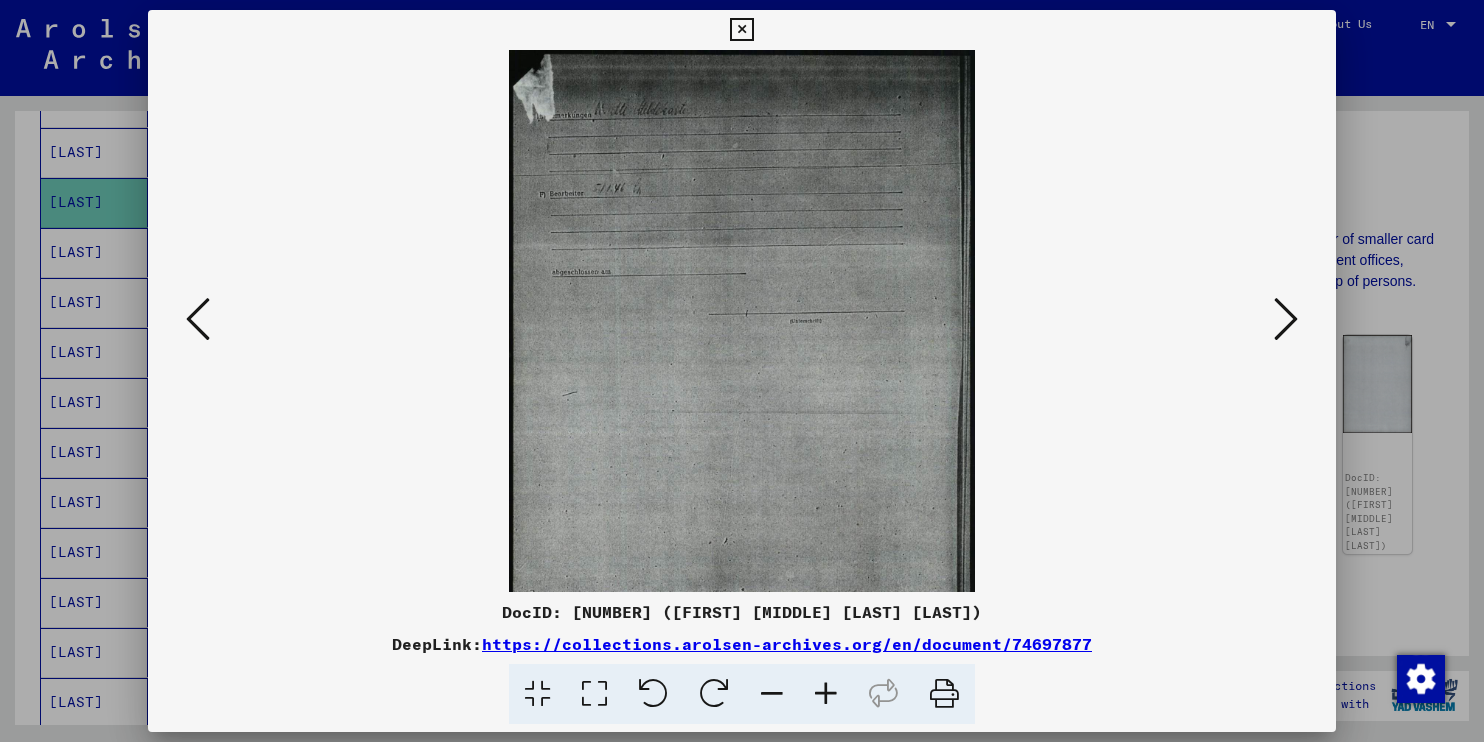 click at bounding box center [826, 694] 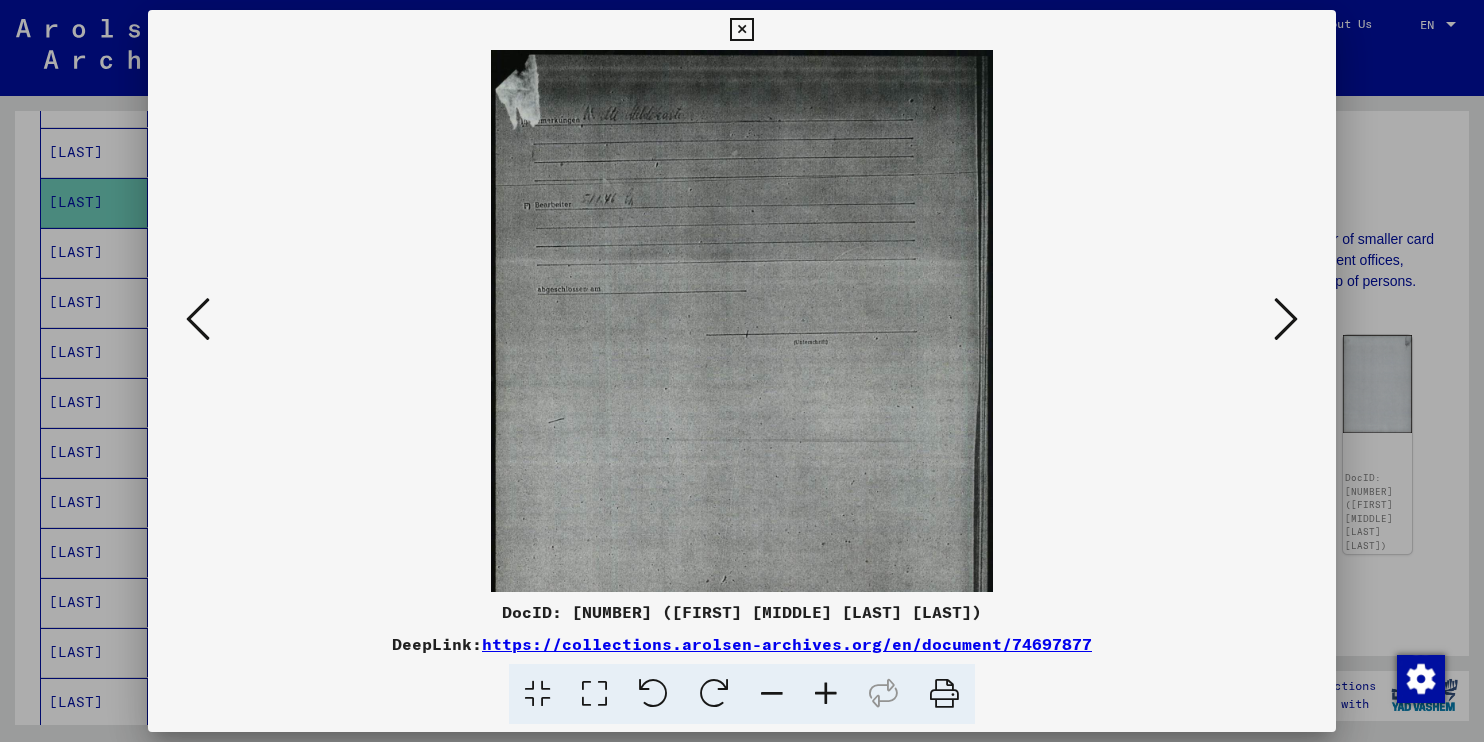 click at bounding box center [826, 694] 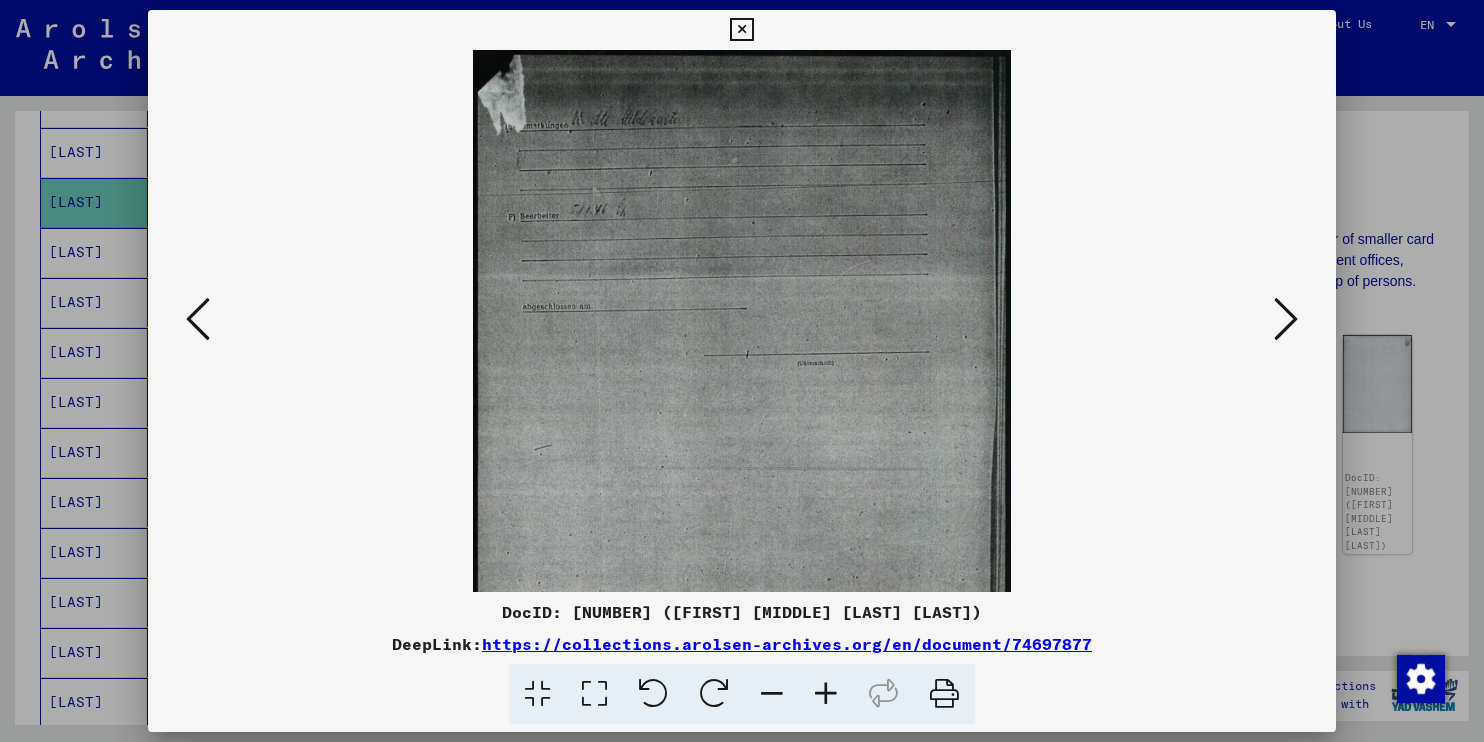 click at bounding box center [826, 694] 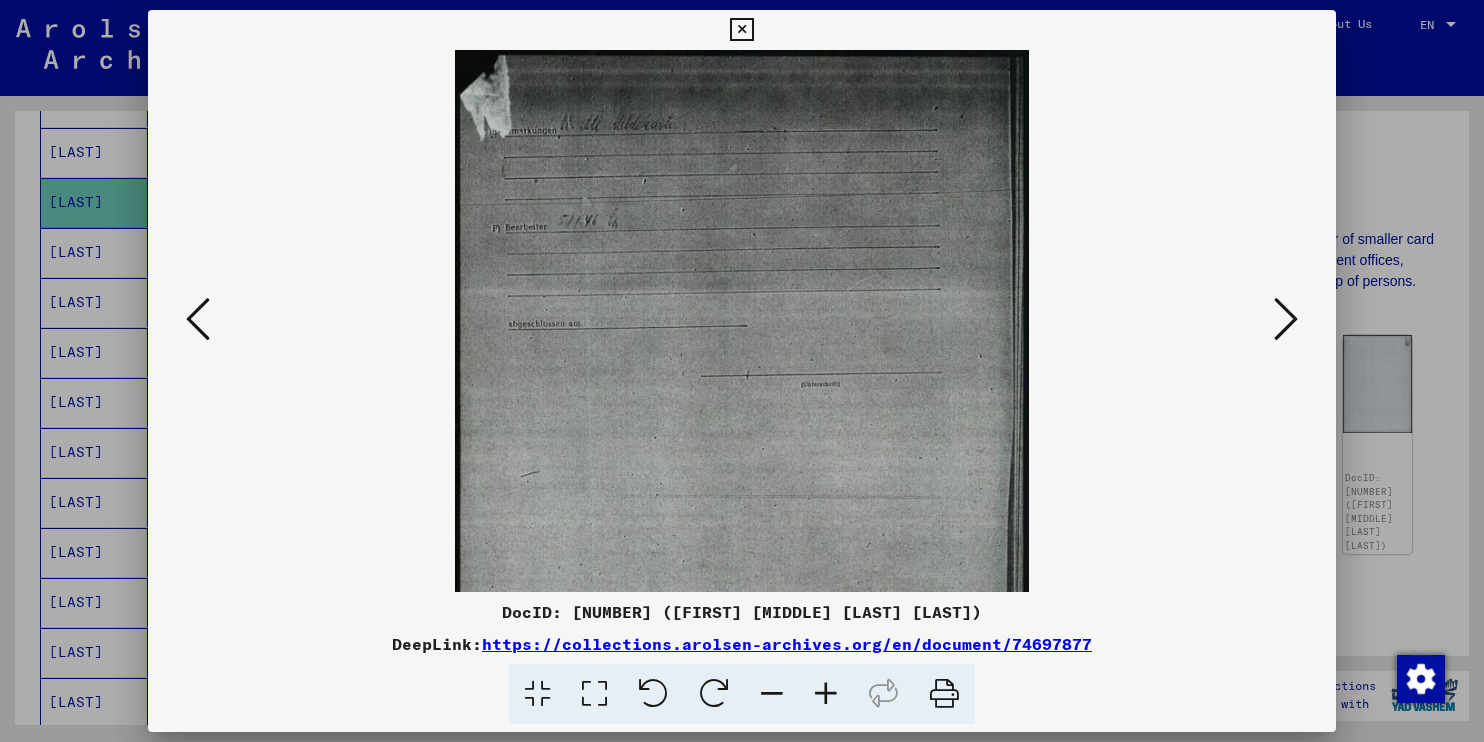 click at bounding box center (826, 694) 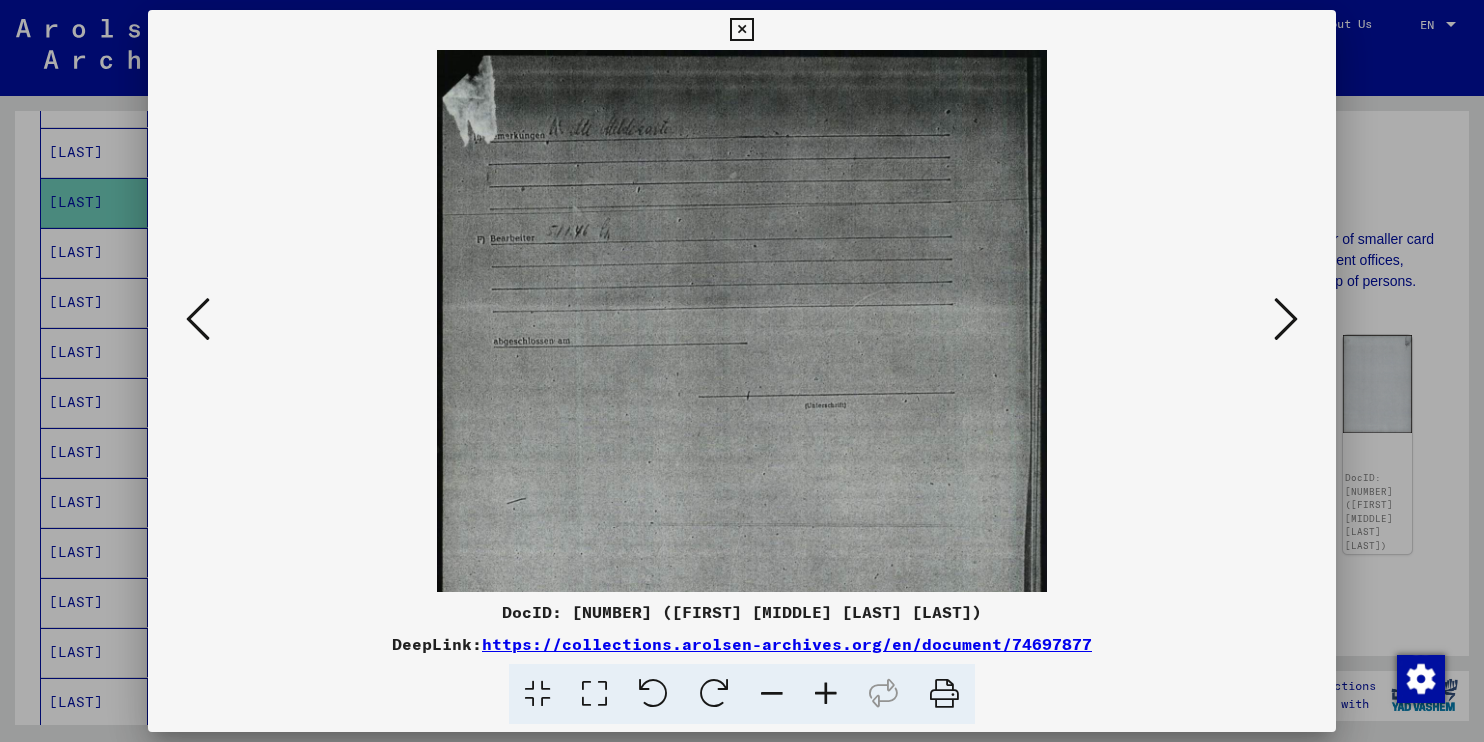 click at bounding box center (826, 694) 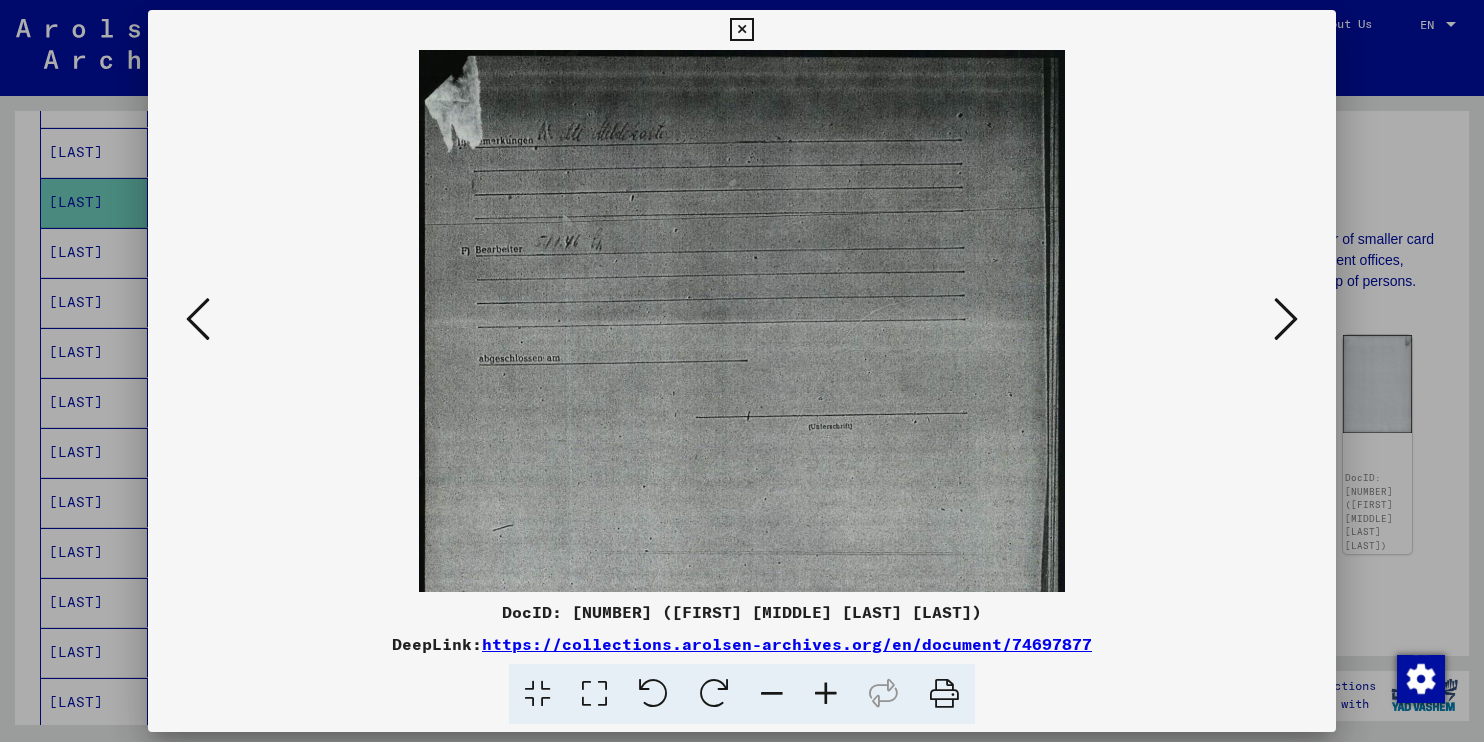 click at bounding box center [826, 694] 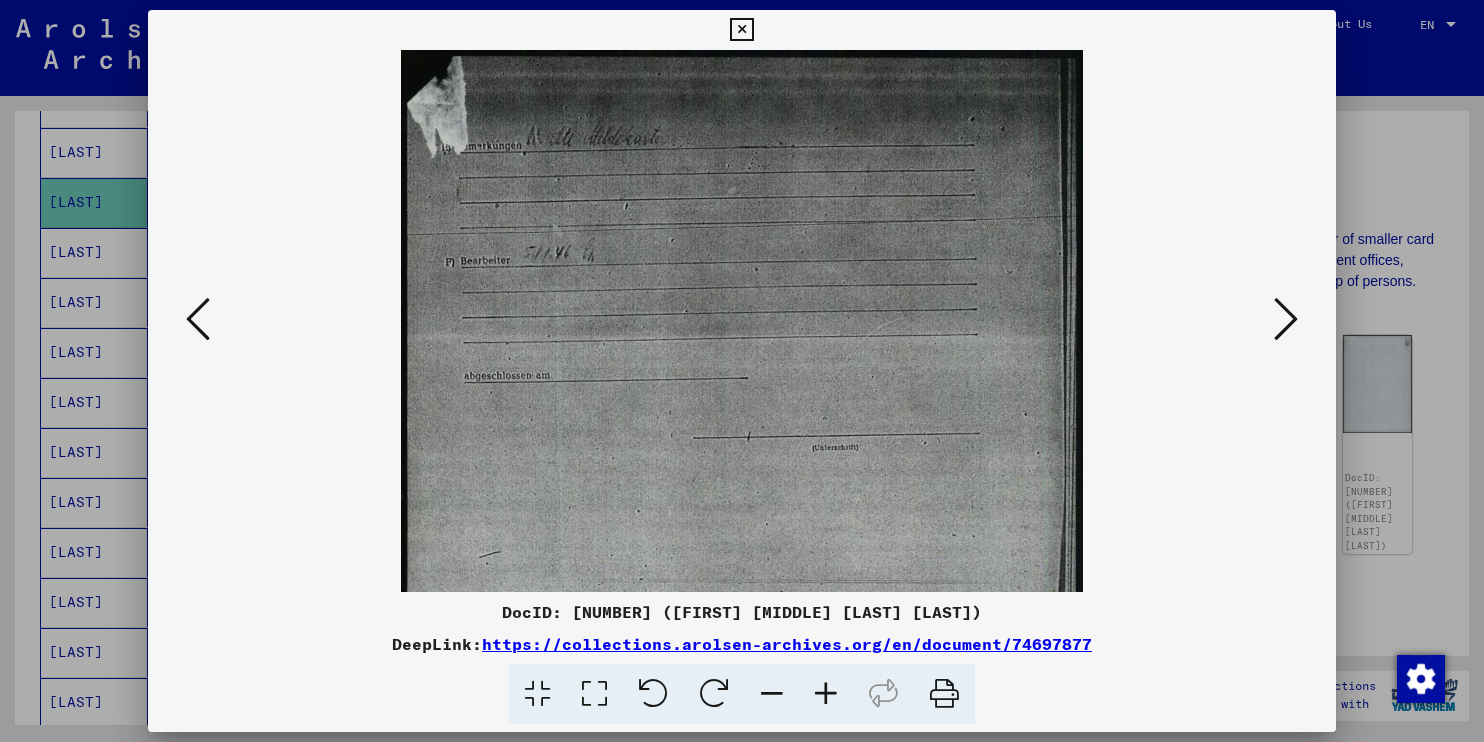 click at bounding box center (826, 694) 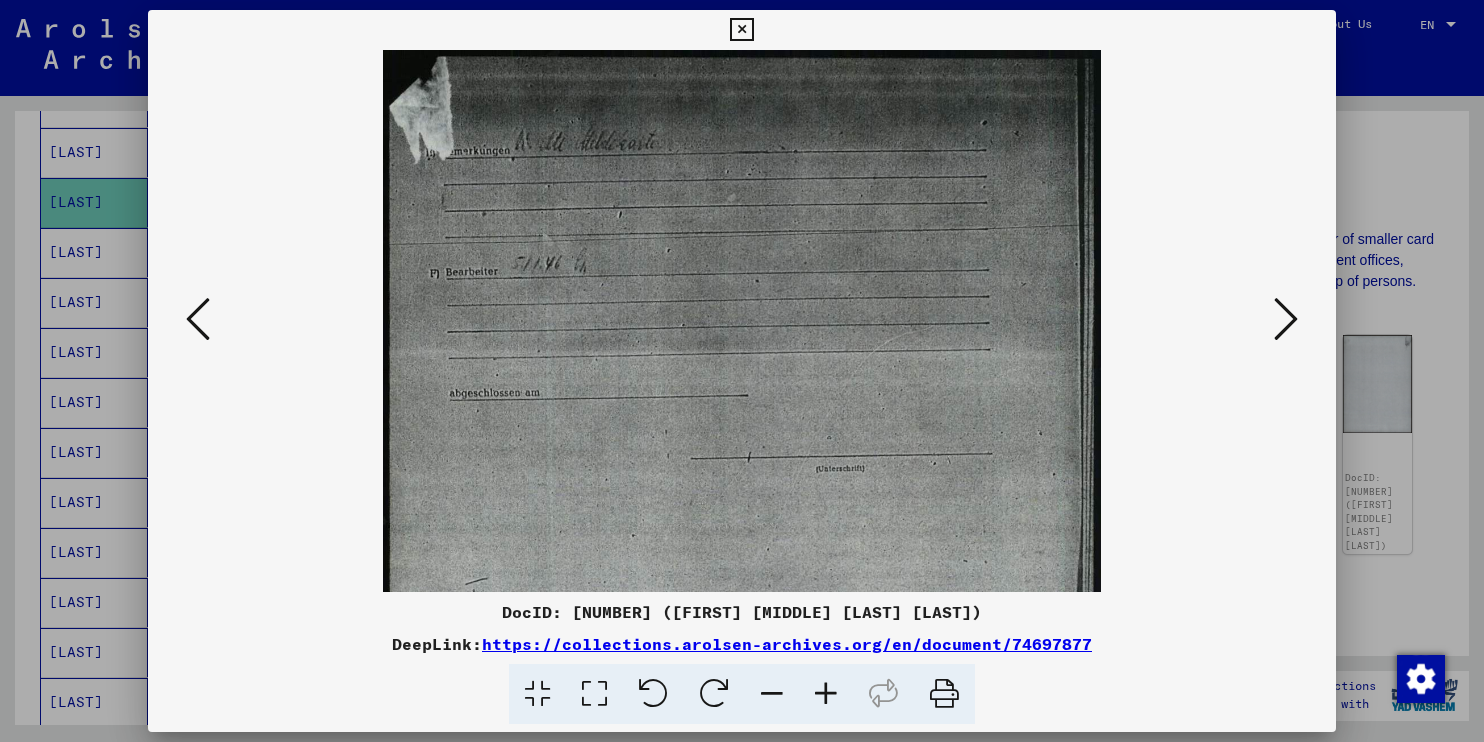 click at bounding box center [826, 694] 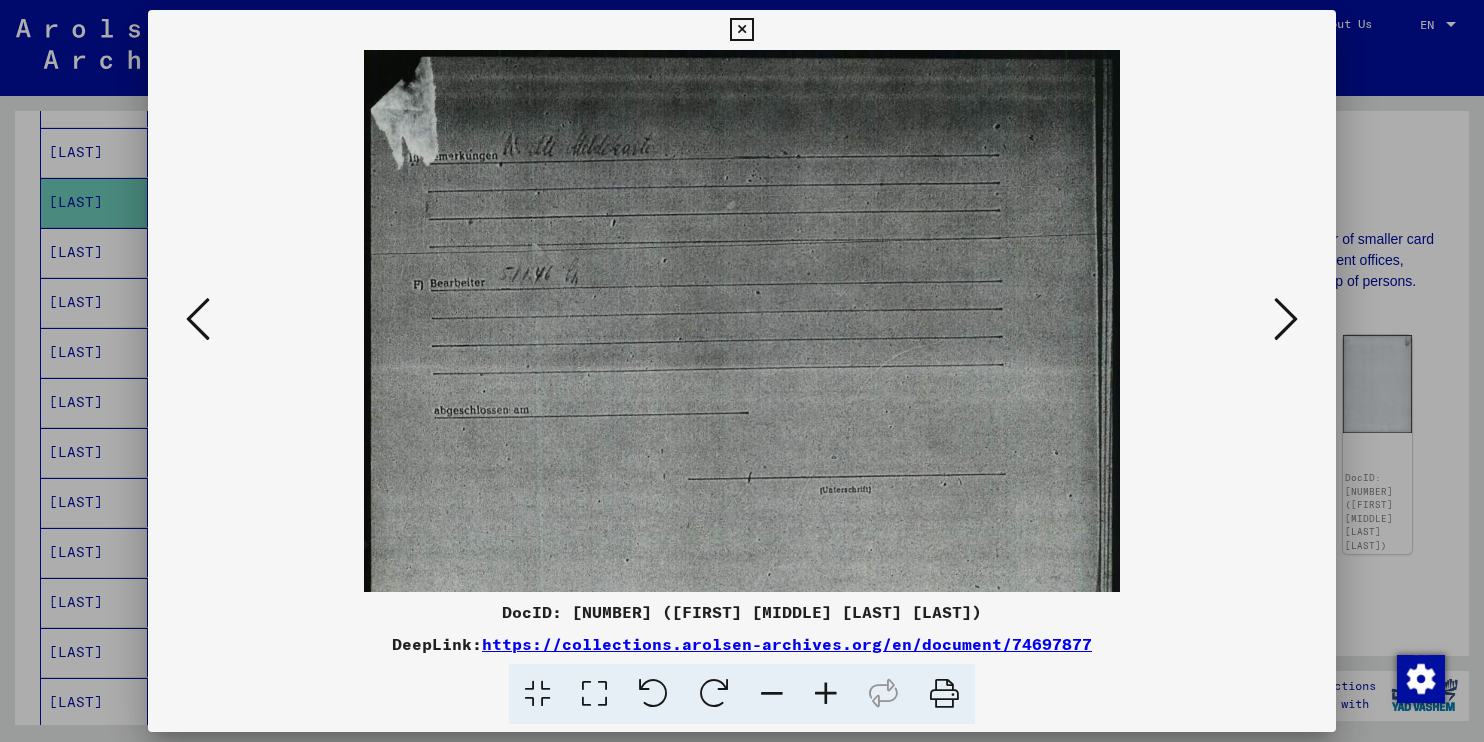 click at bounding box center (826, 694) 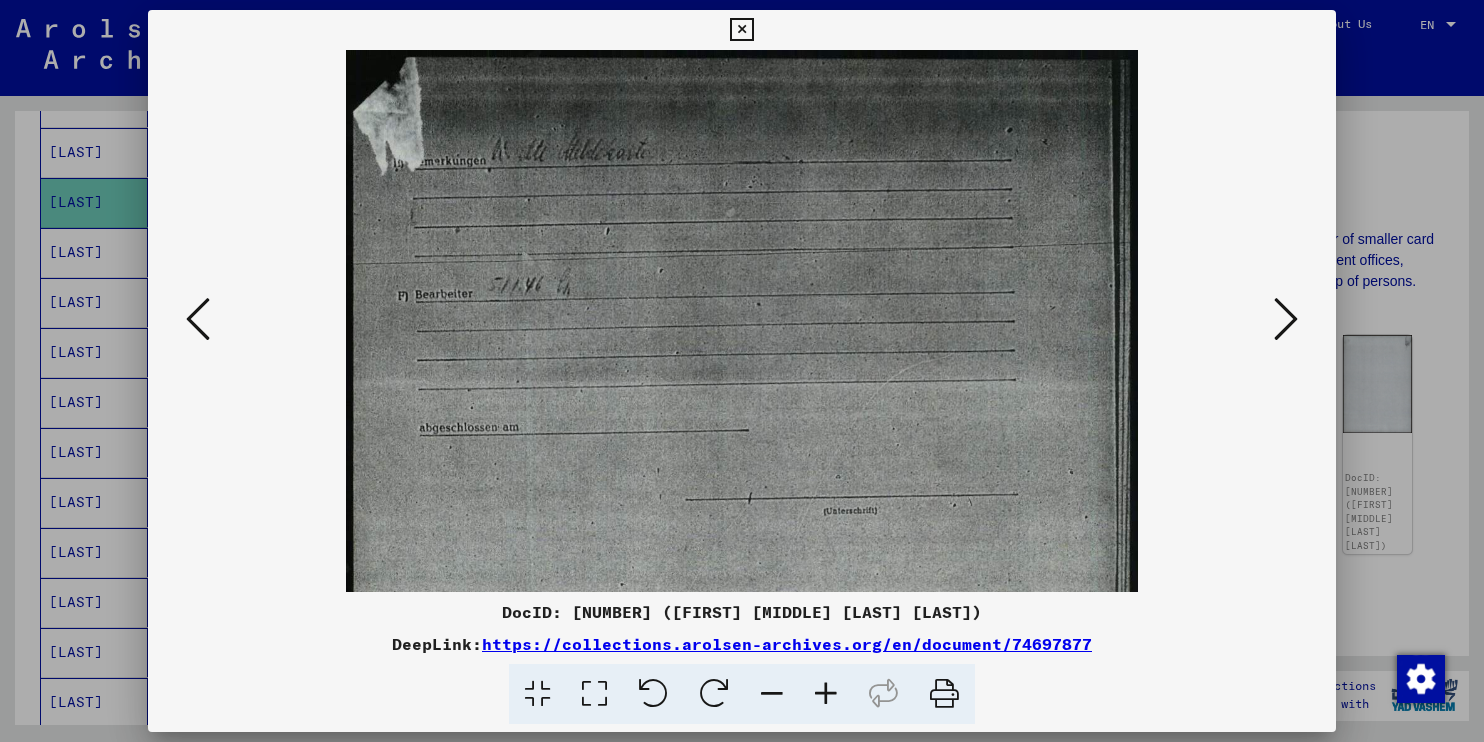 click at bounding box center [826, 694] 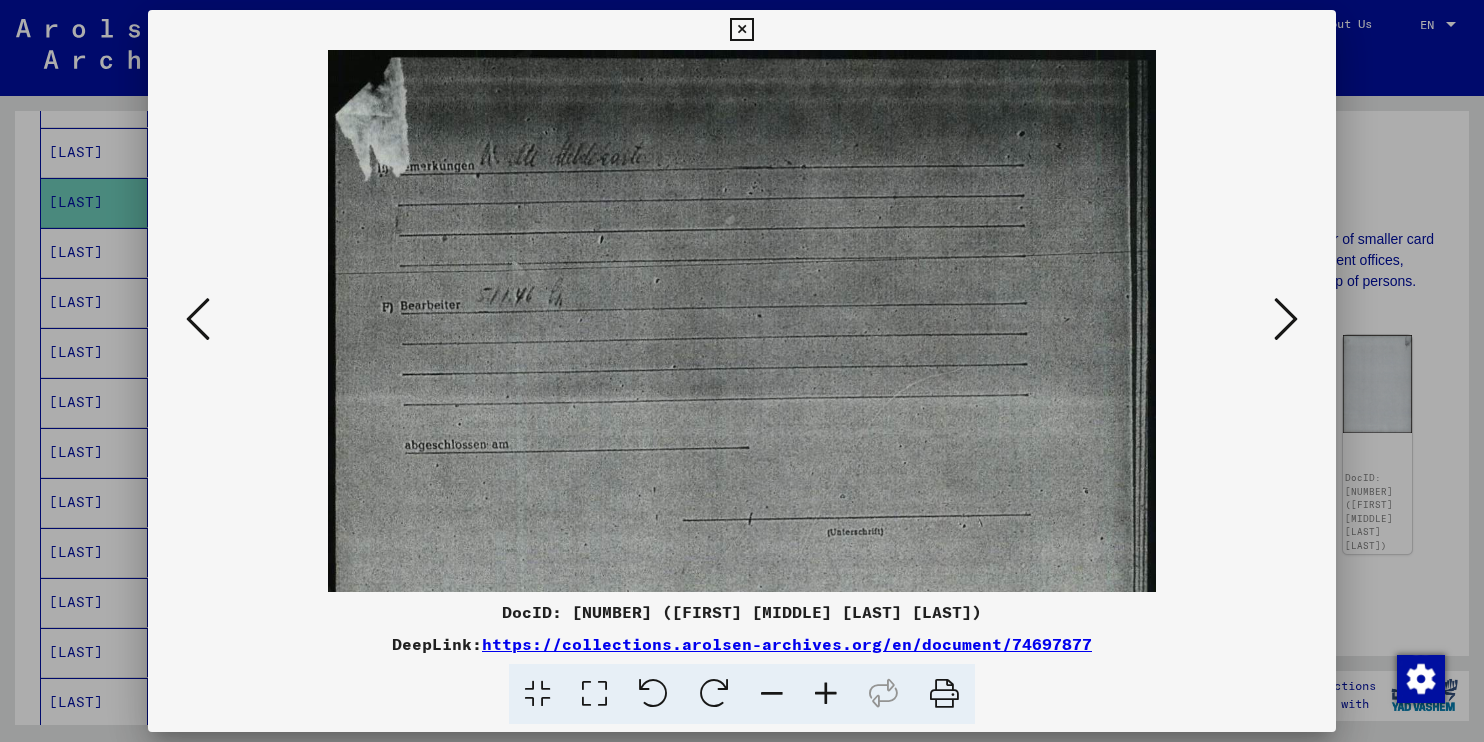 click at bounding box center [826, 694] 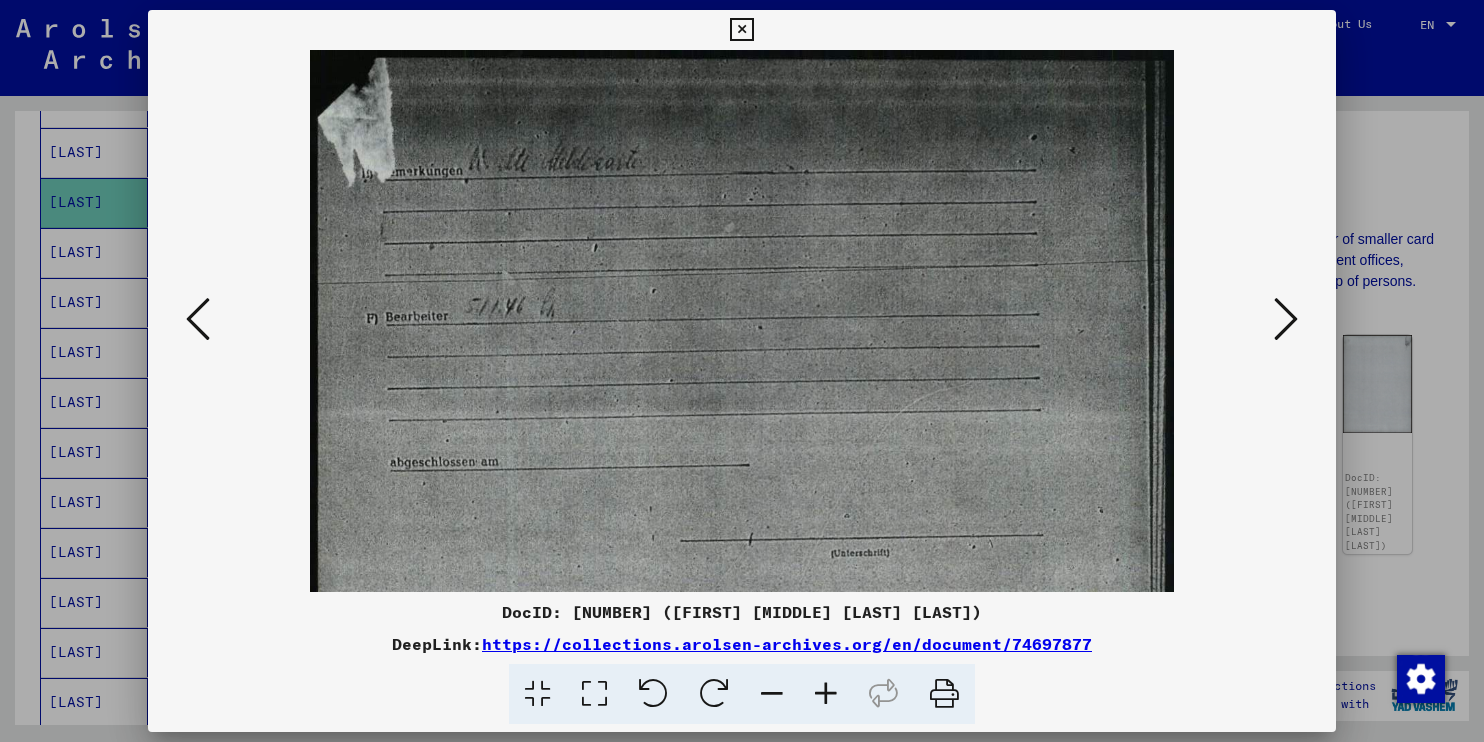 drag, startPoint x: 714, startPoint y: 242, endPoint x: 749, endPoint y: 336, distance: 100.304535 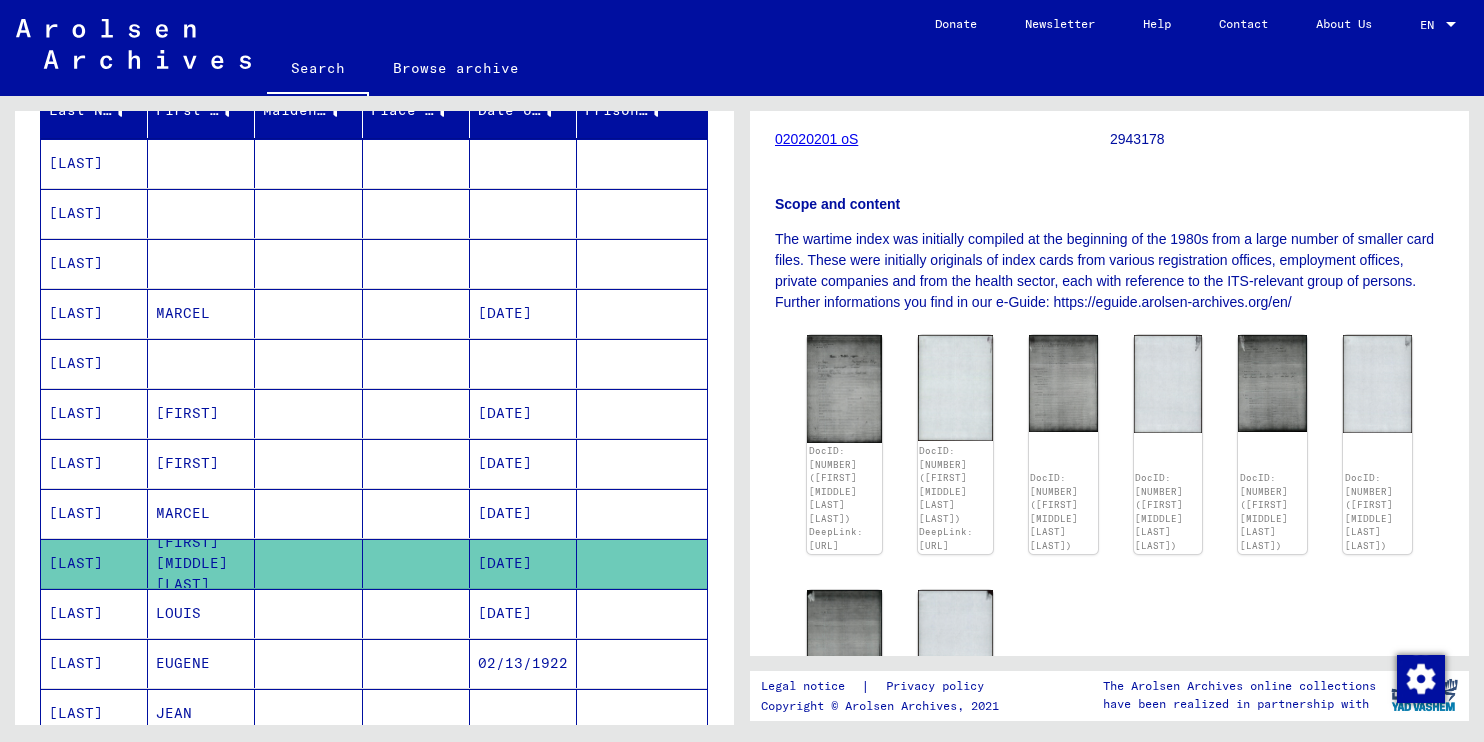 scroll, scrollTop: 137, scrollLeft: 0, axis: vertical 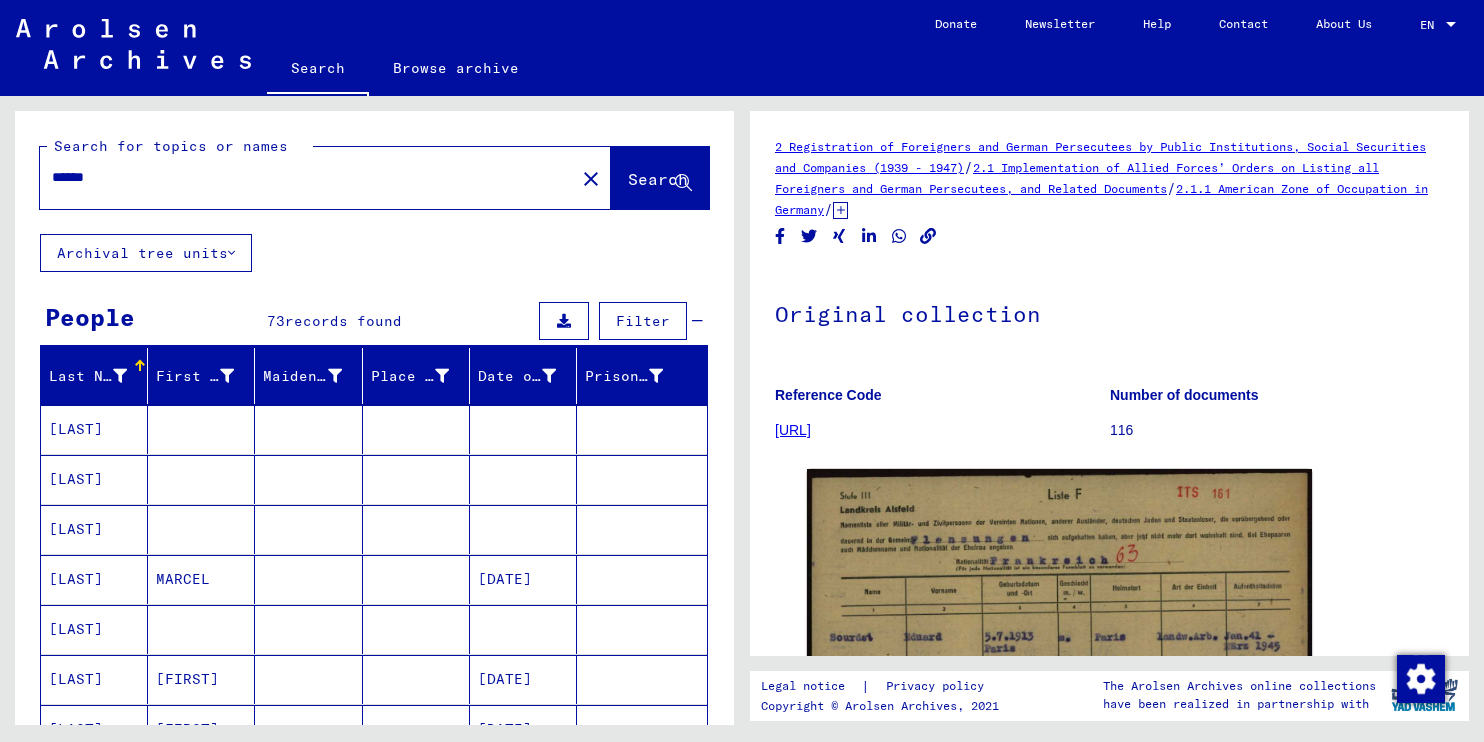 click on "close" 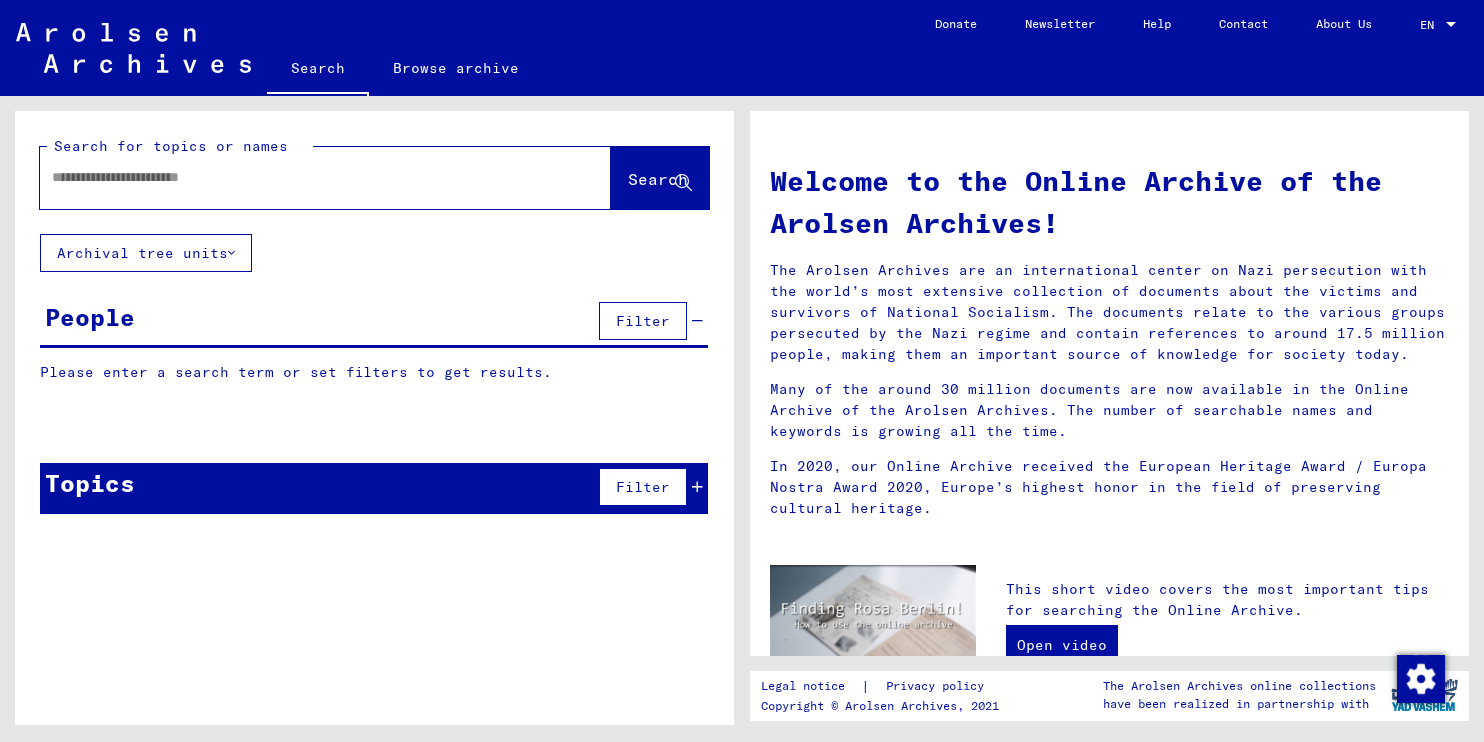 click on "The Arolsen Archives online collections have been realized in partnership with" 